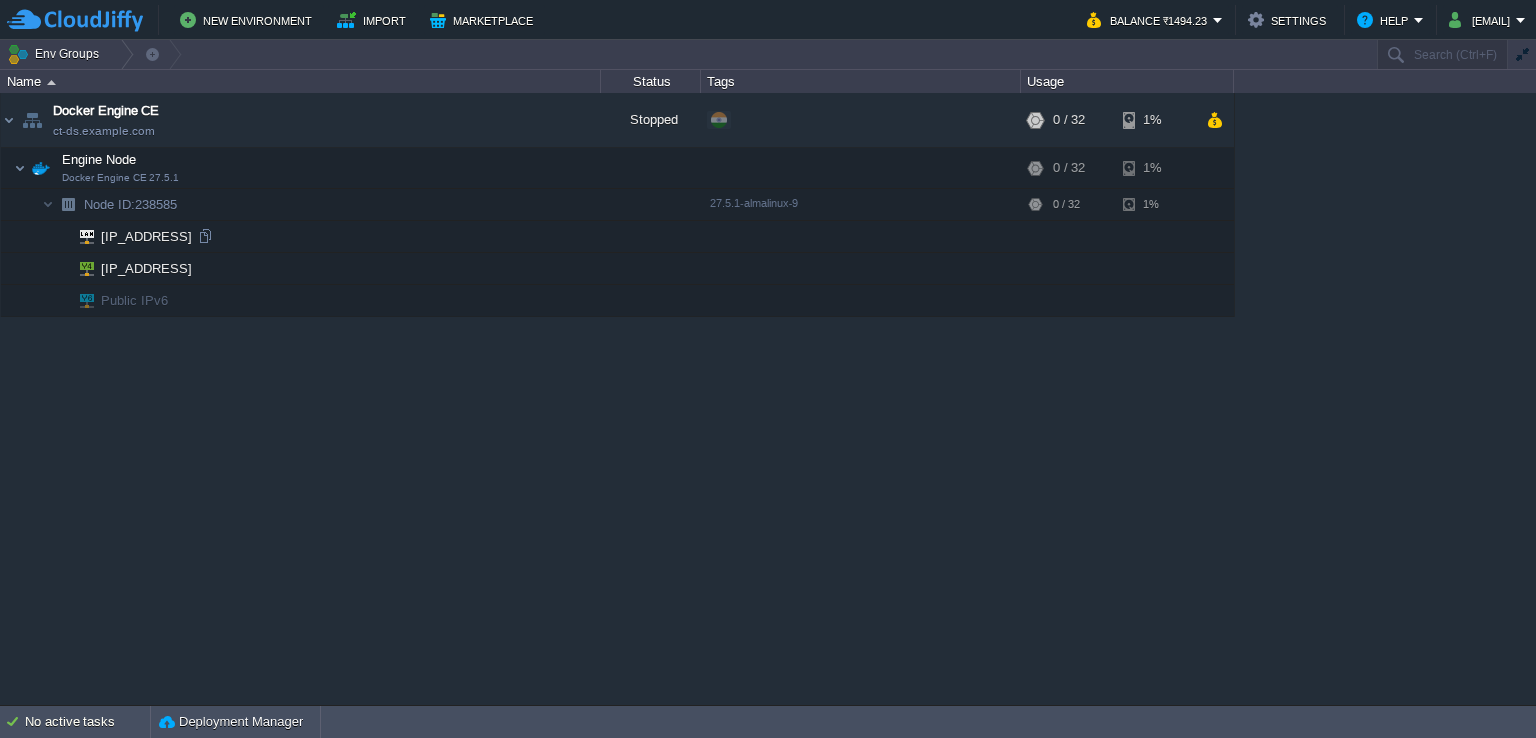 scroll, scrollTop: 0, scrollLeft: 0, axis: both 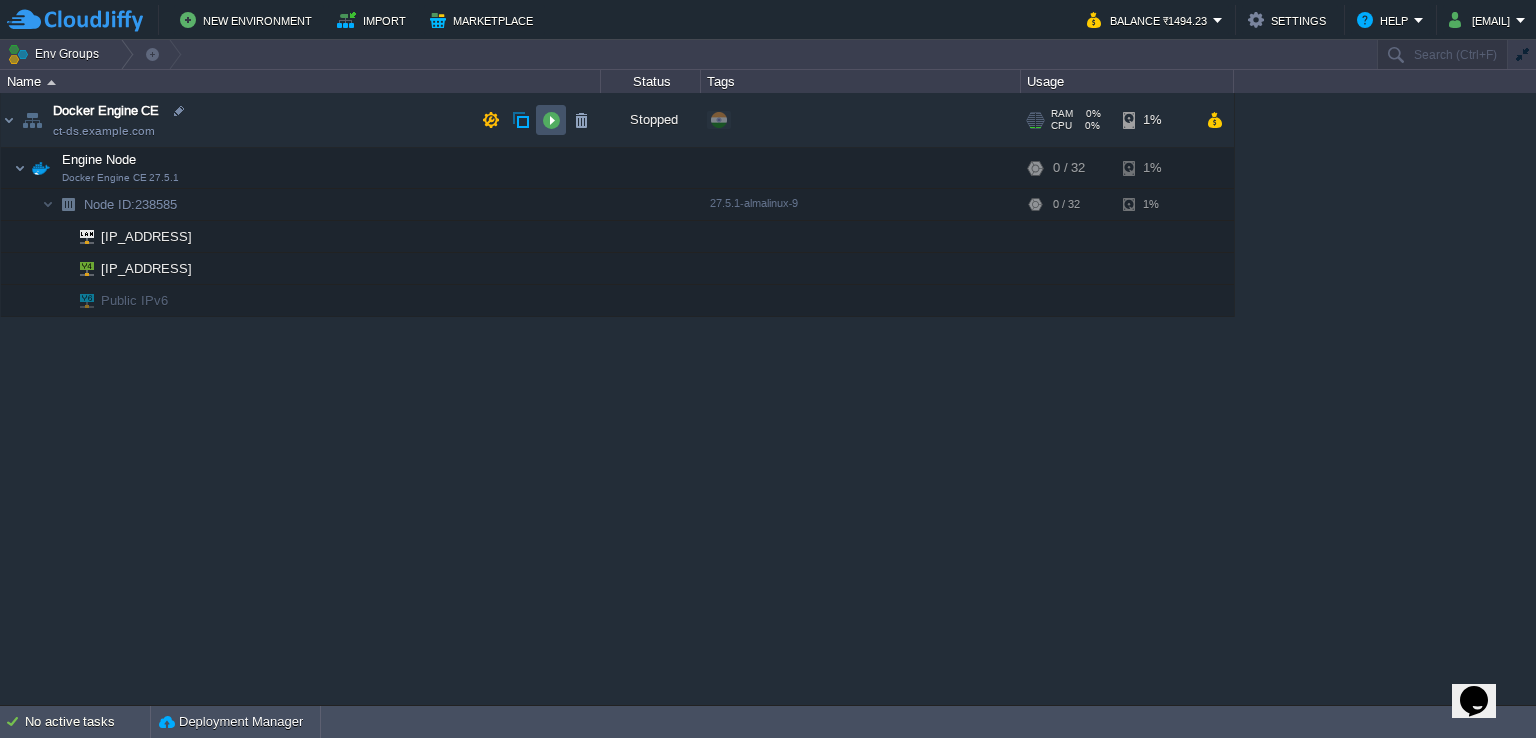 click at bounding box center (551, 120) 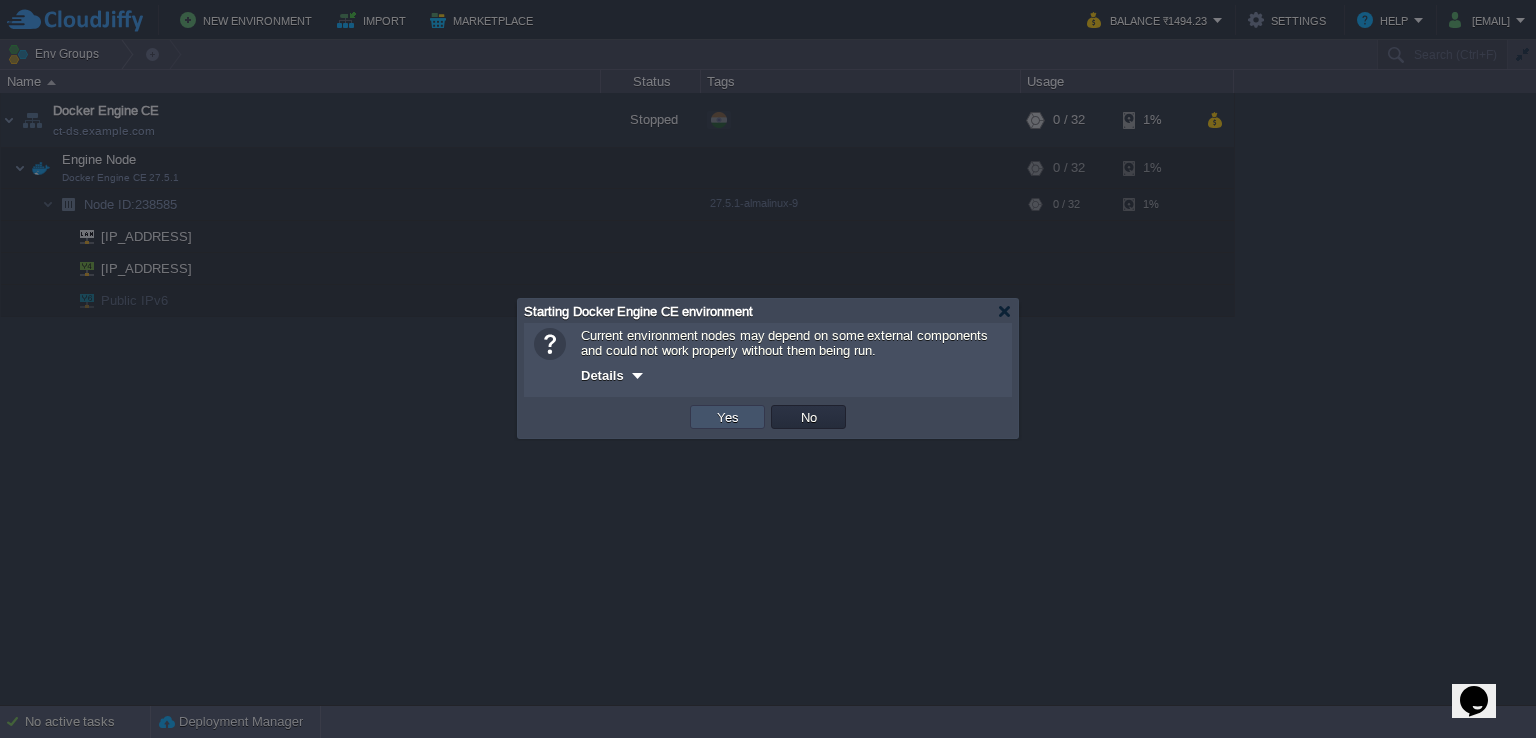 click on "Yes" at bounding box center (728, 417) 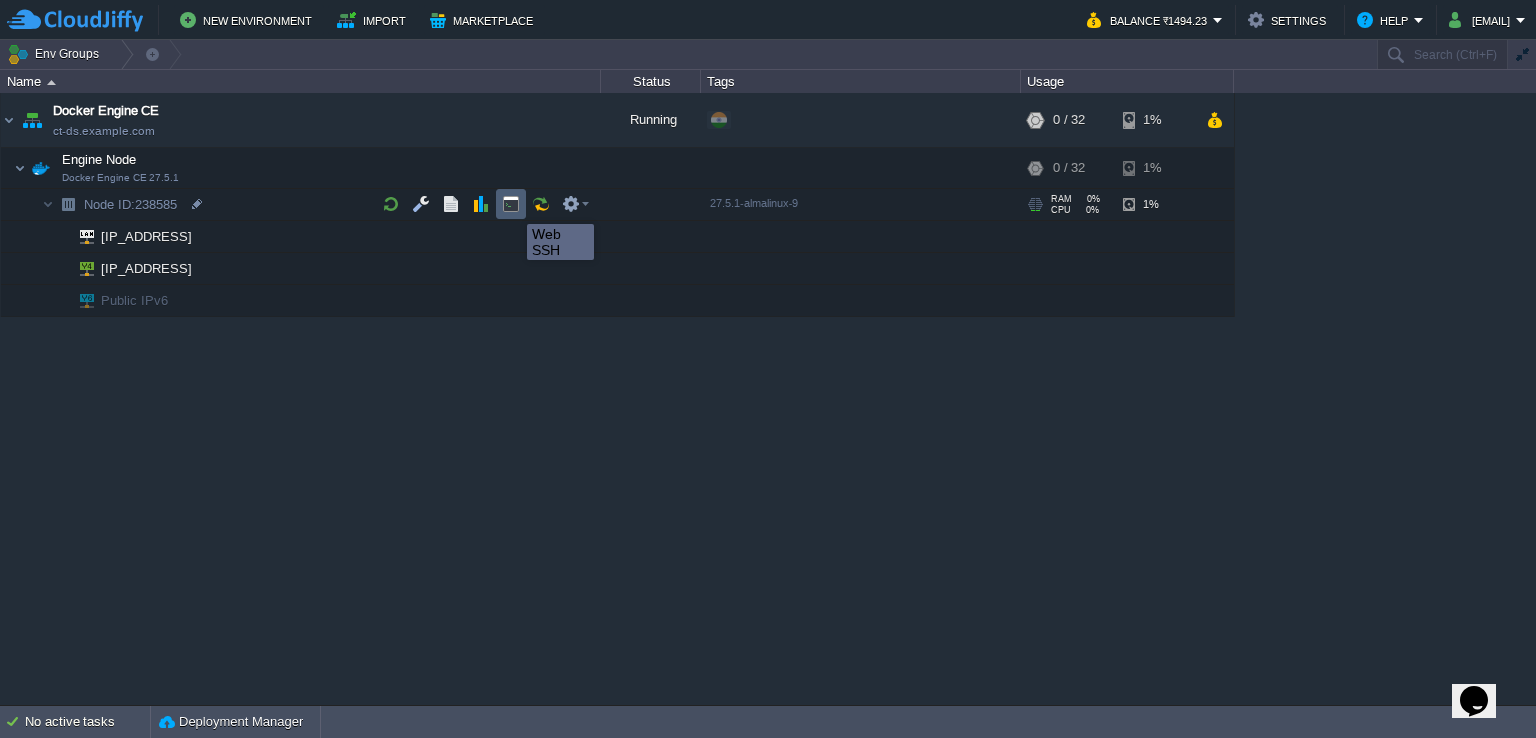 click at bounding box center (511, 204) 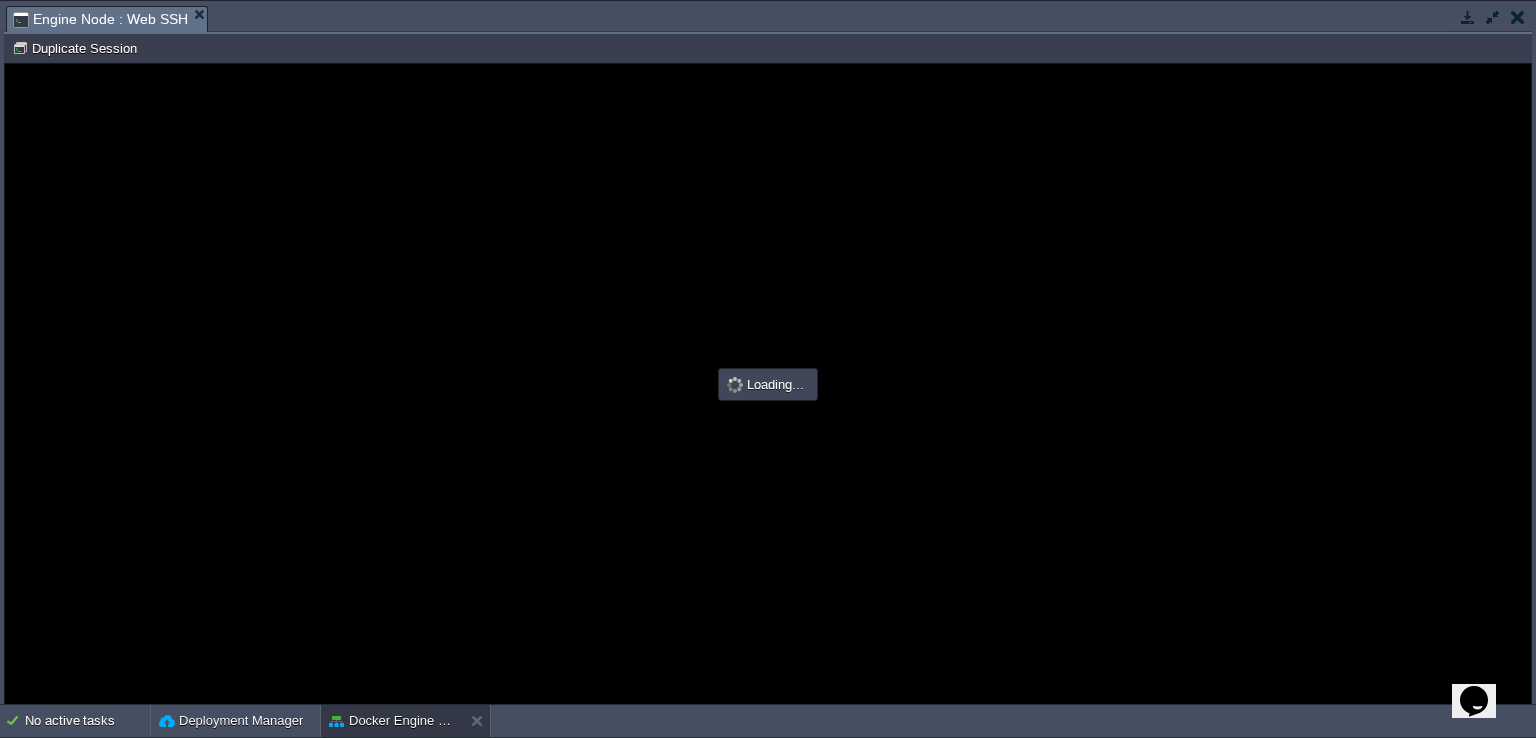 scroll, scrollTop: 0, scrollLeft: 0, axis: both 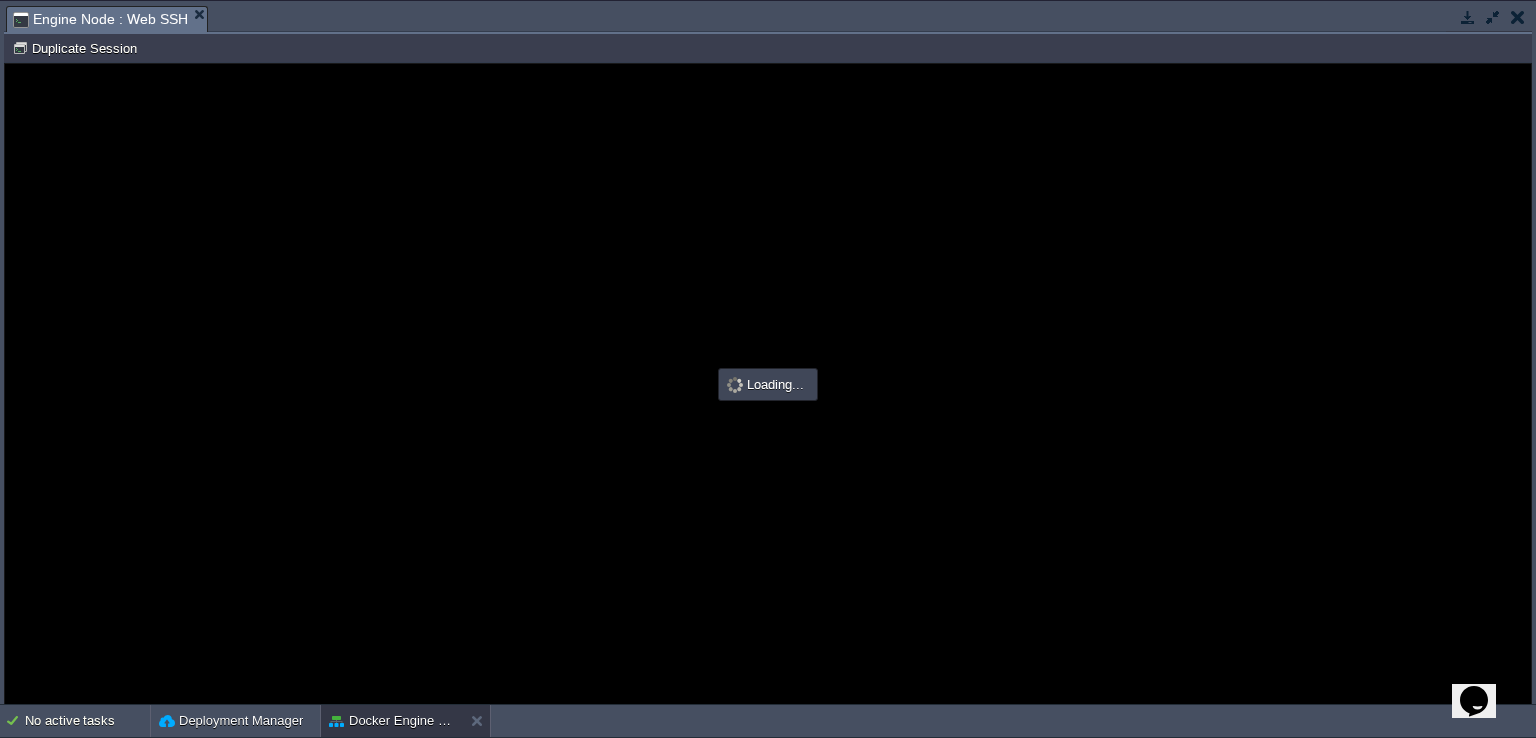 type on "#000000" 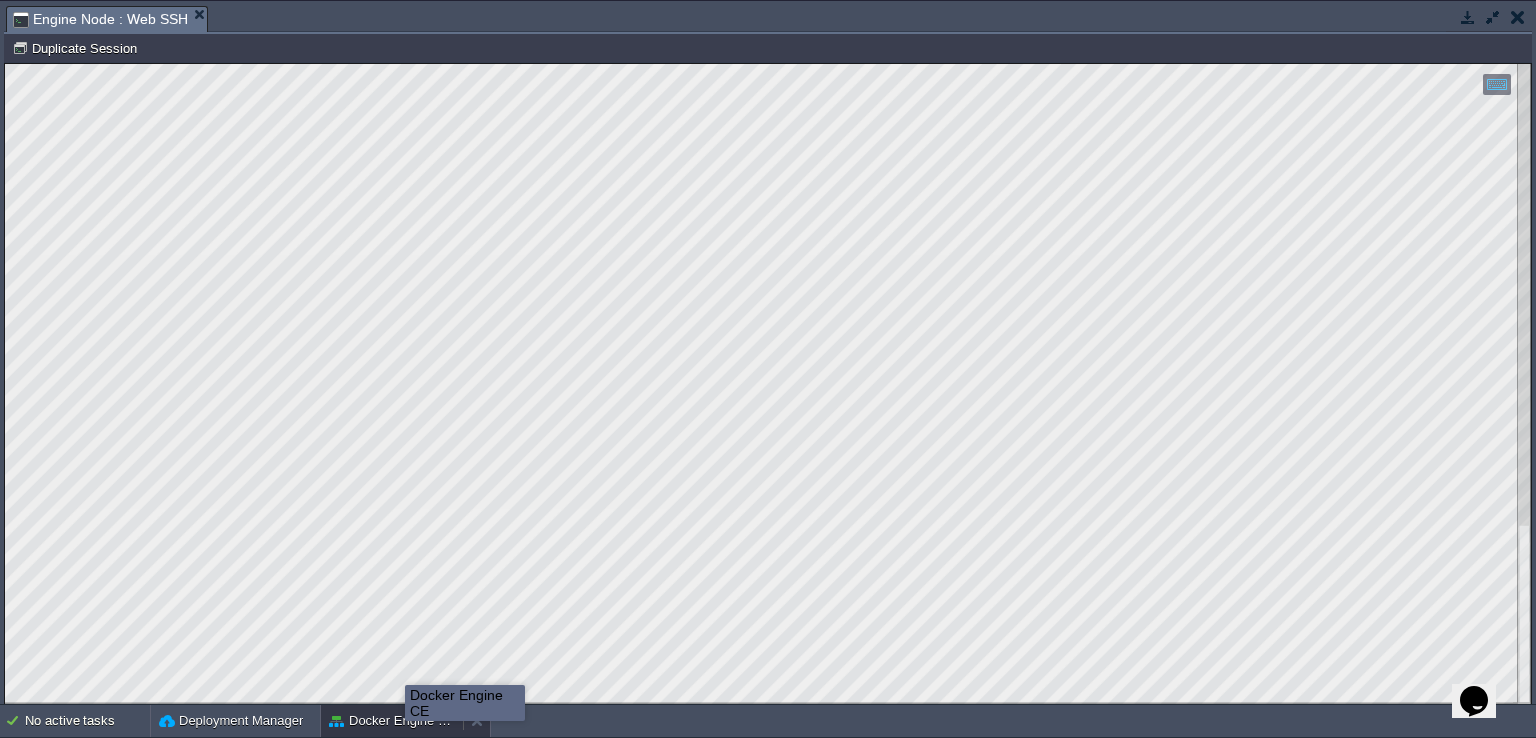 click on "Docker Engine CE" at bounding box center [392, 721] 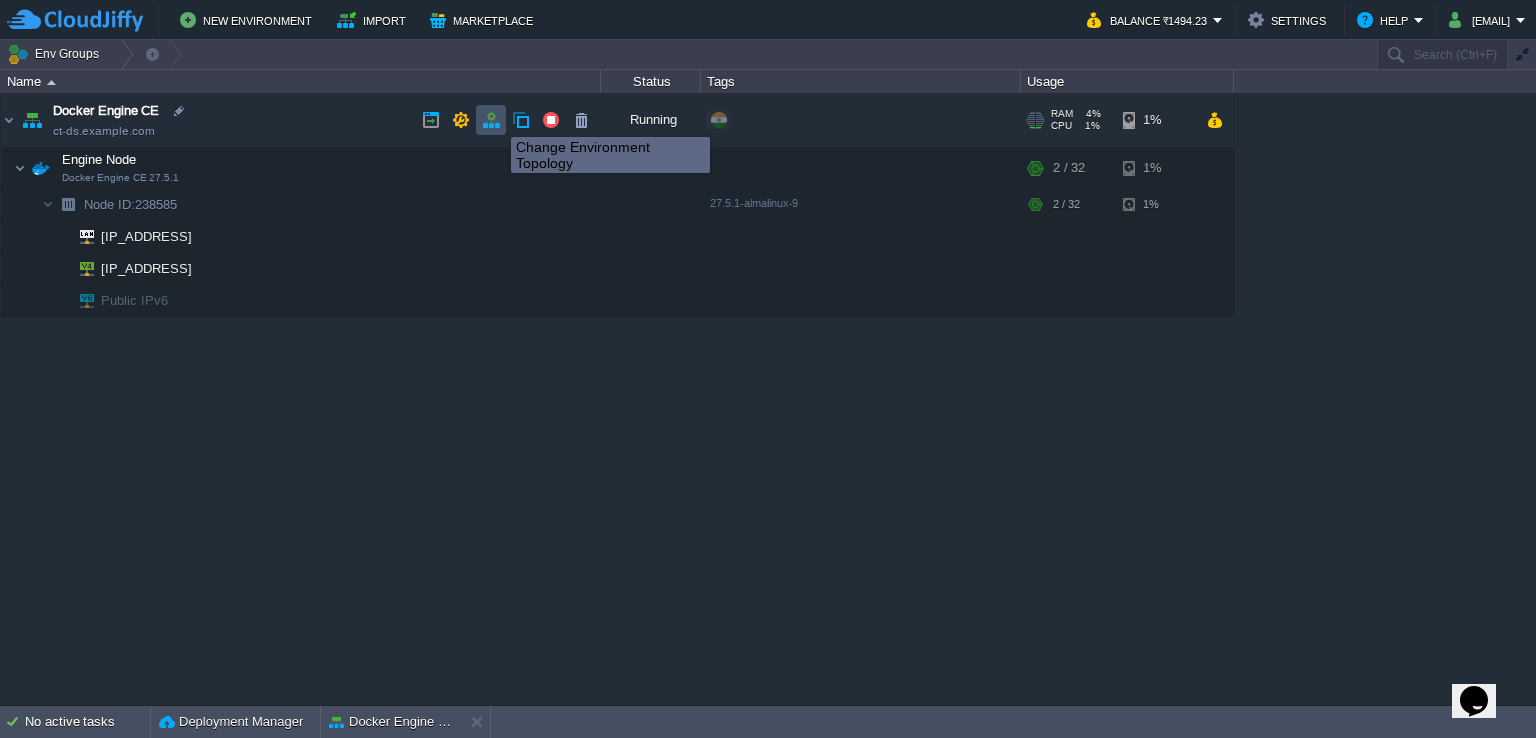 click at bounding box center [491, 120] 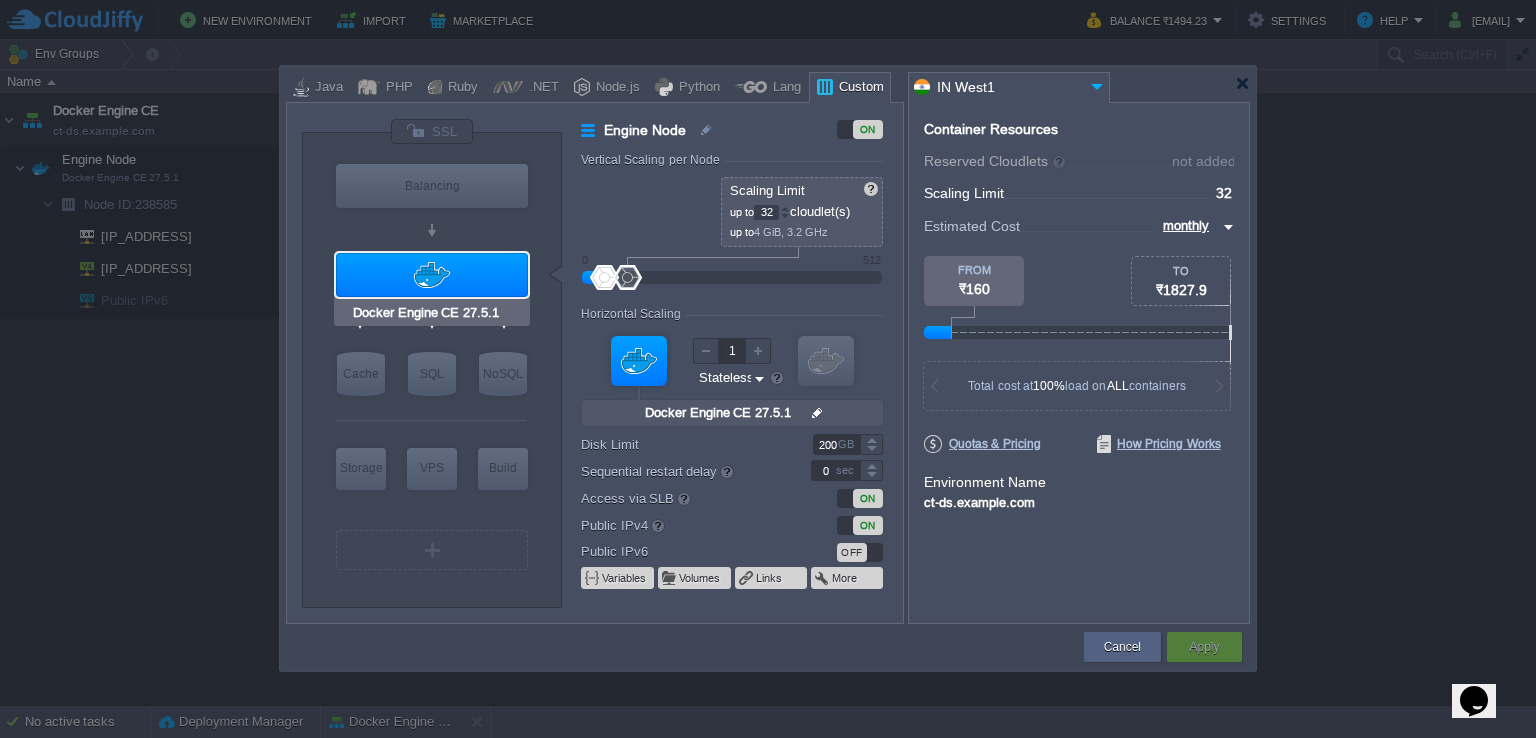 type on "Docker Image" 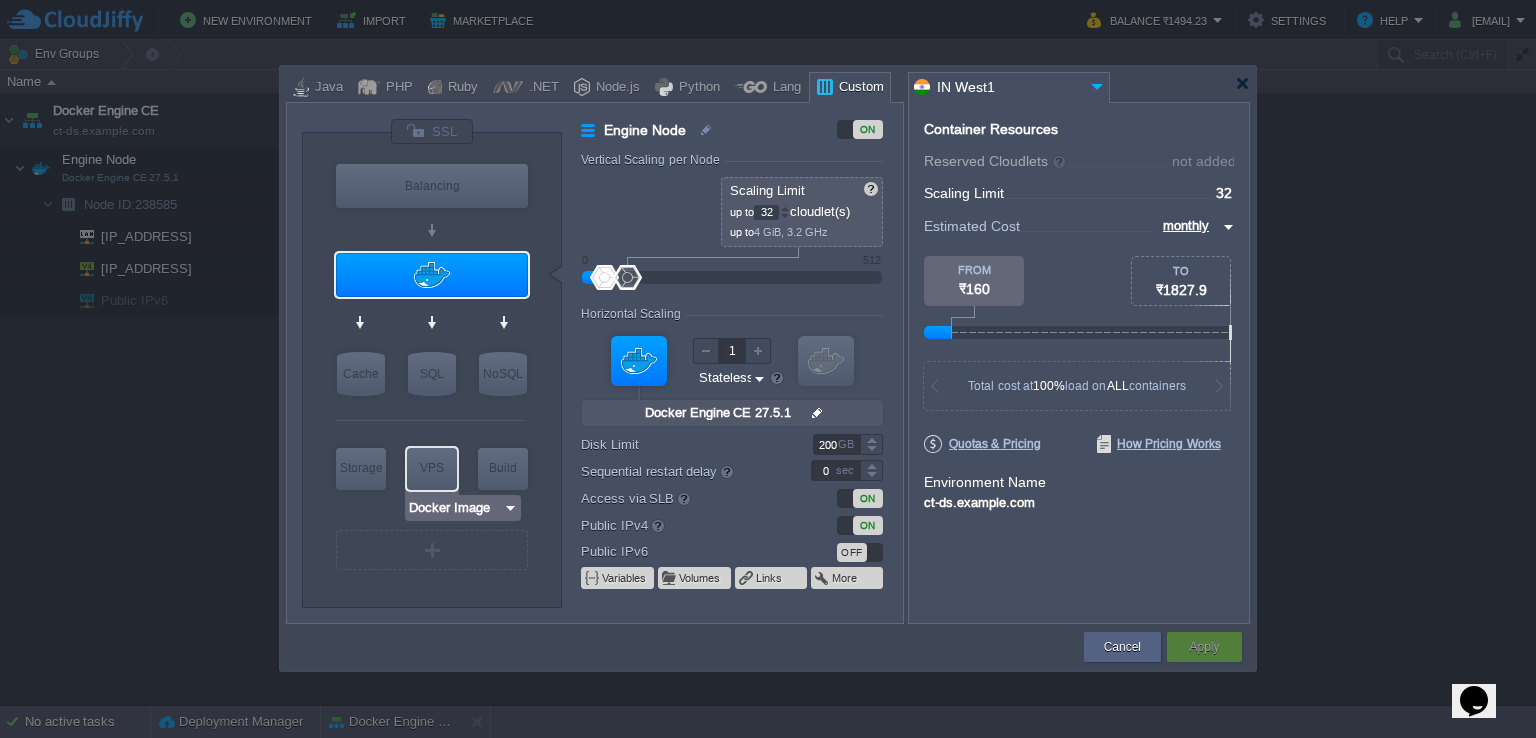 click on "VPS" at bounding box center (432, 468) 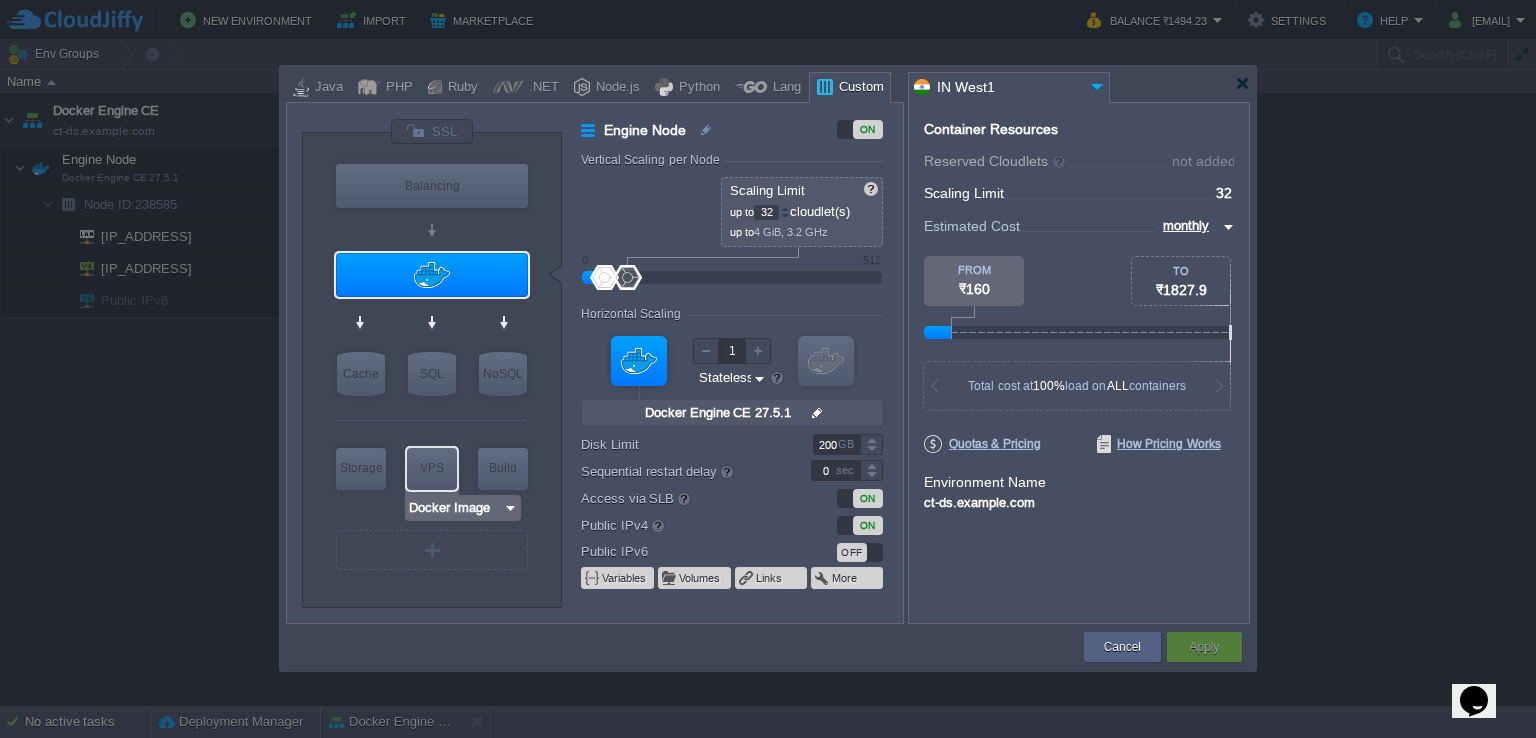 type on "Docker Image" 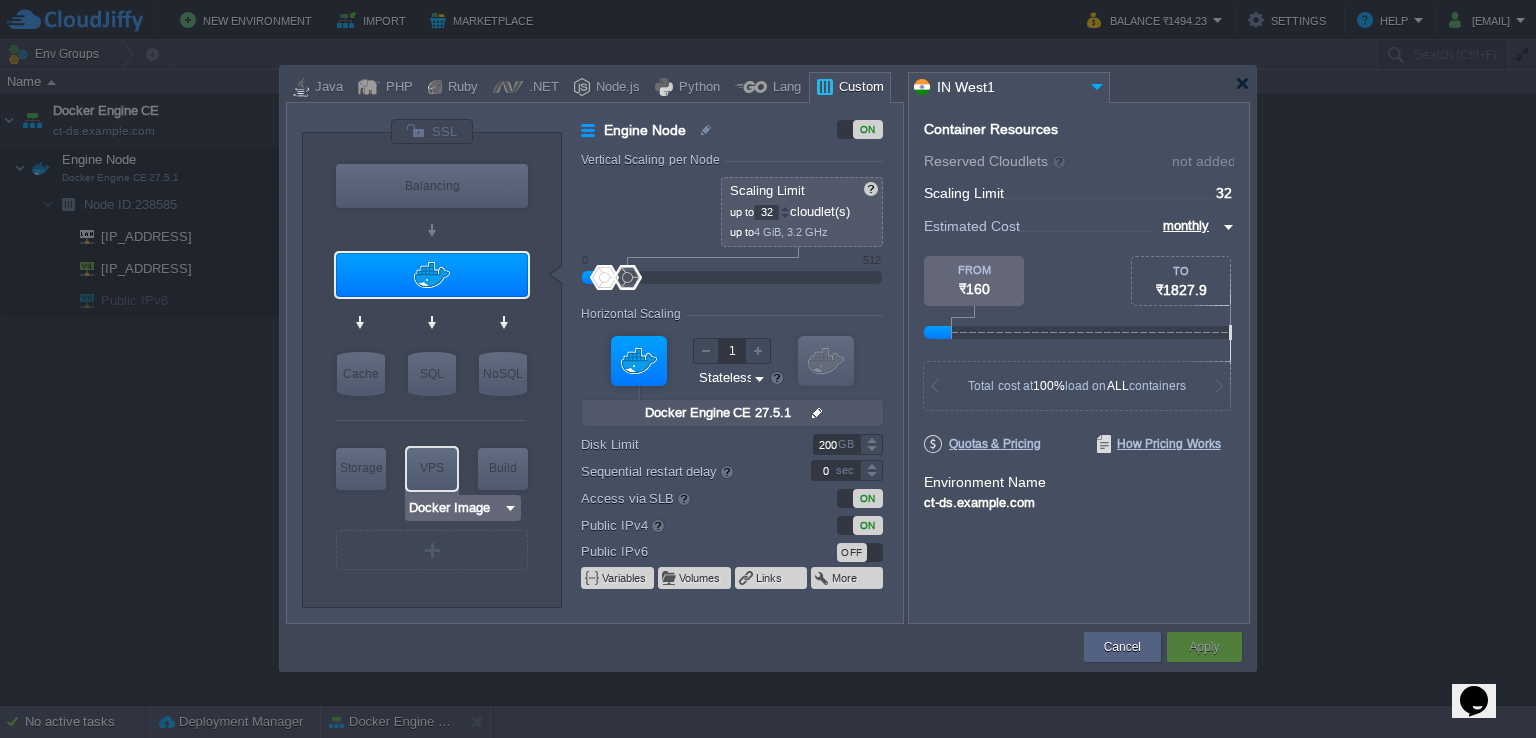 type on "27.5.1-almalin..." 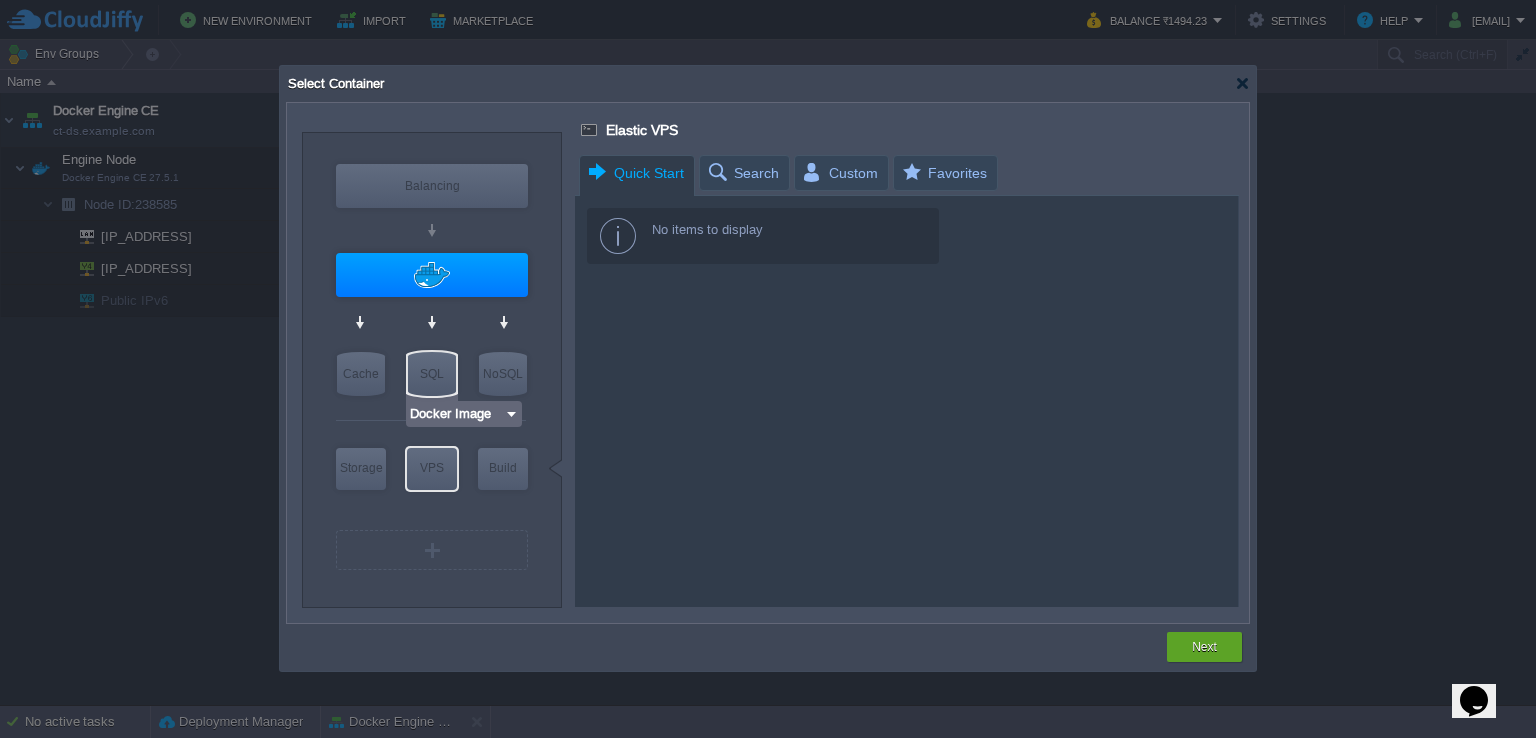 type on "Docker Engine CE 27.5.1" 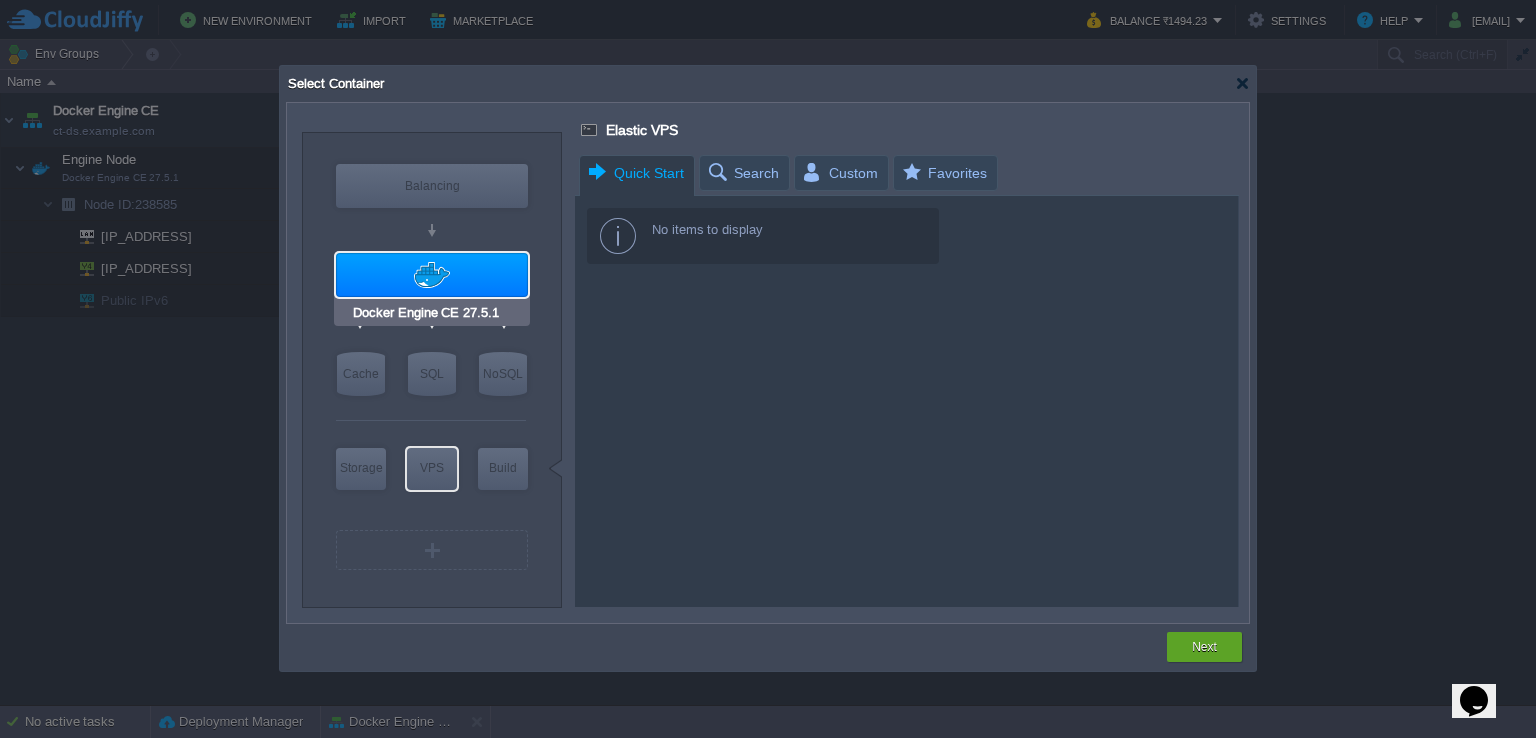 click at bounding box center (432, 275) 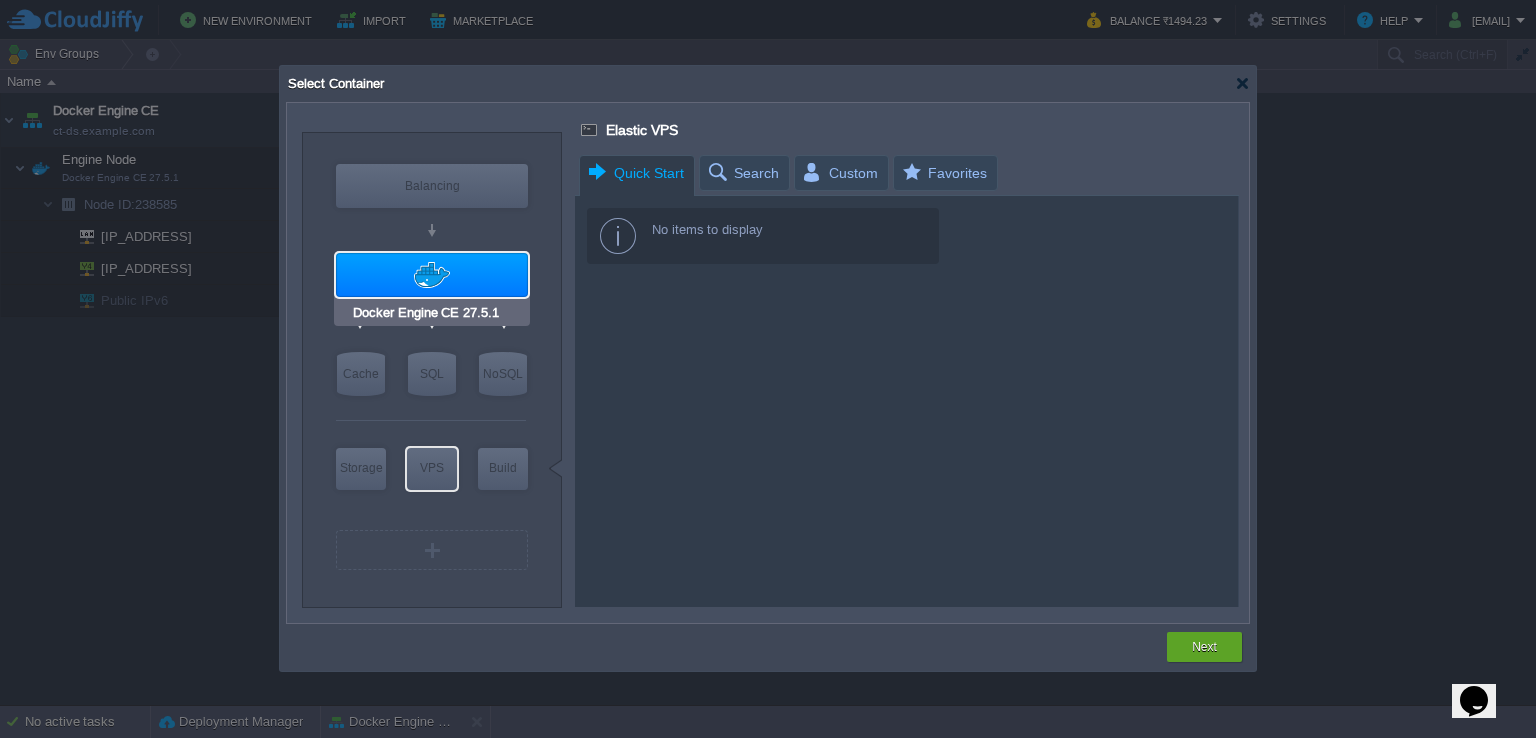 type on "Docker Engine CE 27.5.1" 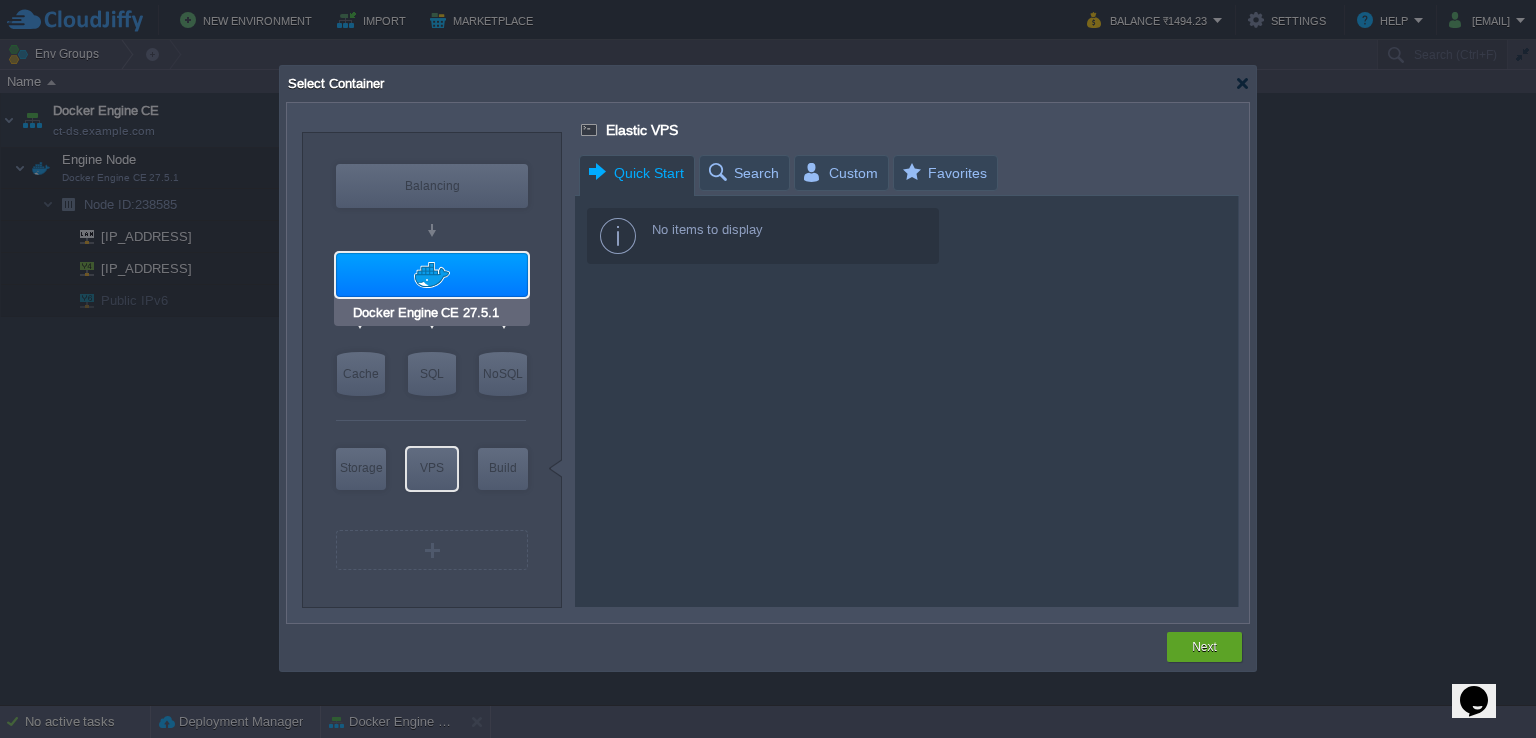 type on "null" 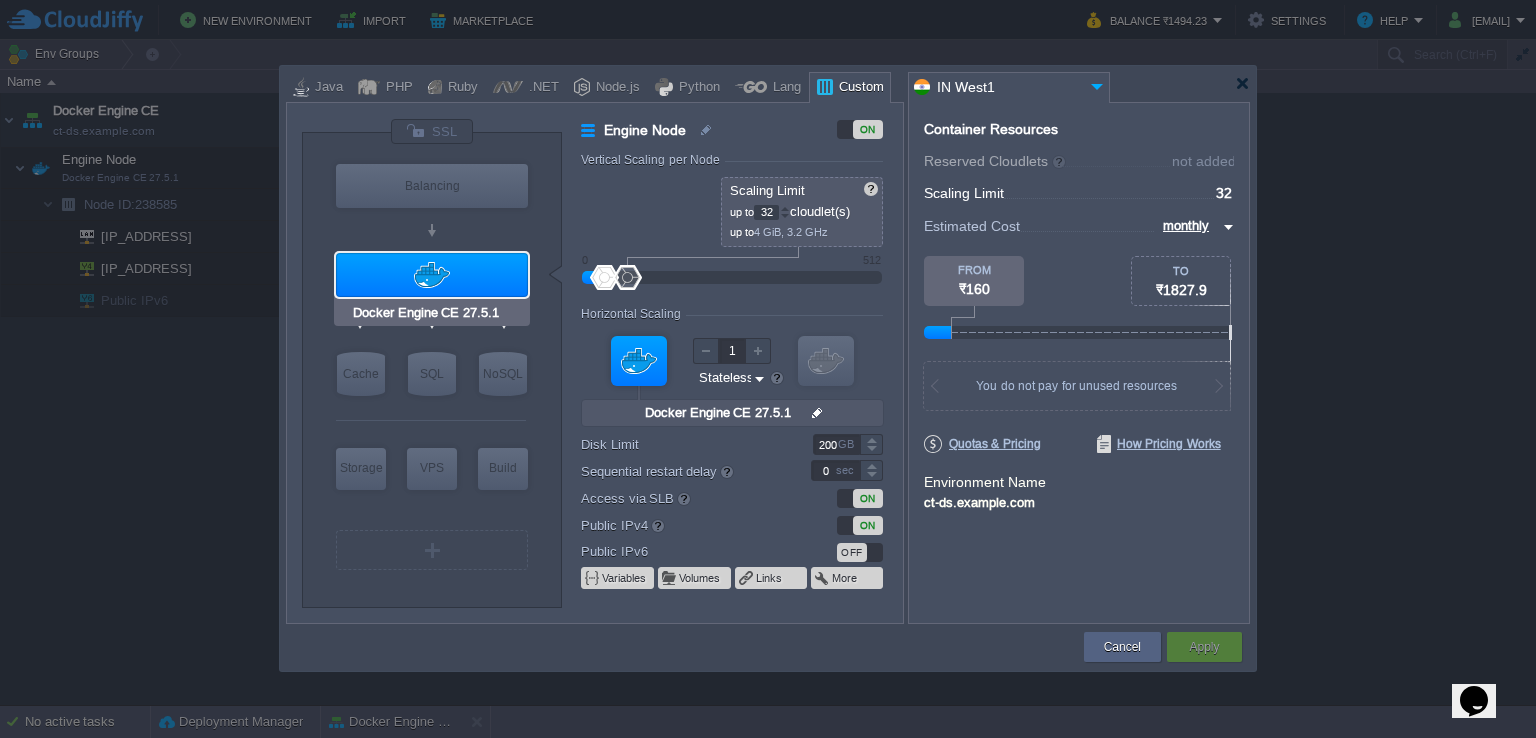 click at bounding box center (432, 275) 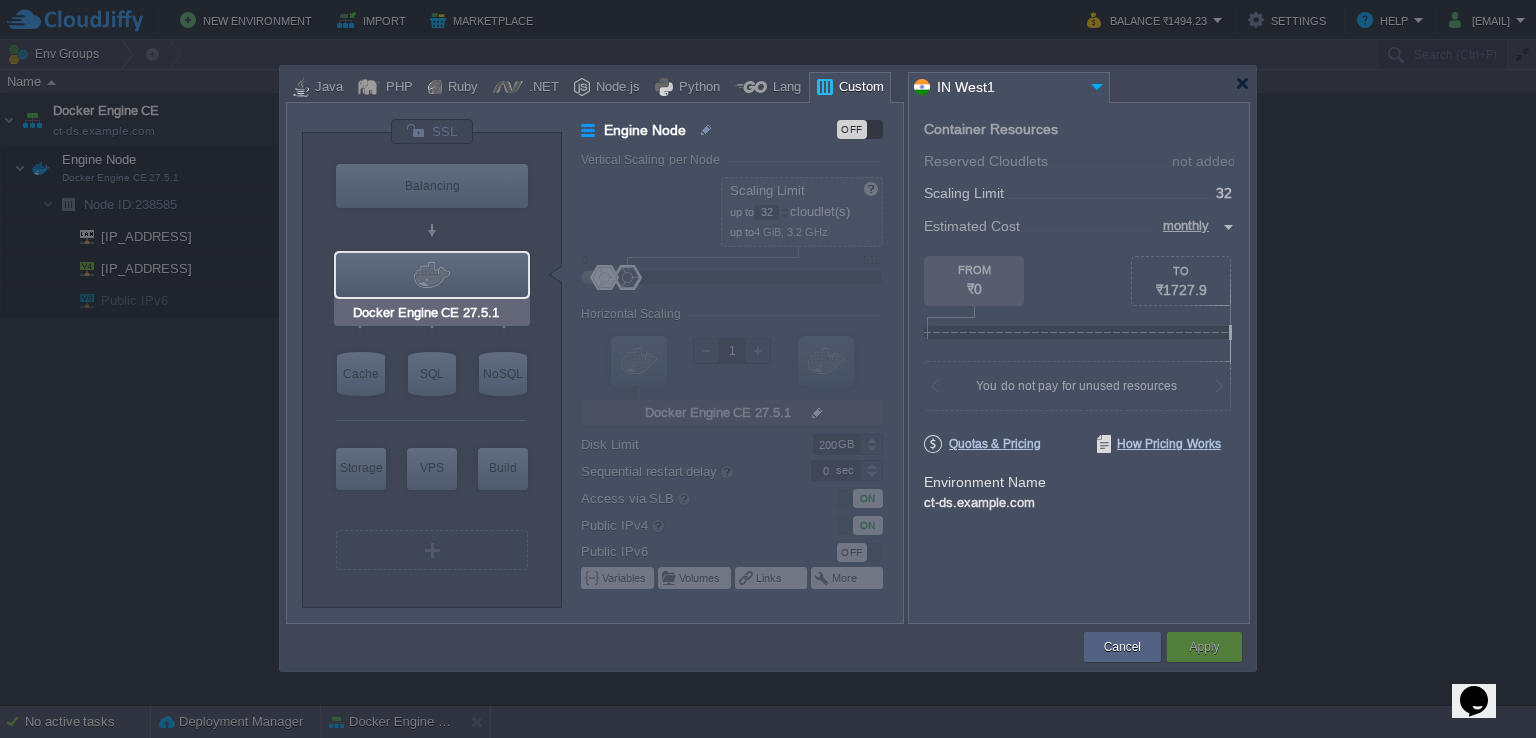 click at bounding box center (432, 275) 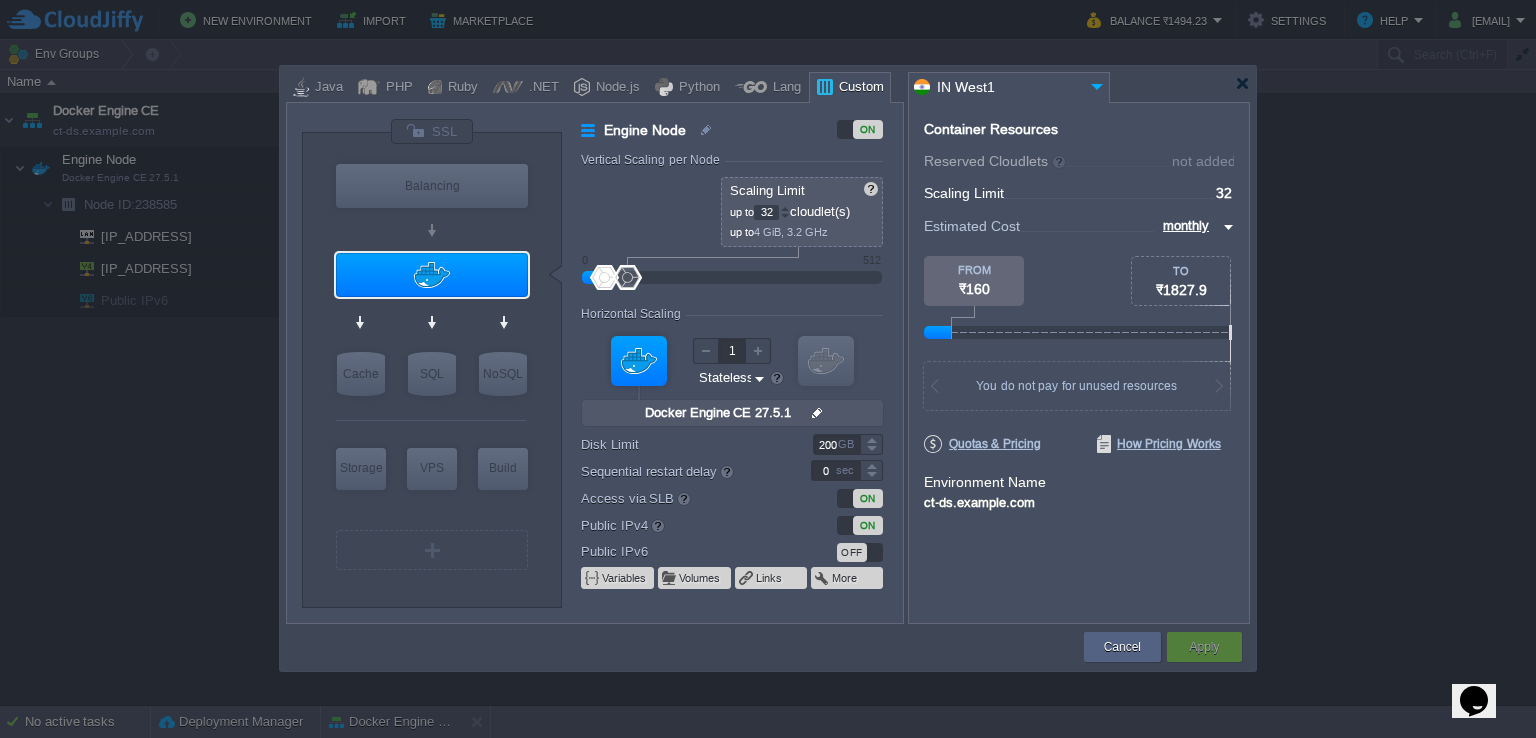 click on "VM     Balancing                    VM     Application Servers                    VM     Cache                    VM     SQL                    VM     NoSQL                    VM     Storage                    VM     VPS                    VM     Build                    VM         Docker Image" at bounding box center [432, 370] 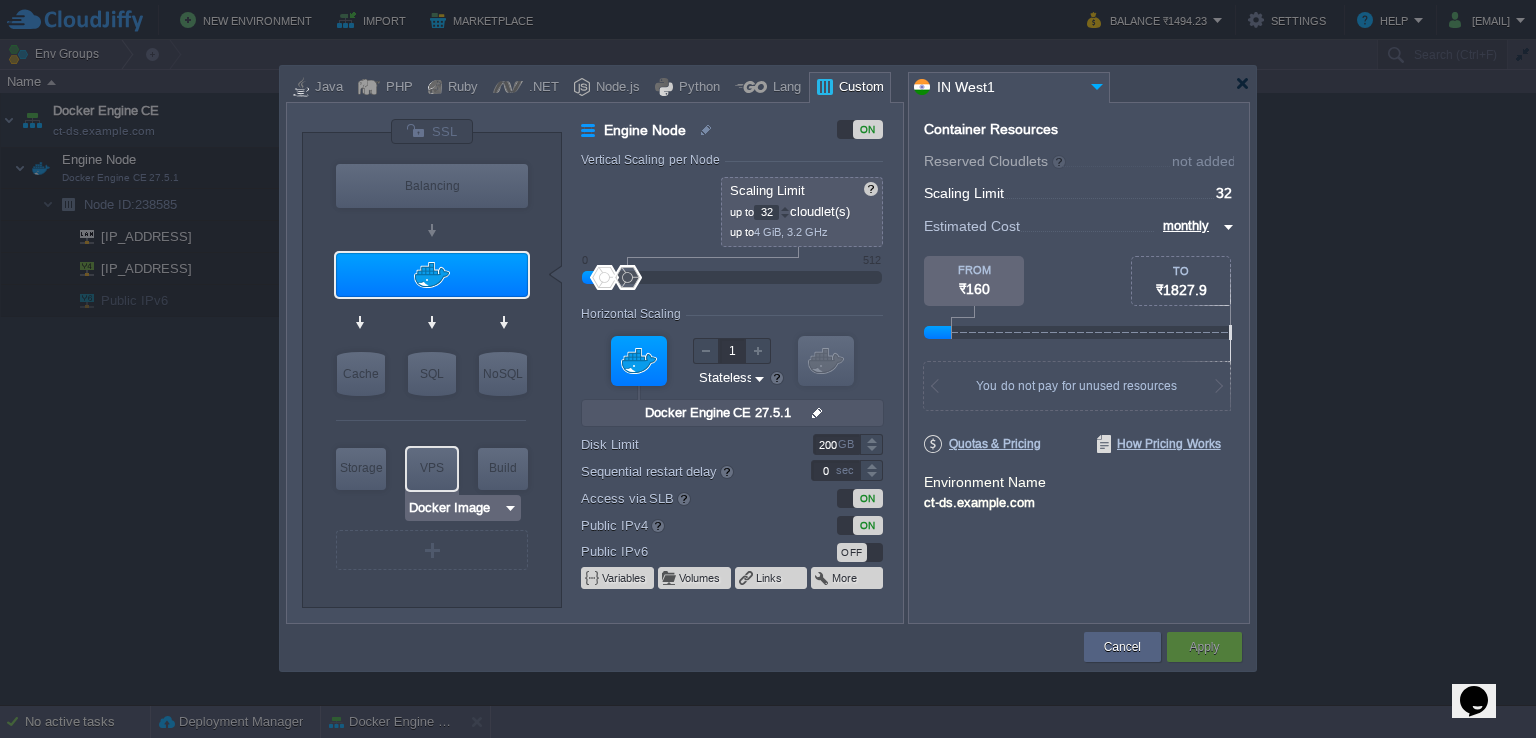 click at bounding box center (510, 508) 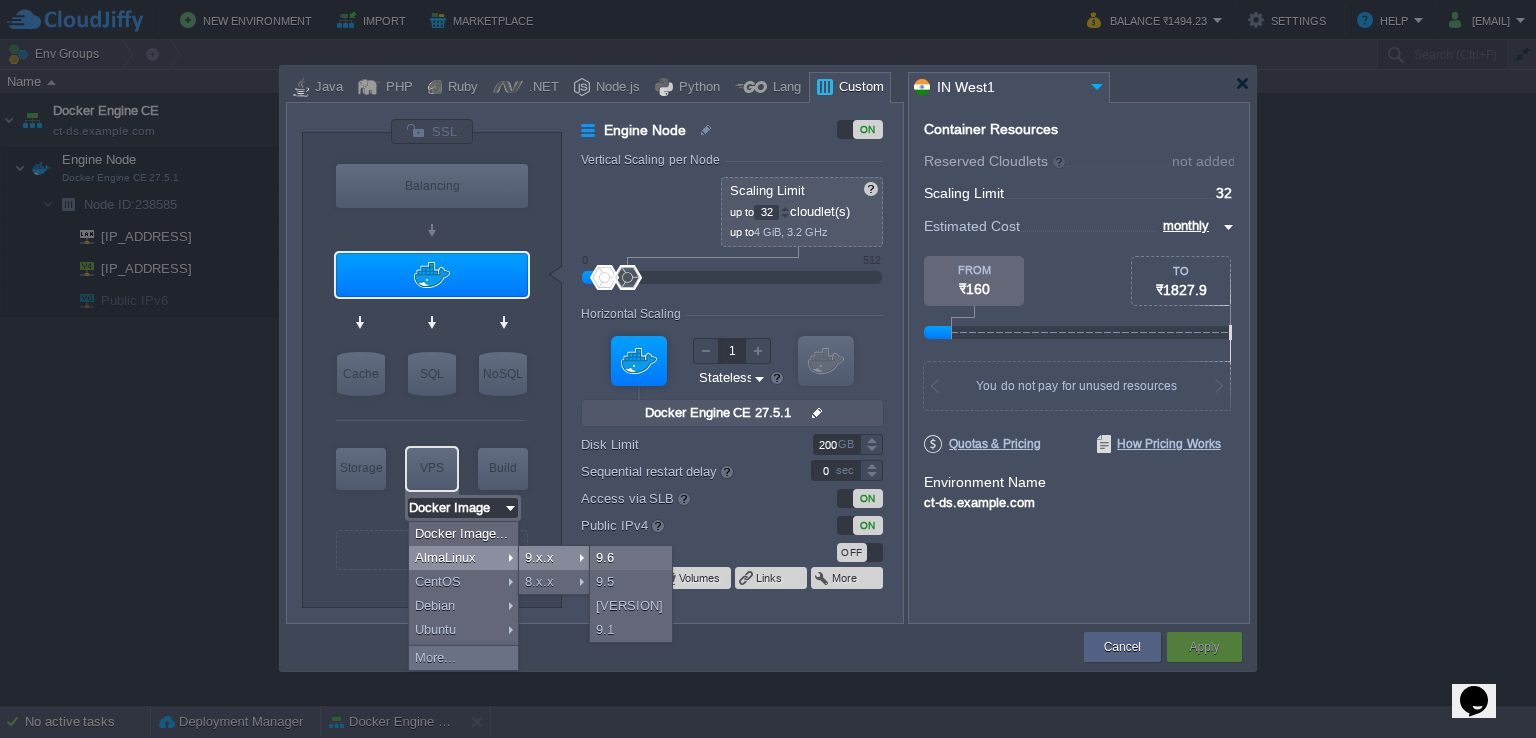 click on "9.x.x" at bounding box center (554, 558) 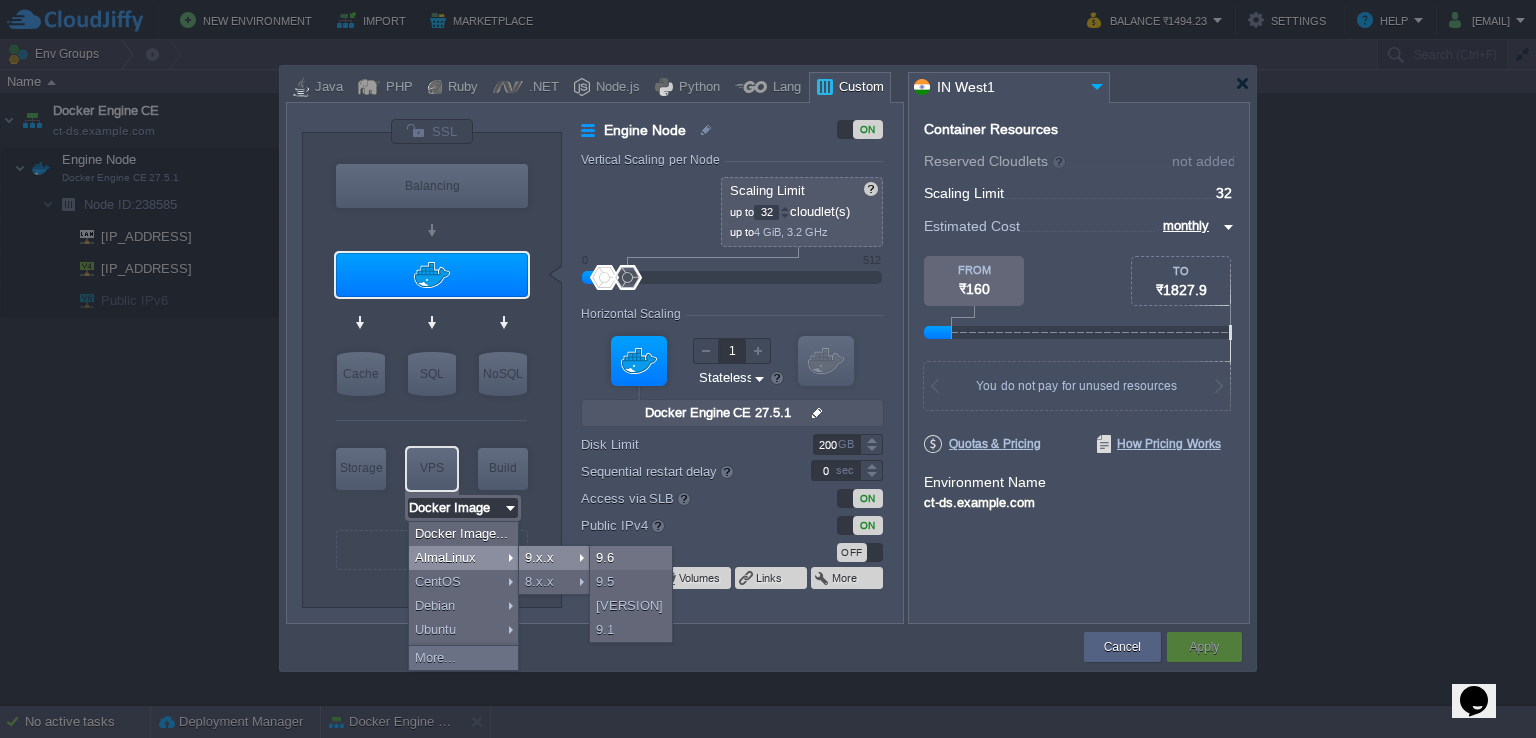 type on "AlmaLinux 9.6" 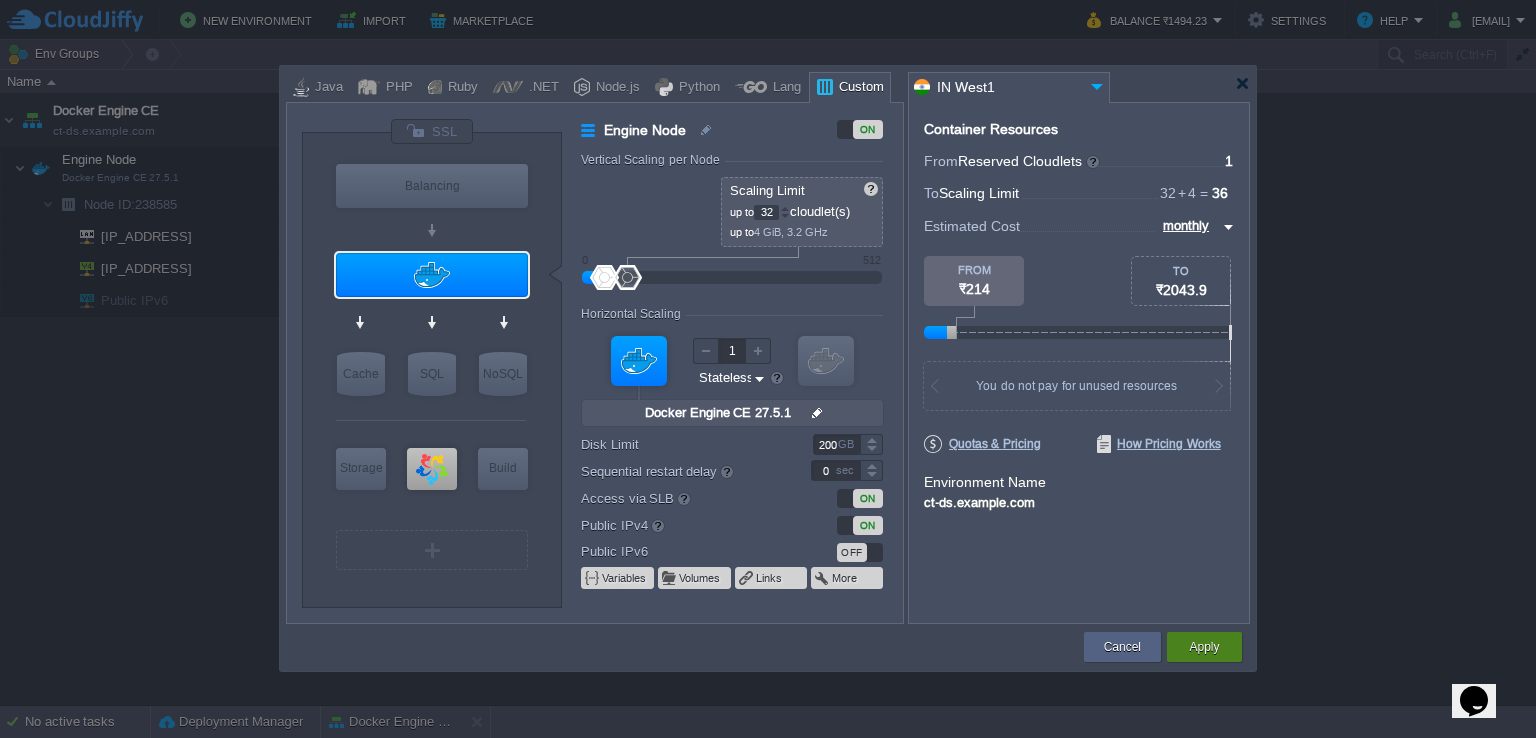 click on "Apply" at bounding box center [1204, 647] 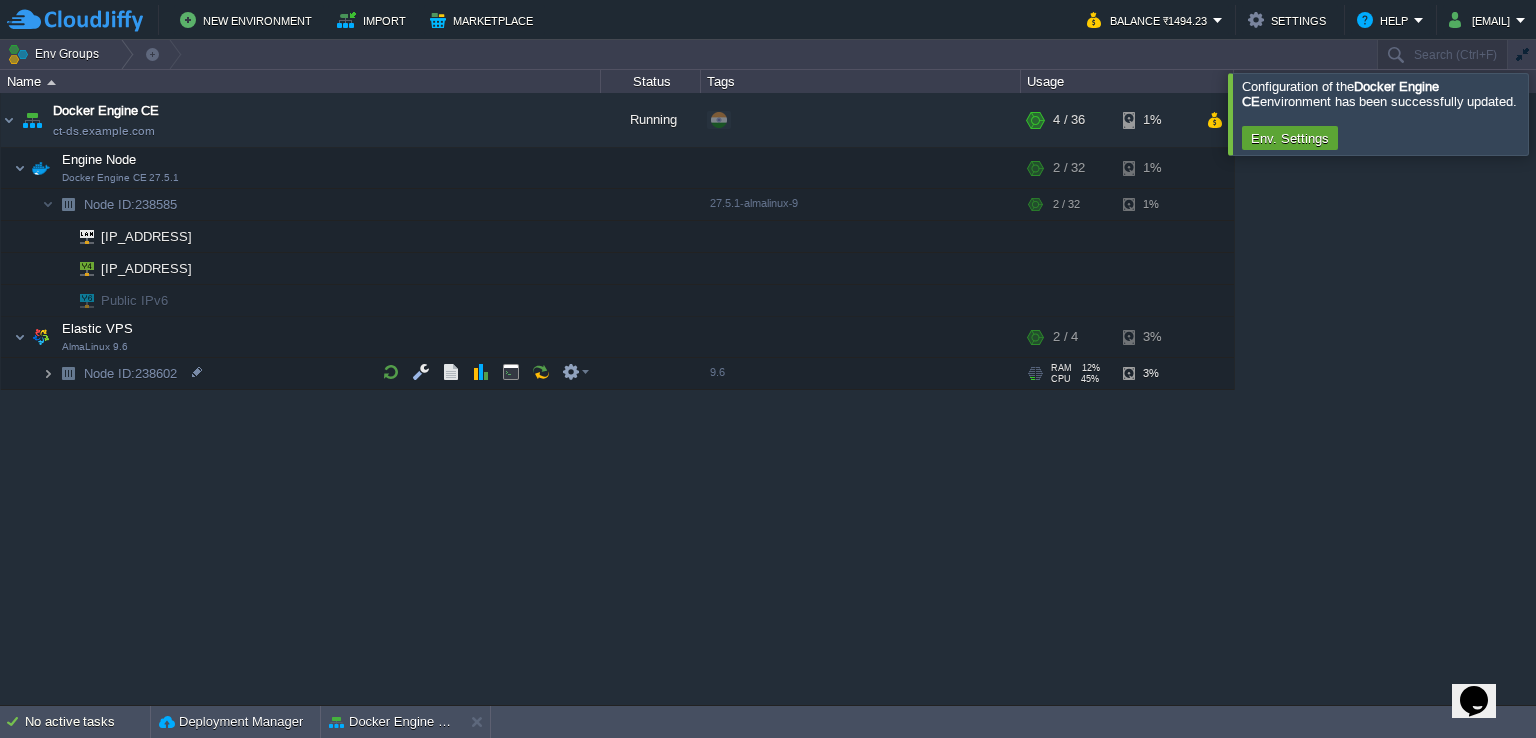 click at bounding box center (48, 373) 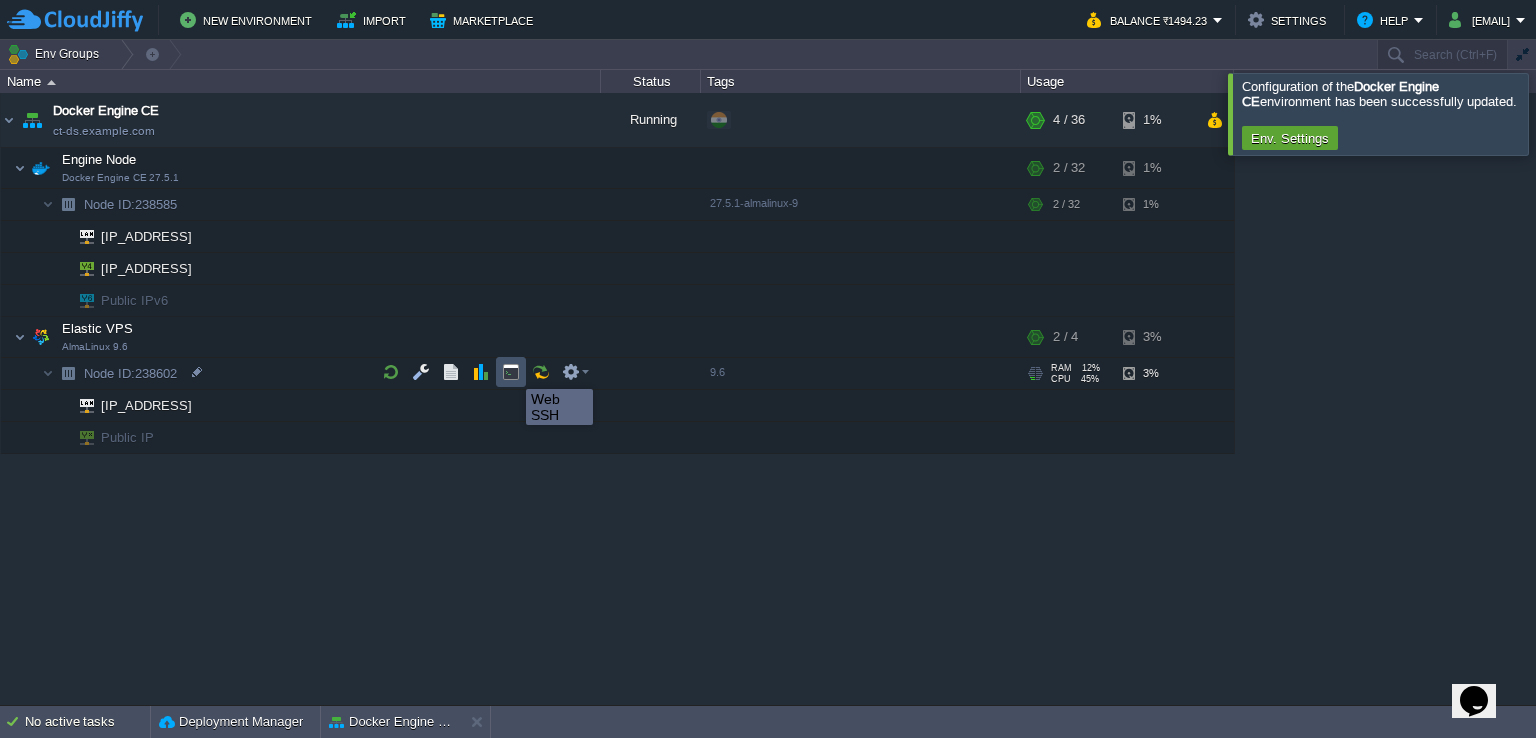click at bounding box center (511, 372) 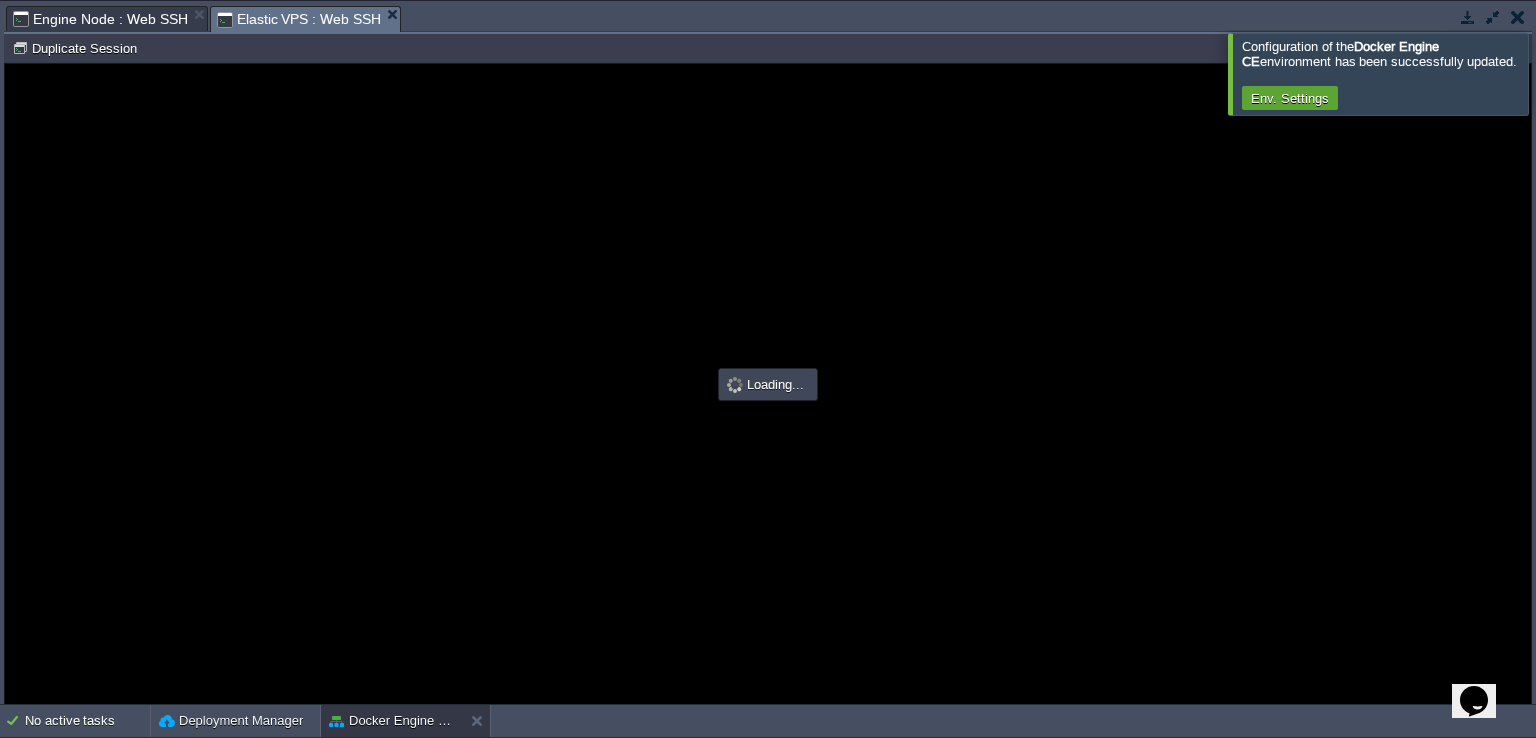 scroll, scrollTop: 0, scrollLeft: 0, axis: both 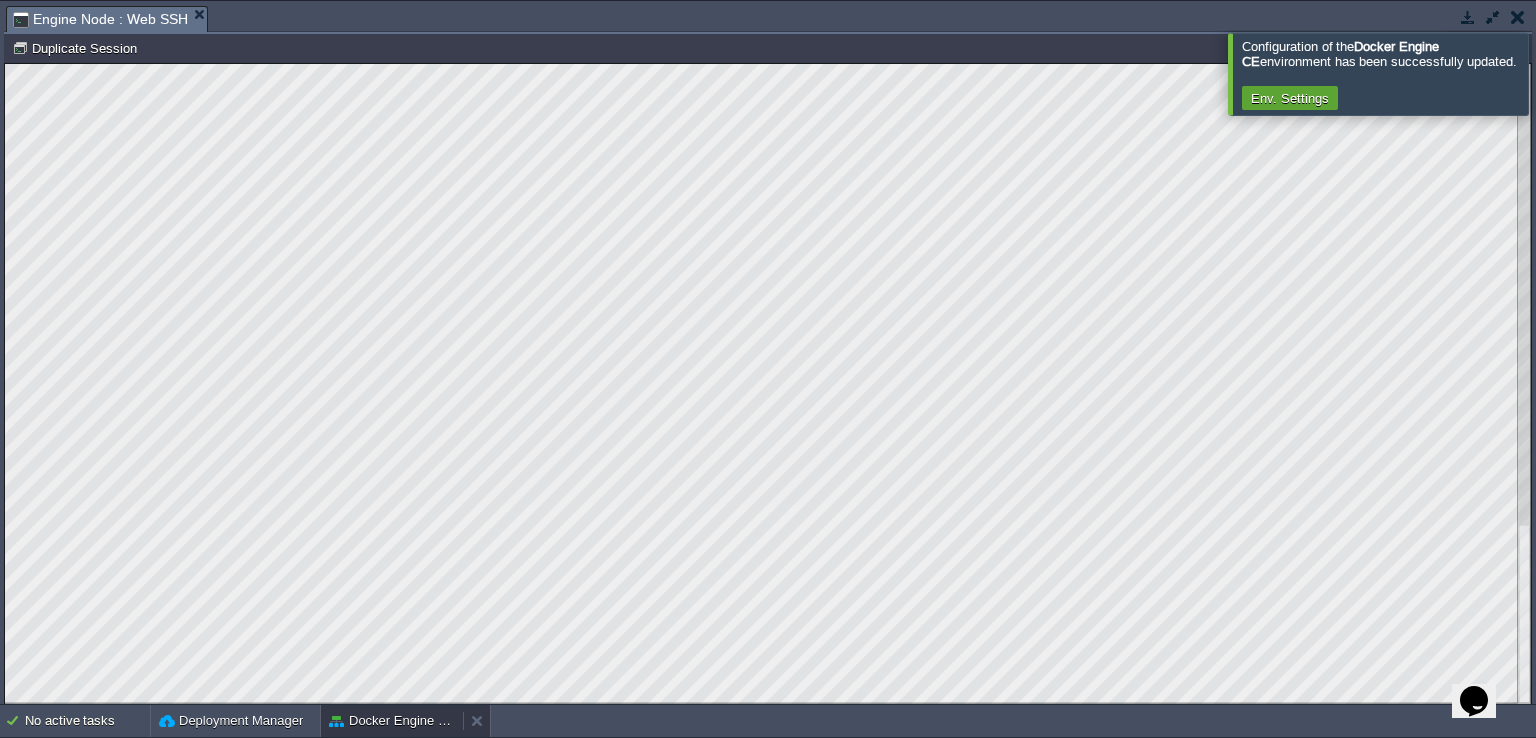 click on "Docker Engine CE" at bounding box center [392, 721] 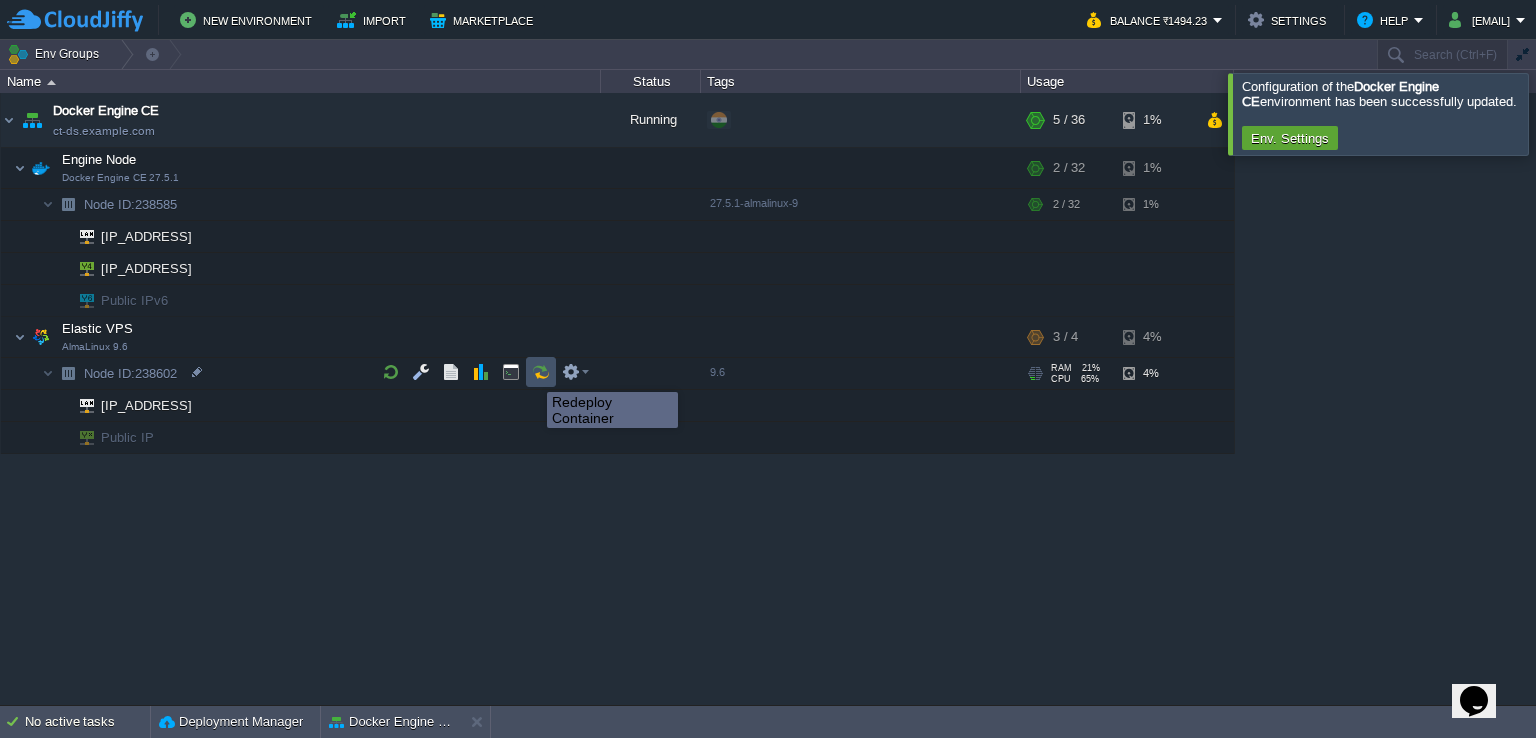 click at bounding box center [541, 372] 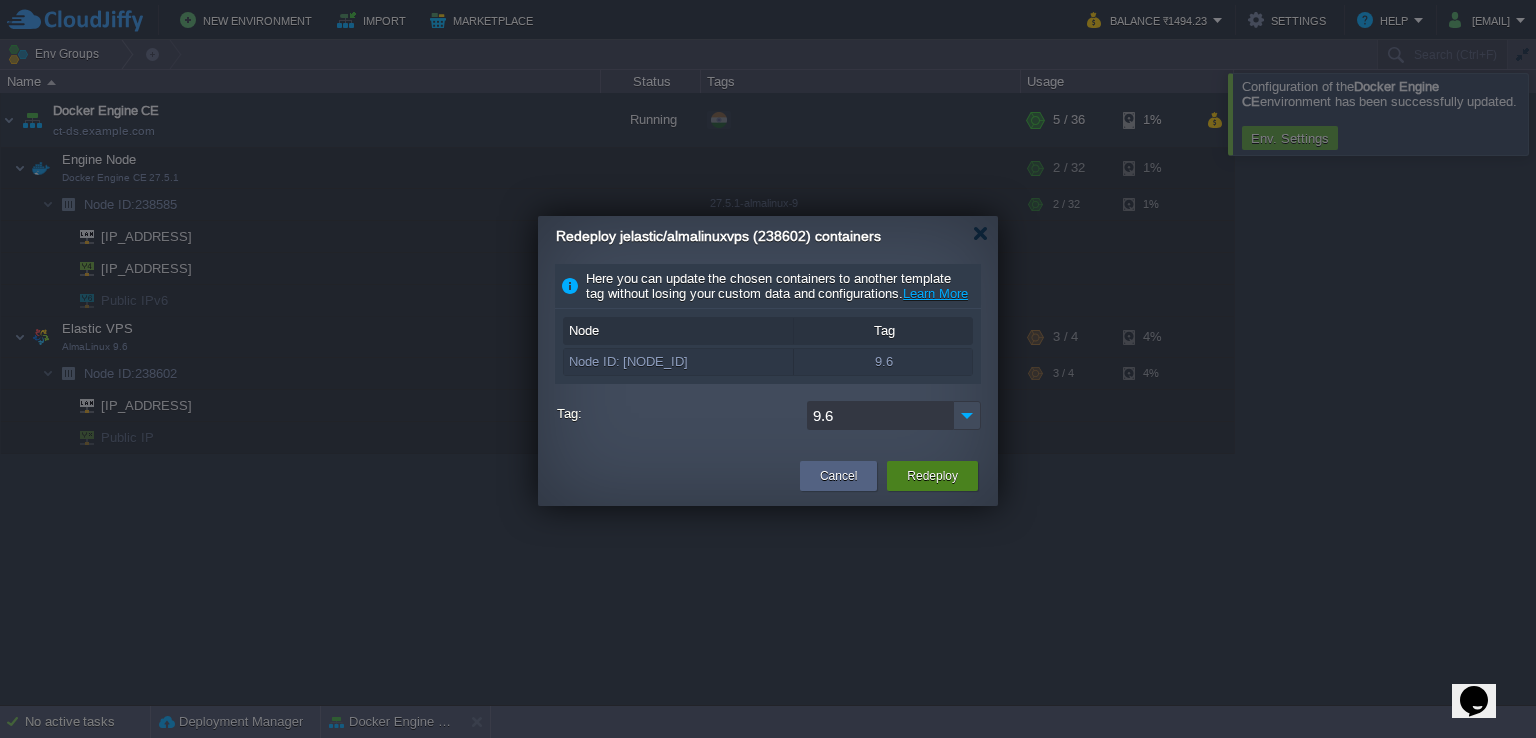 click on "Redeploy" at bounding box center (932, 476) 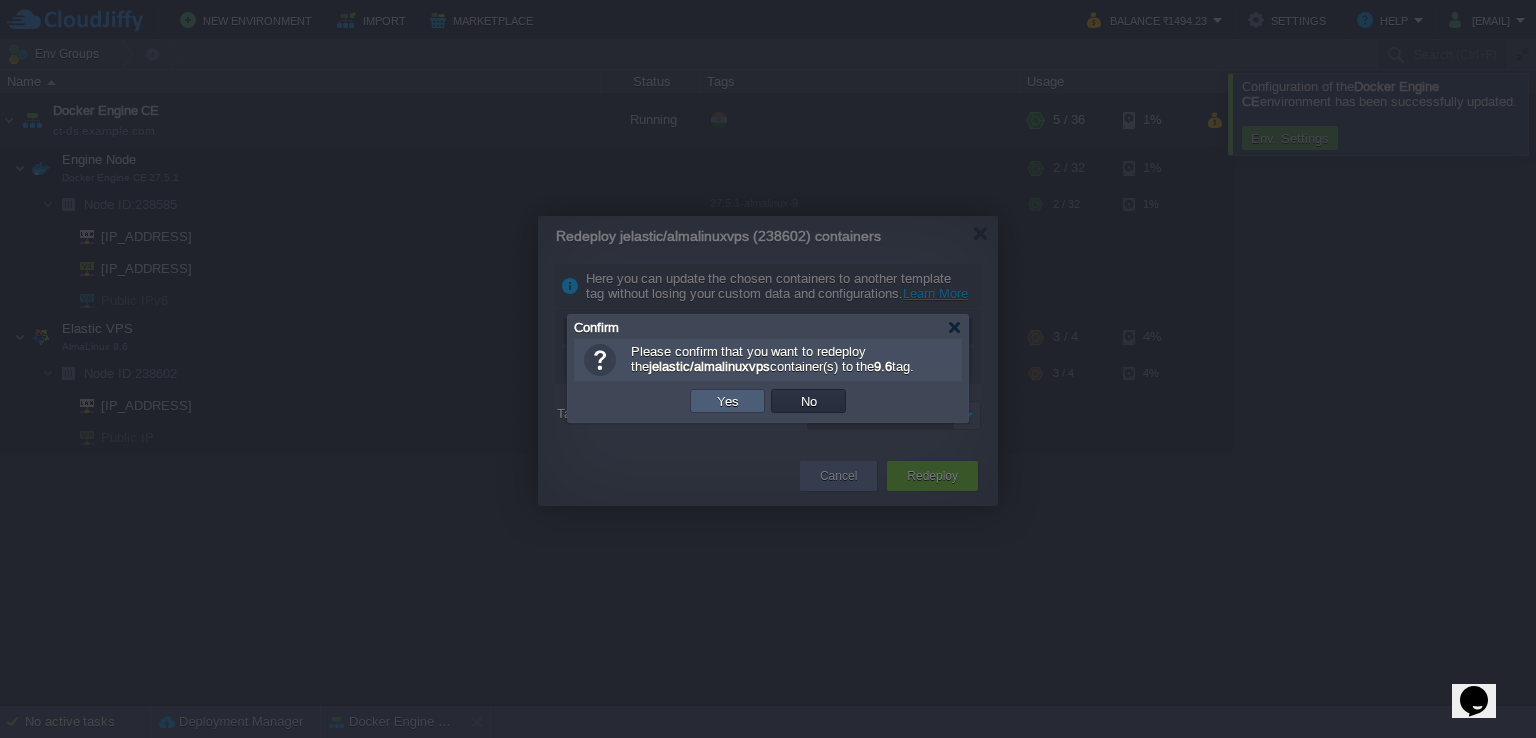 click on "Yes" at bounding box center (727, 401) 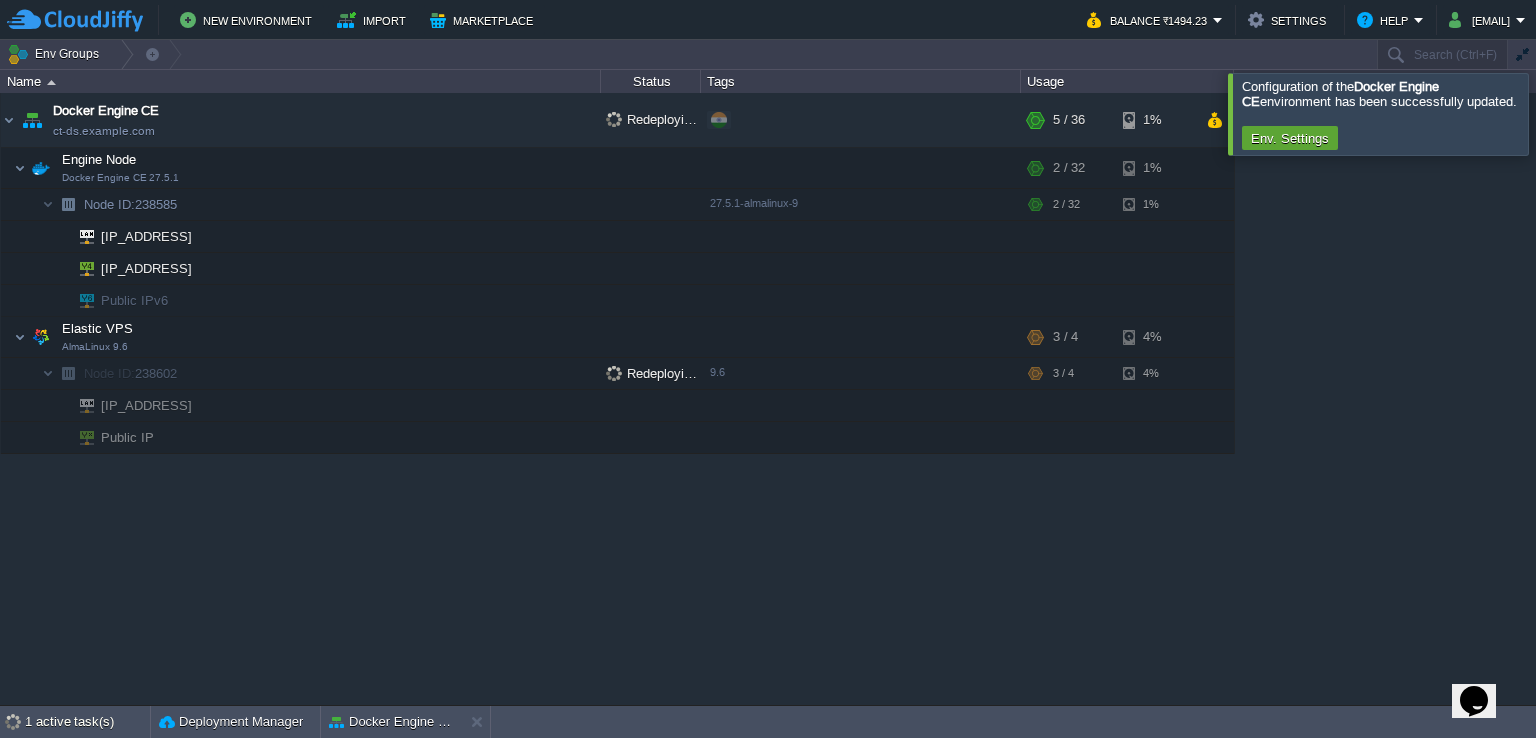 click at bounding box center [1560, 113] 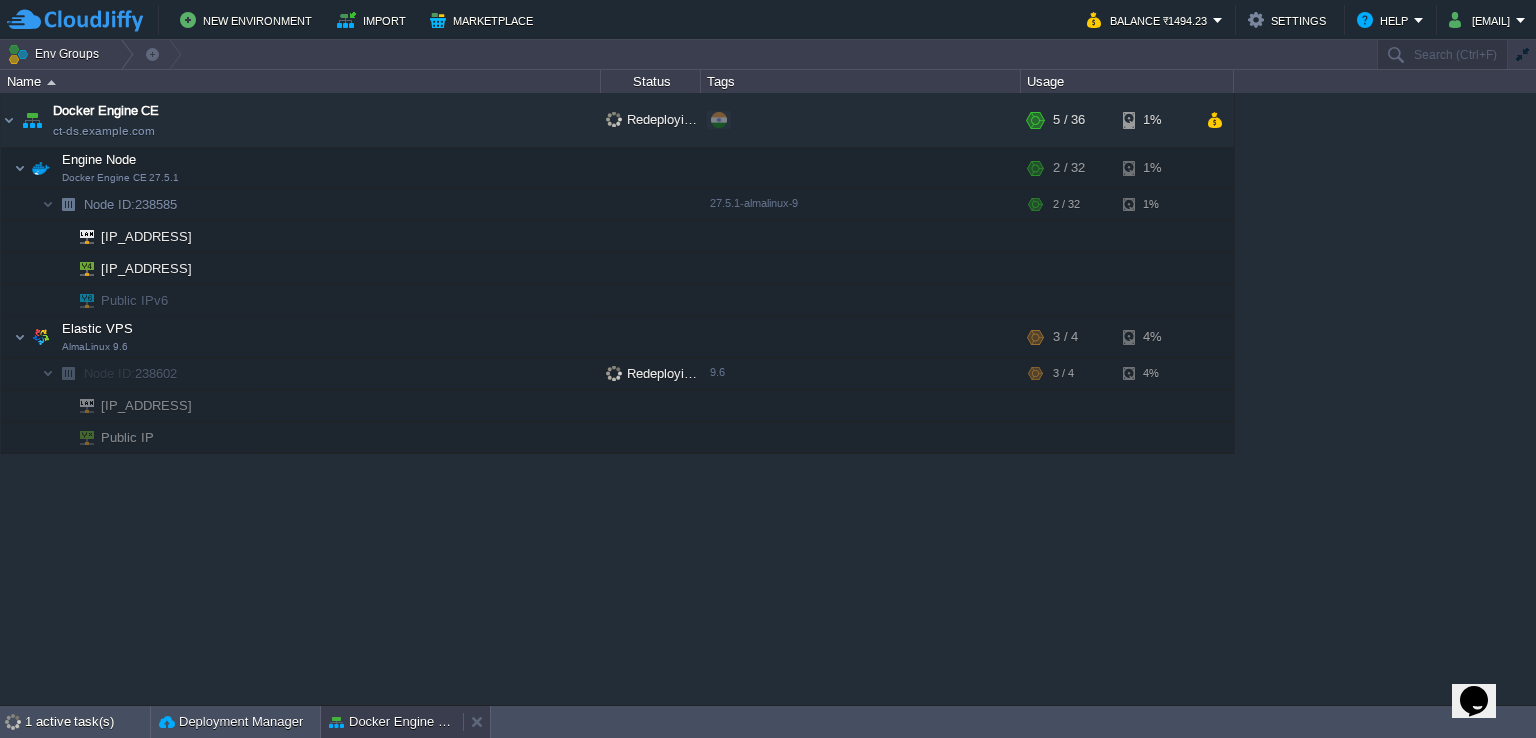 click on "Docker Engine CE" at bounding box center (392, 722) 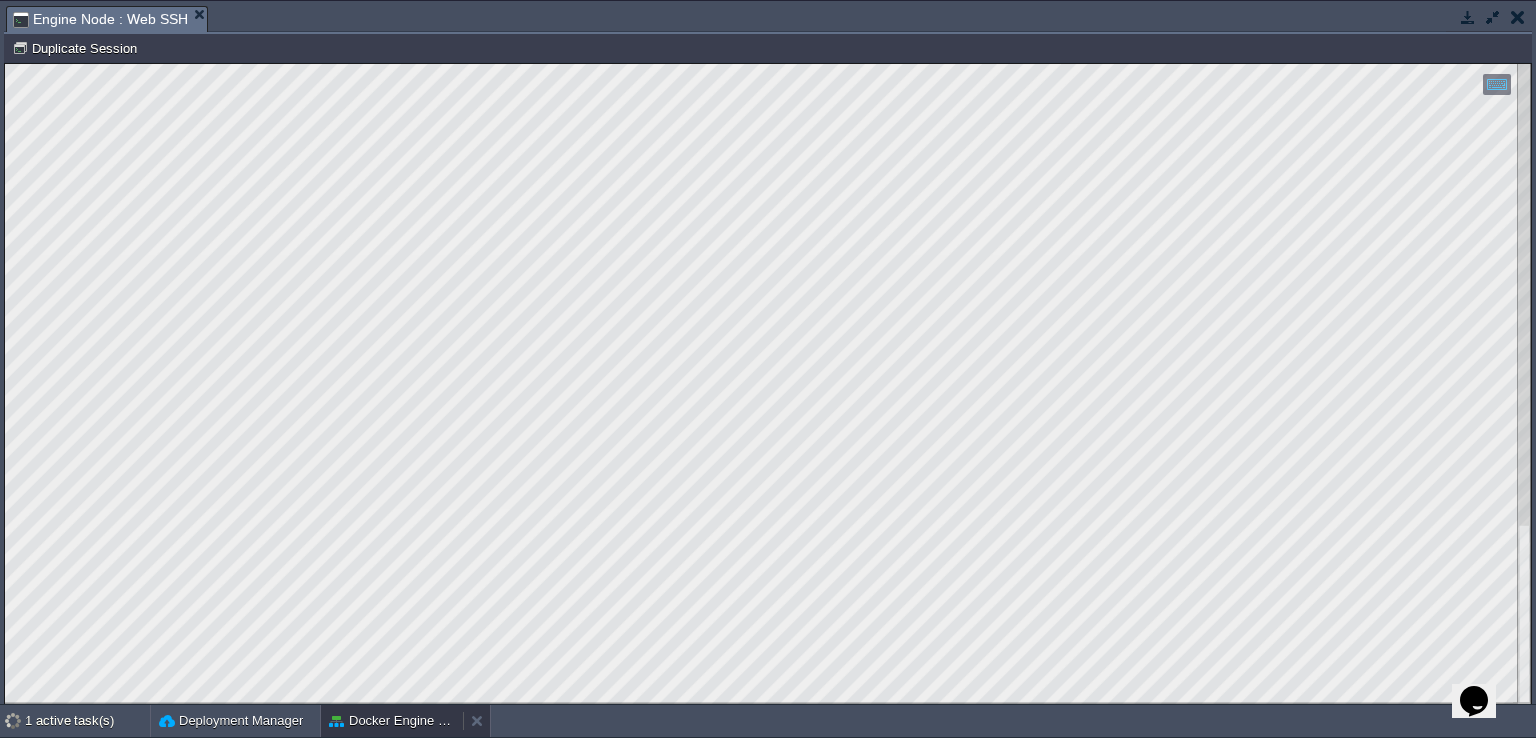 click on "Docker Engine CE" at bounding box center (392, 721) 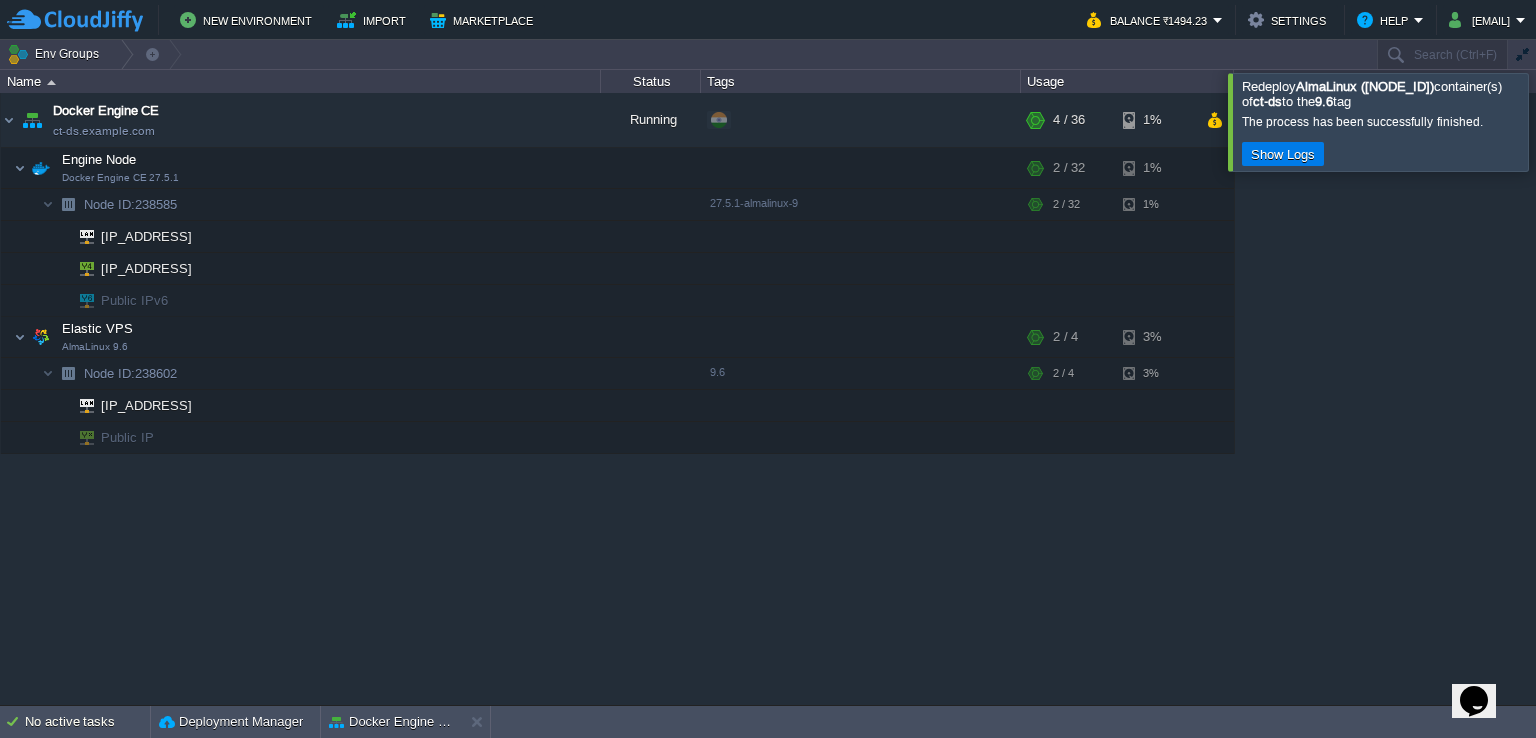 click at bounding box center (1560, 121) 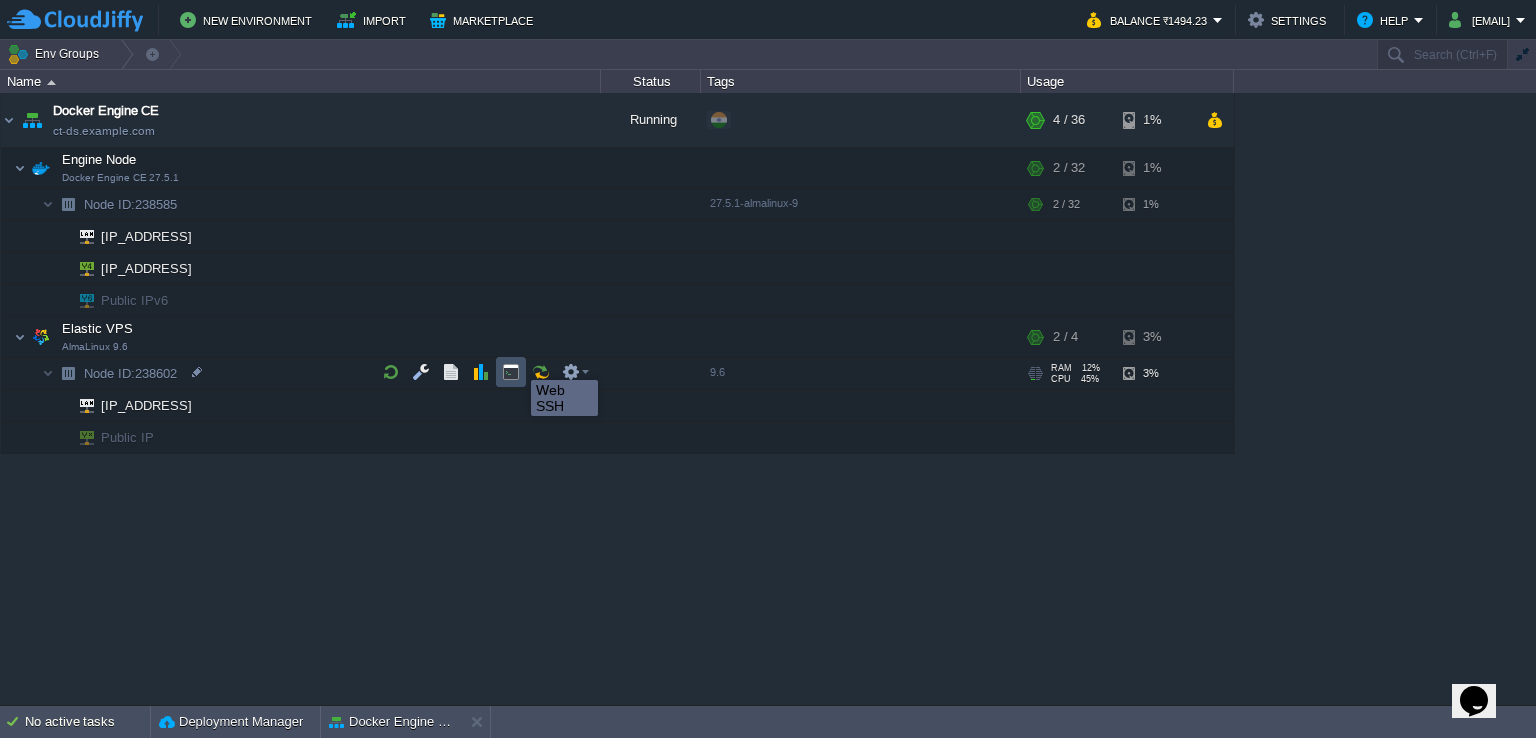 click at bounding box center (511, 372) 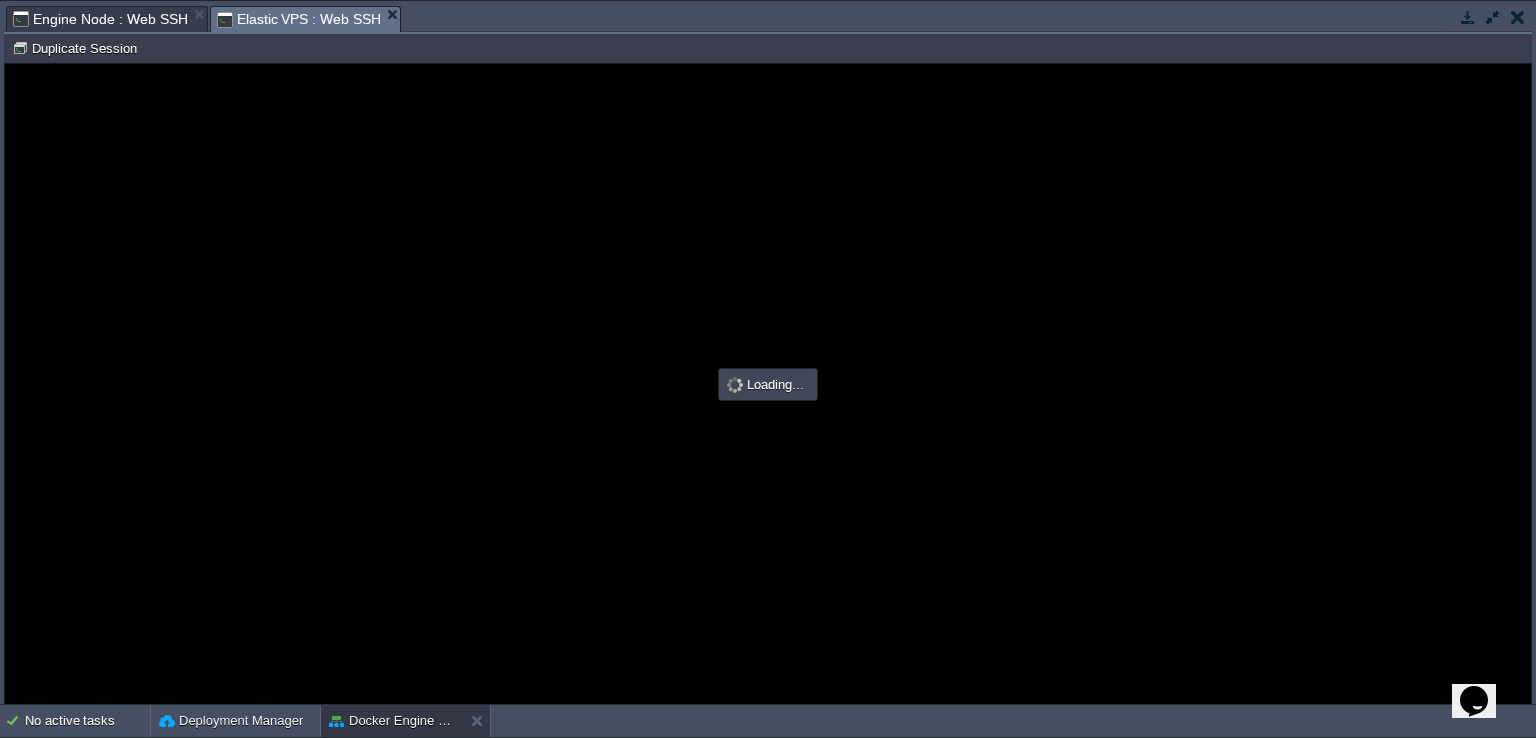 scroll, scrollTop: 0, scrollLeft: 0, axis: both 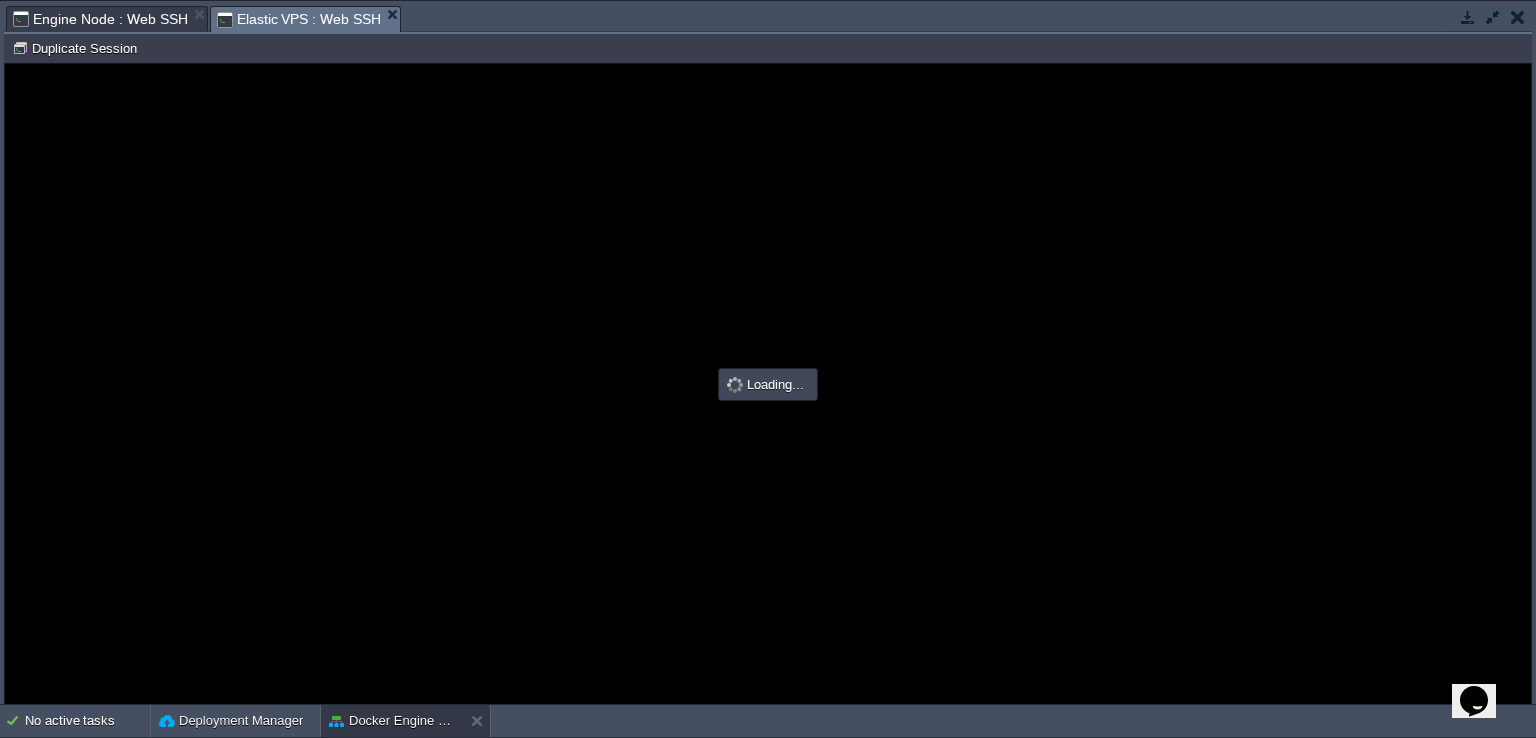 type on "#000000" 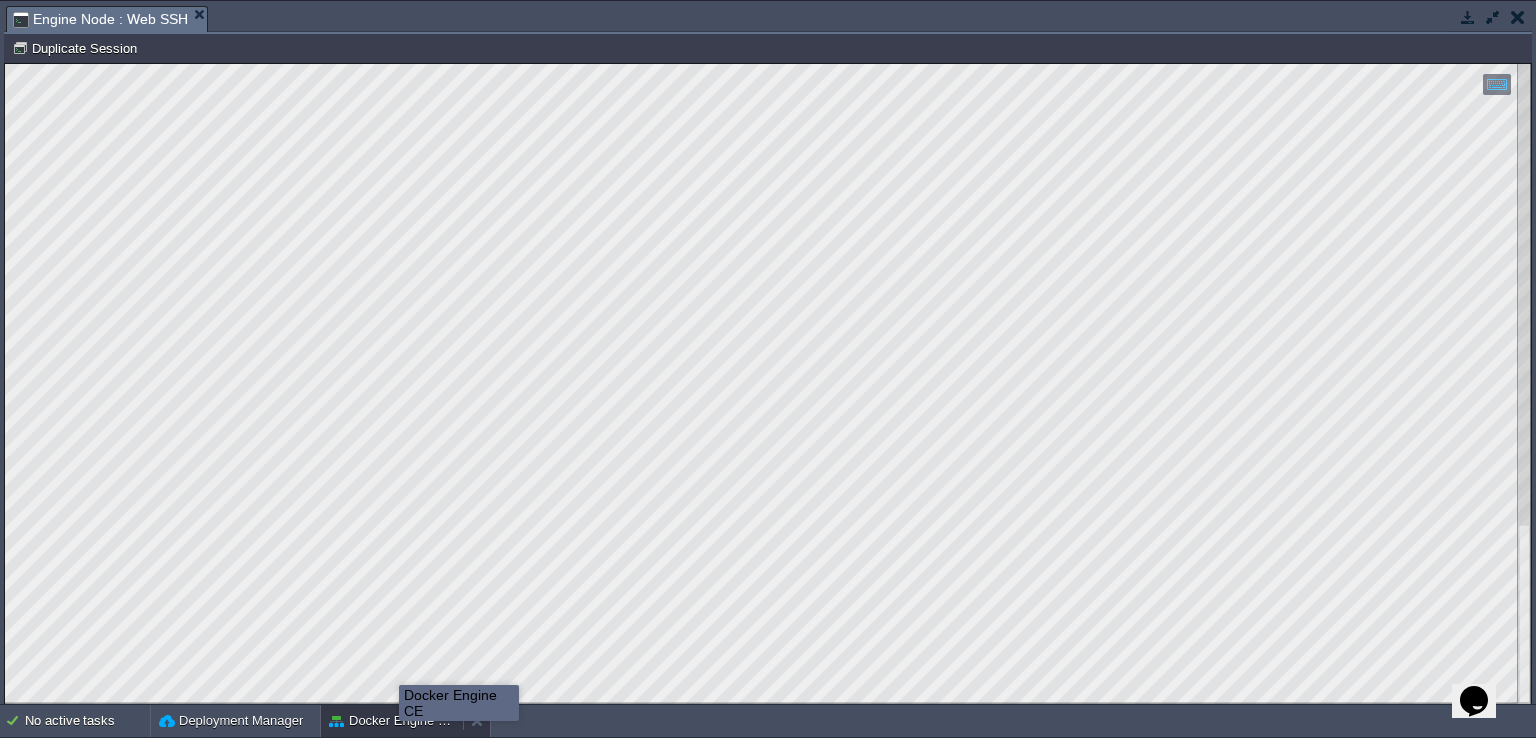 click on "Docker Engine CE" at bounding box center (392, 721) 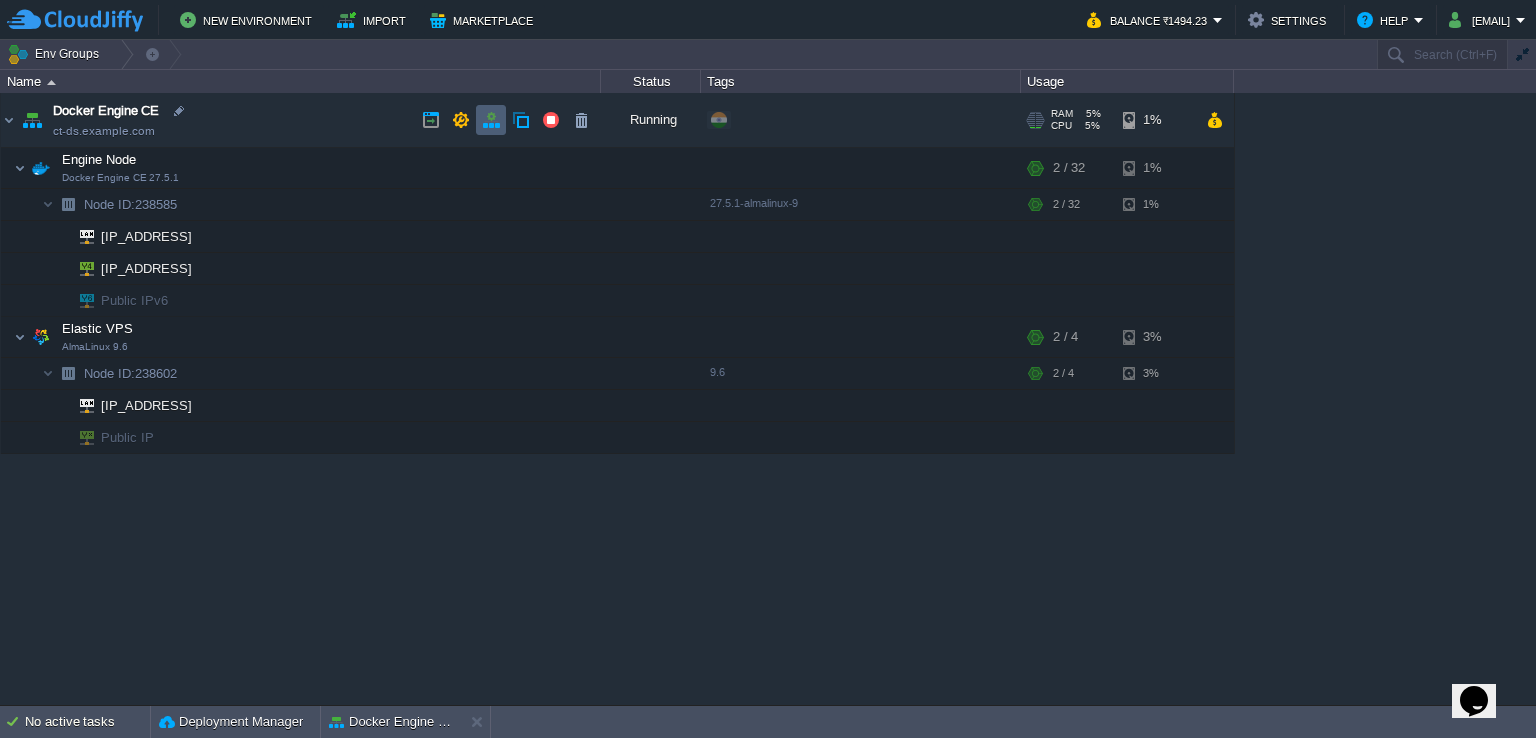 click at bounding box center (491, 120) 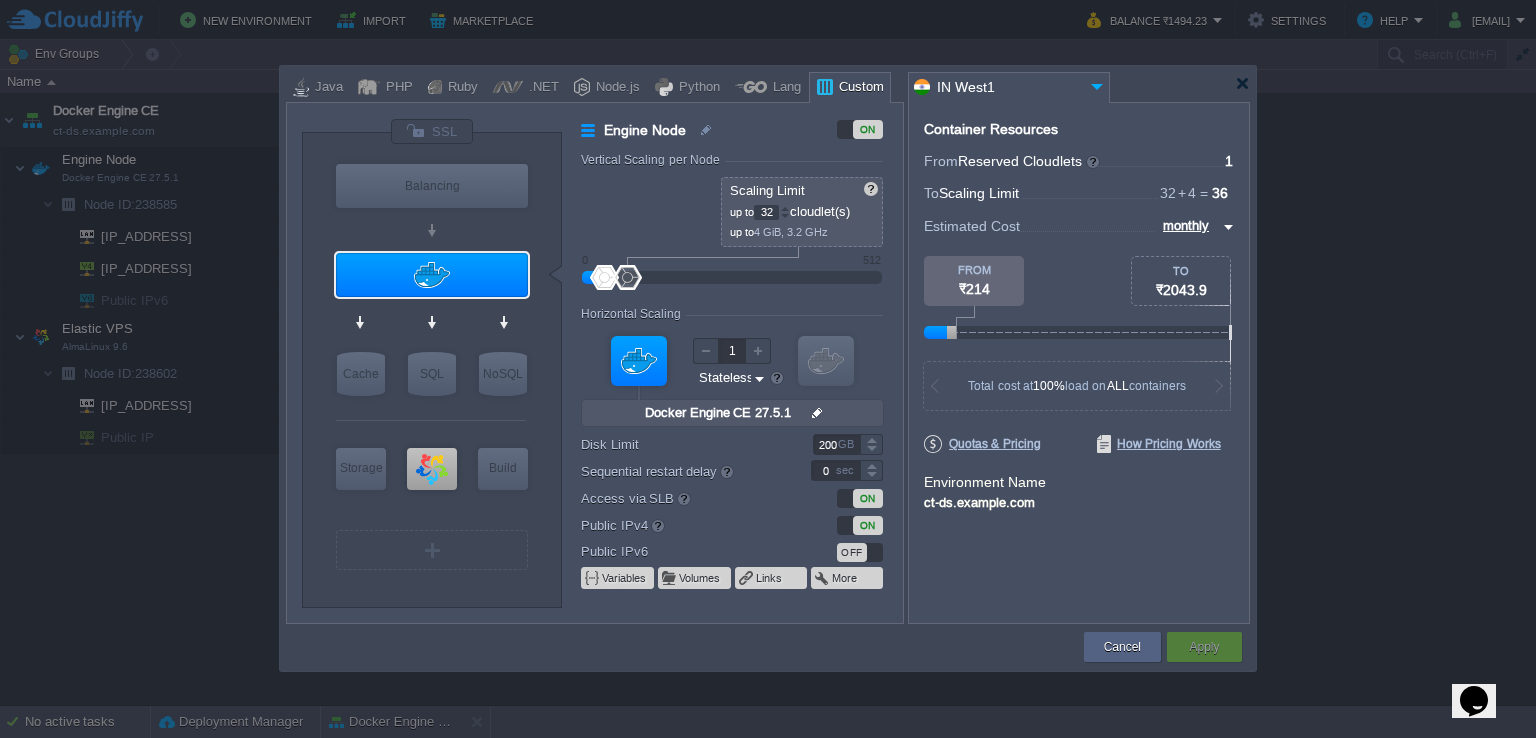 click on "VM     Balancing                    VM     Application Servers                    VM     Cache                    VM     SQL                    VM     NoSQL                    VM     Storage                    VM     VPS                    VM     Build                    VM         Docker Image" at bounding box center (432, 370) 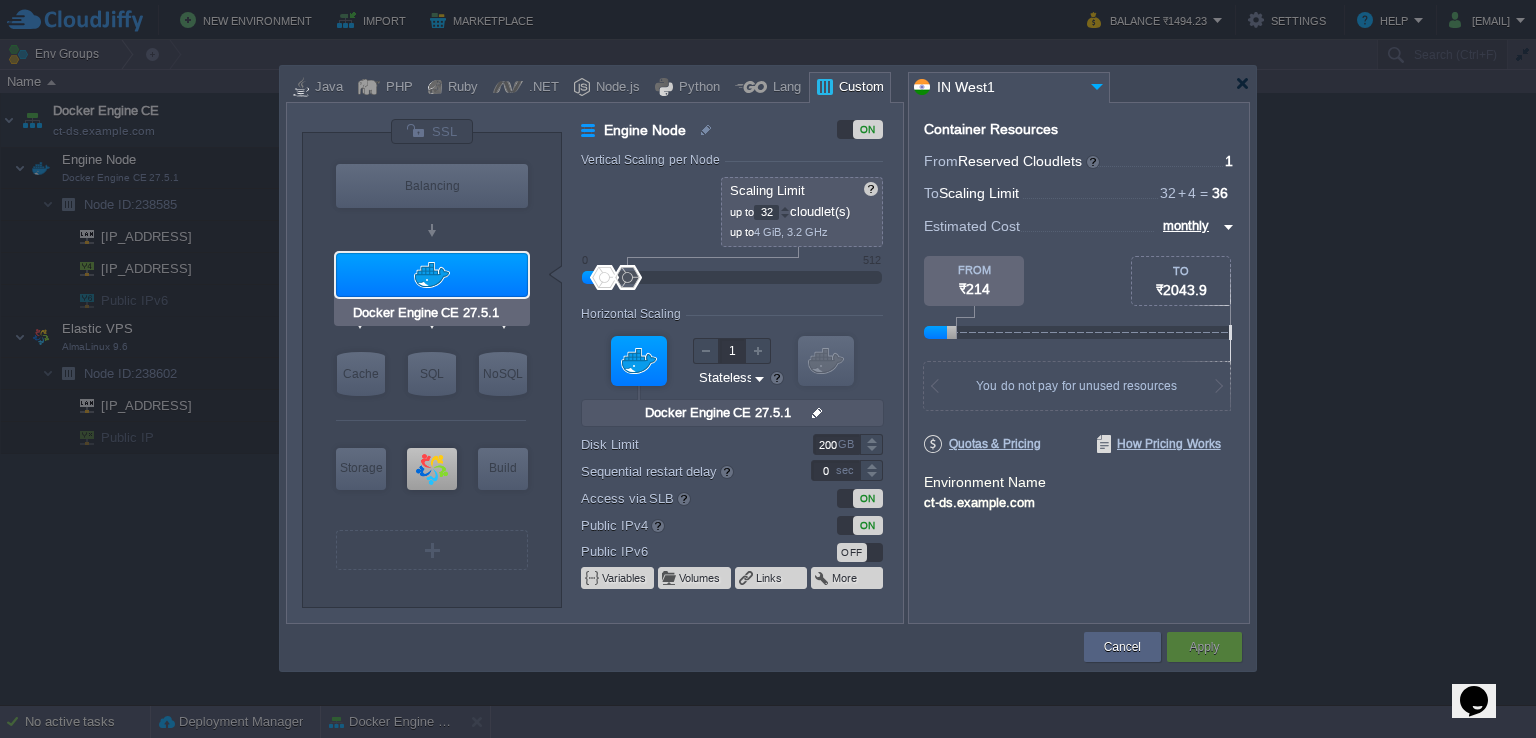 click at bounding box center [432, 275] 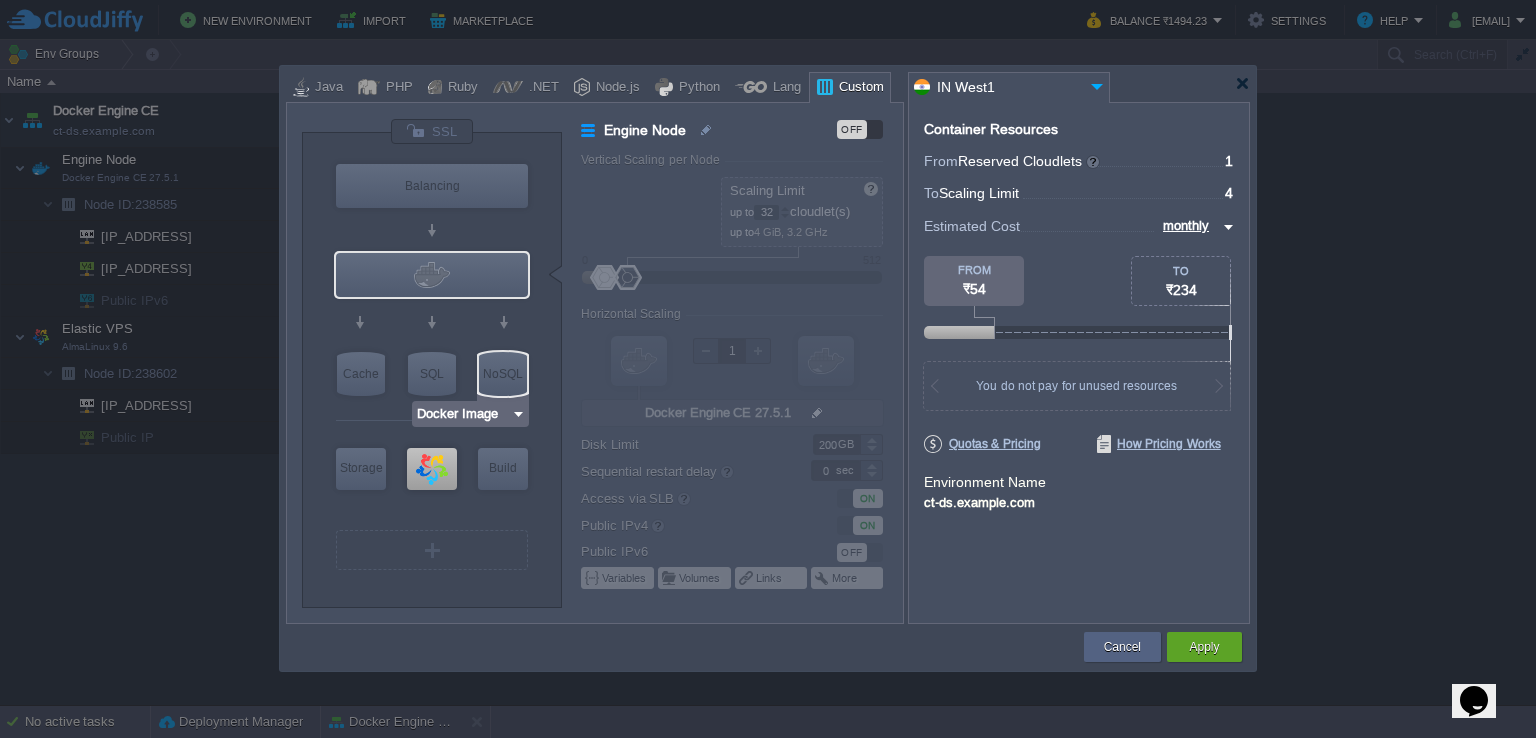 type on "AlmaLinux 9.6" 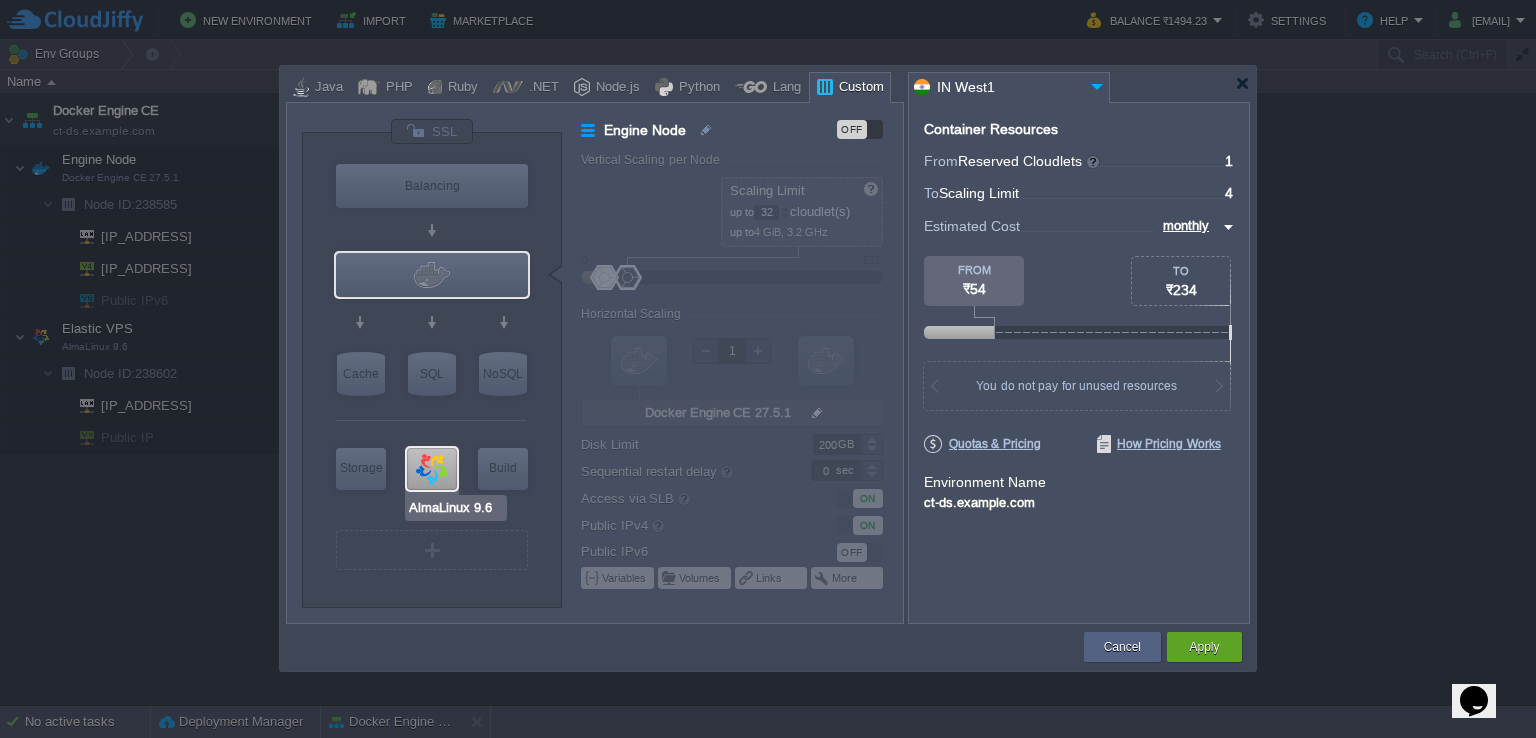 click at bounding box center [432, 469] 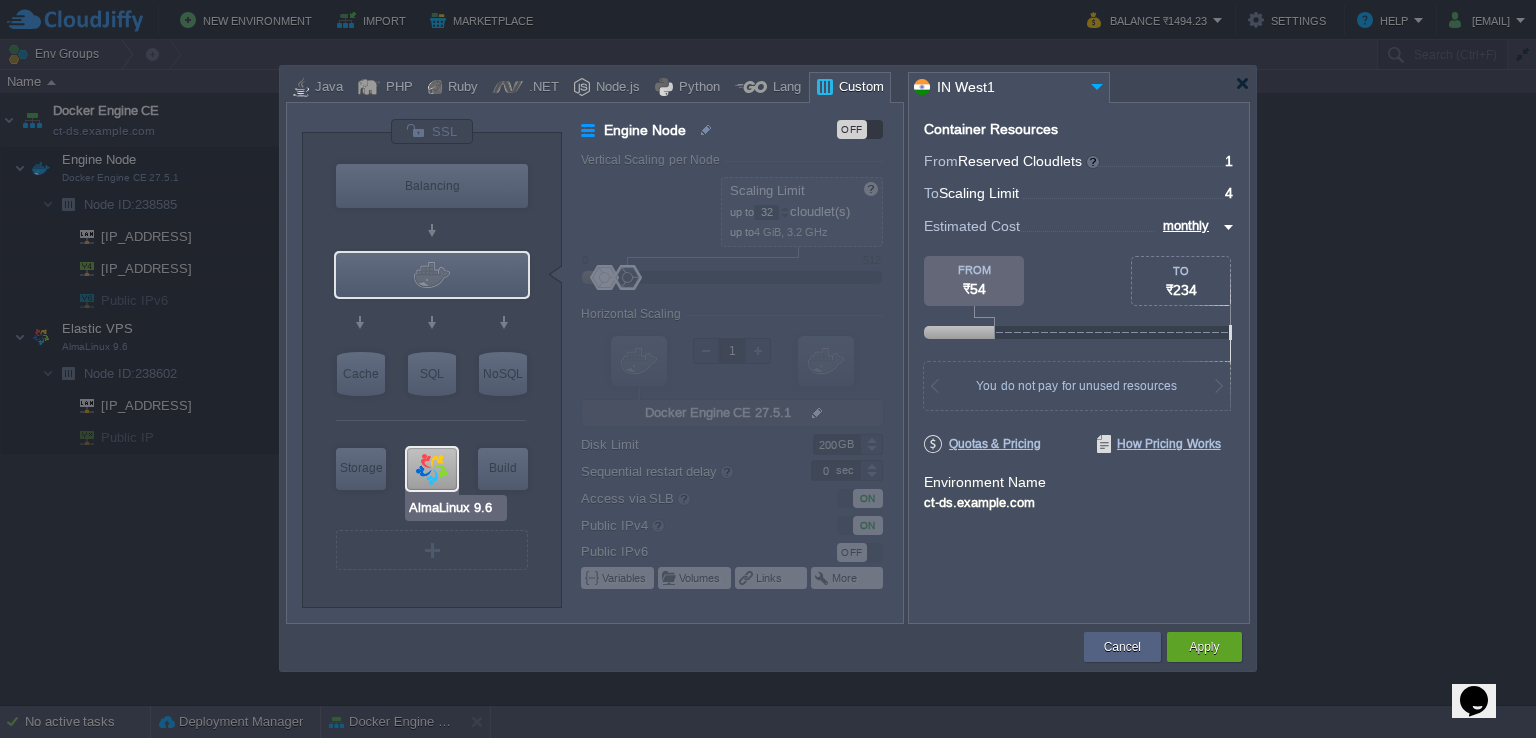 type on "4" 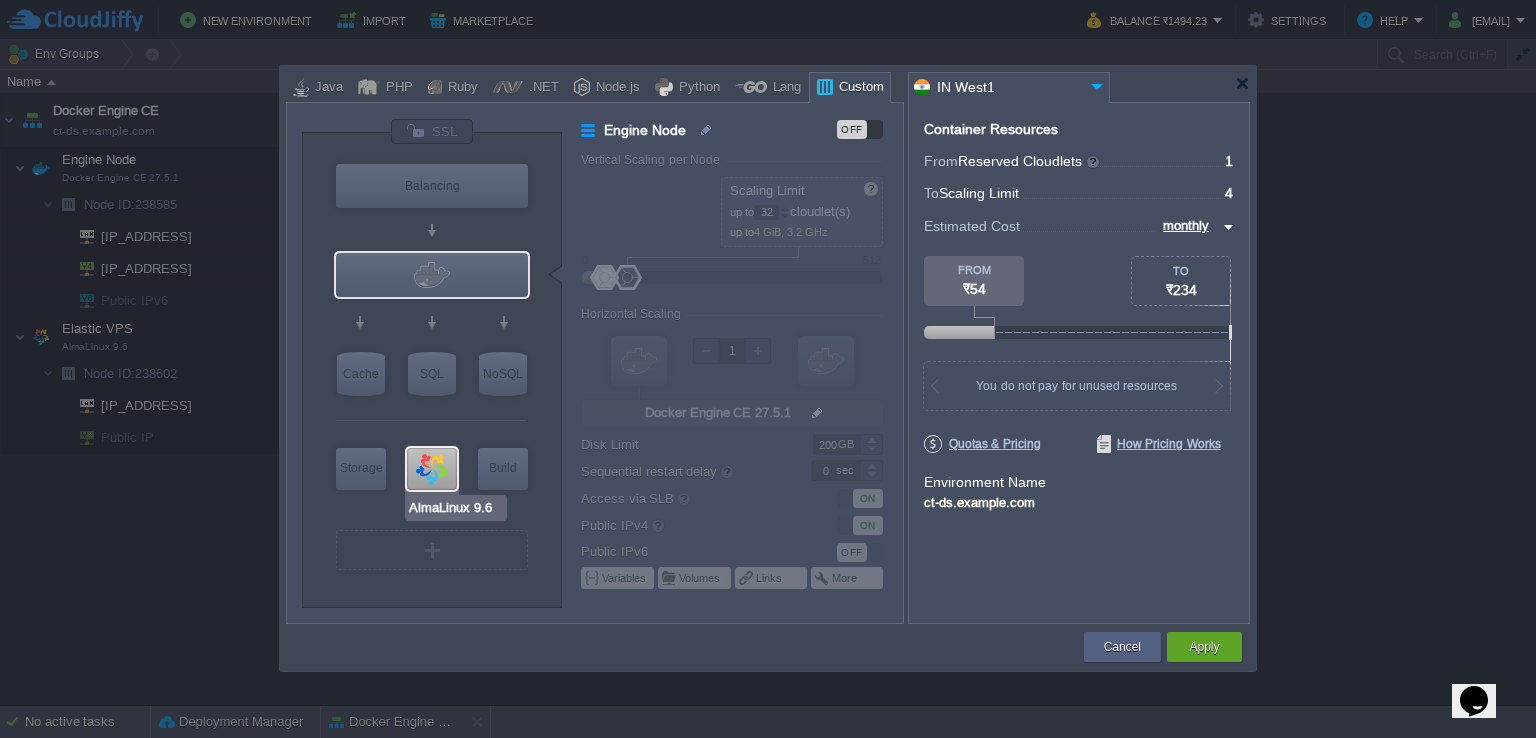 type on "AlmaLinux 9.6" 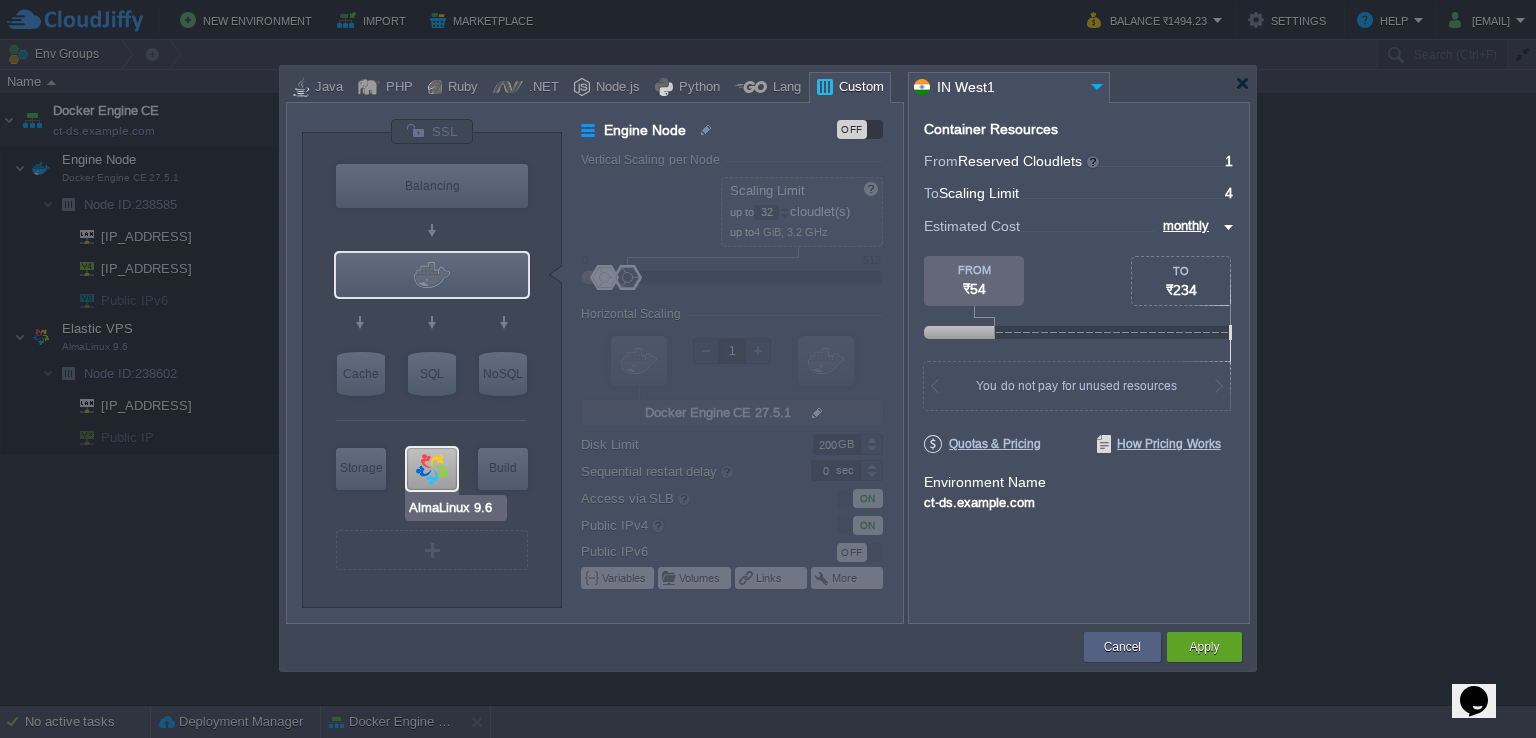 type on "9.6" 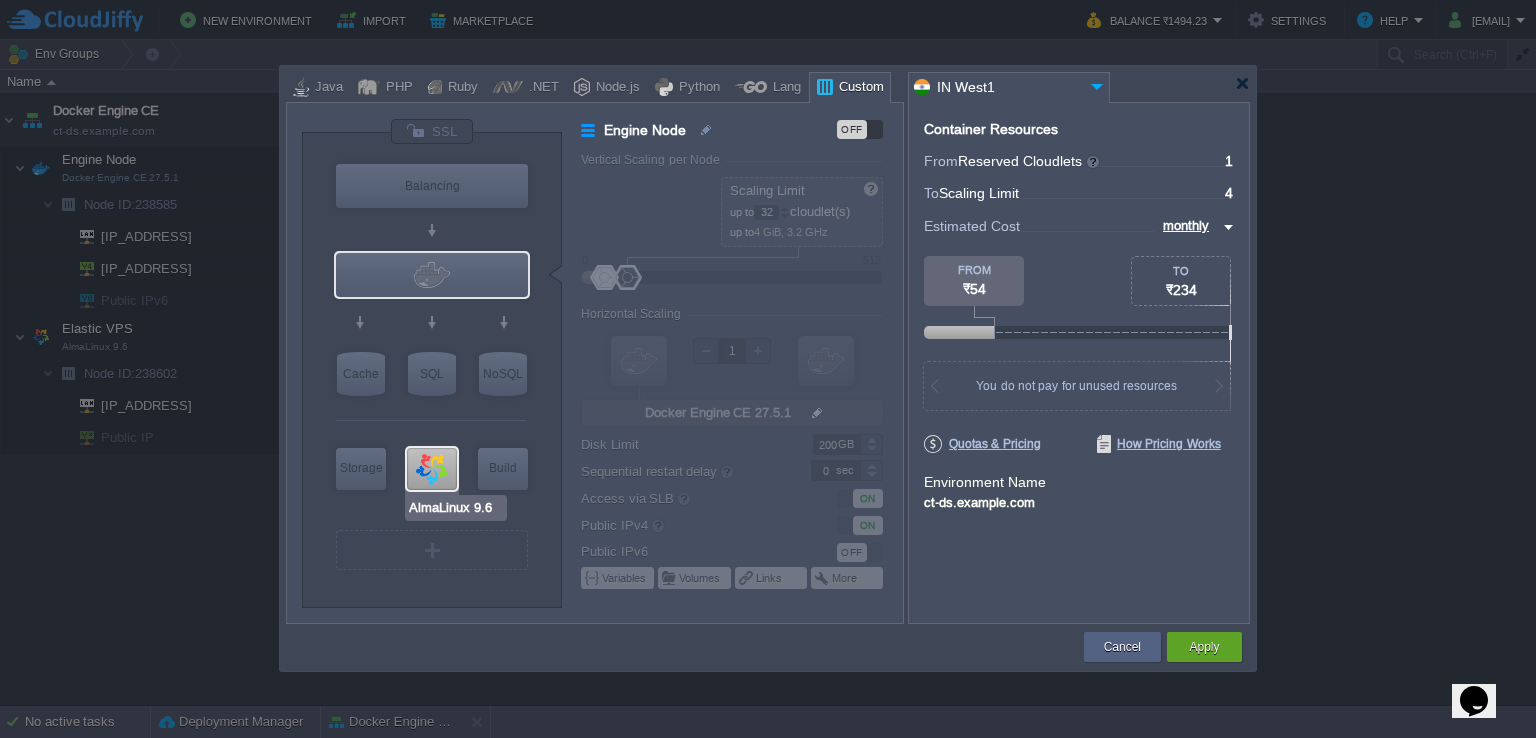 type on "Stateful" 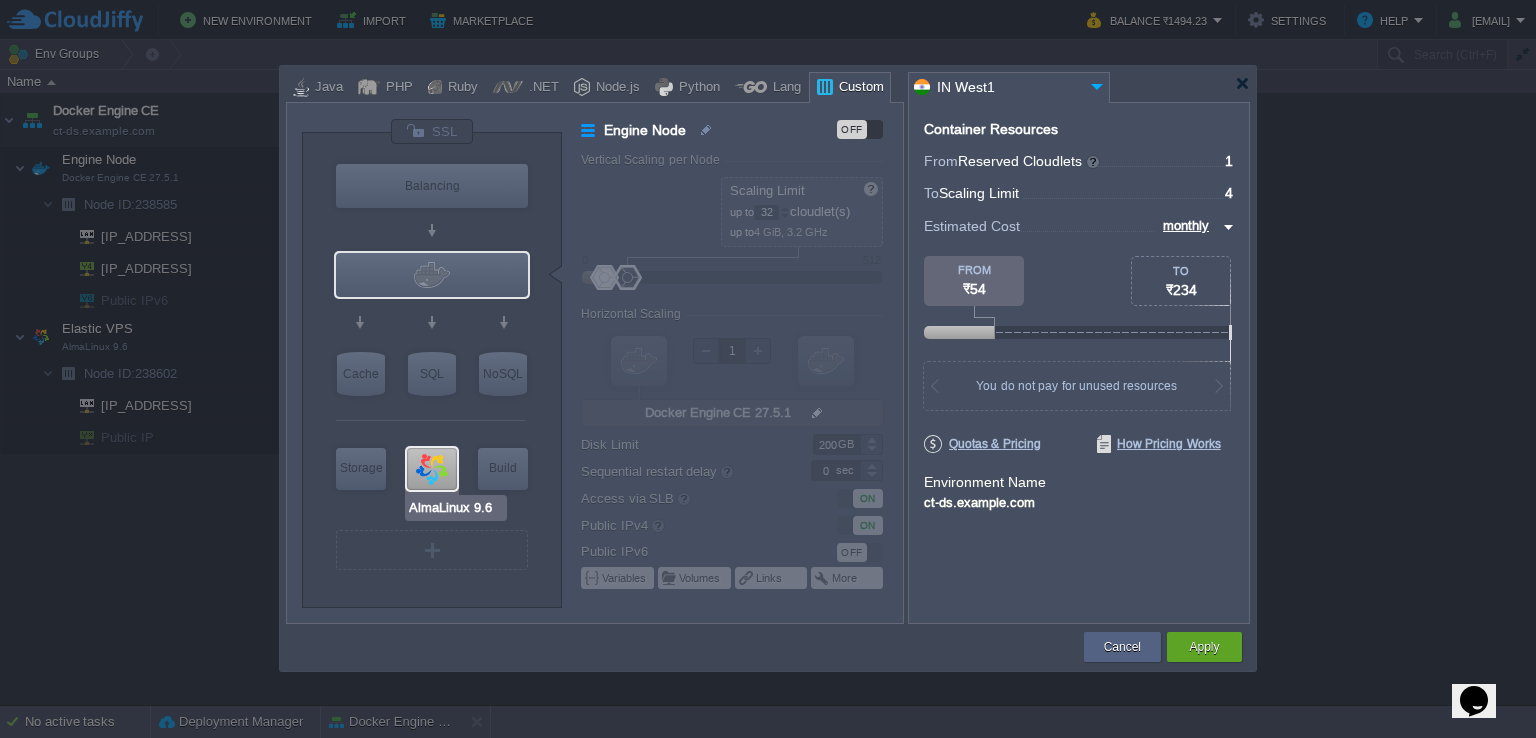 type on "30" 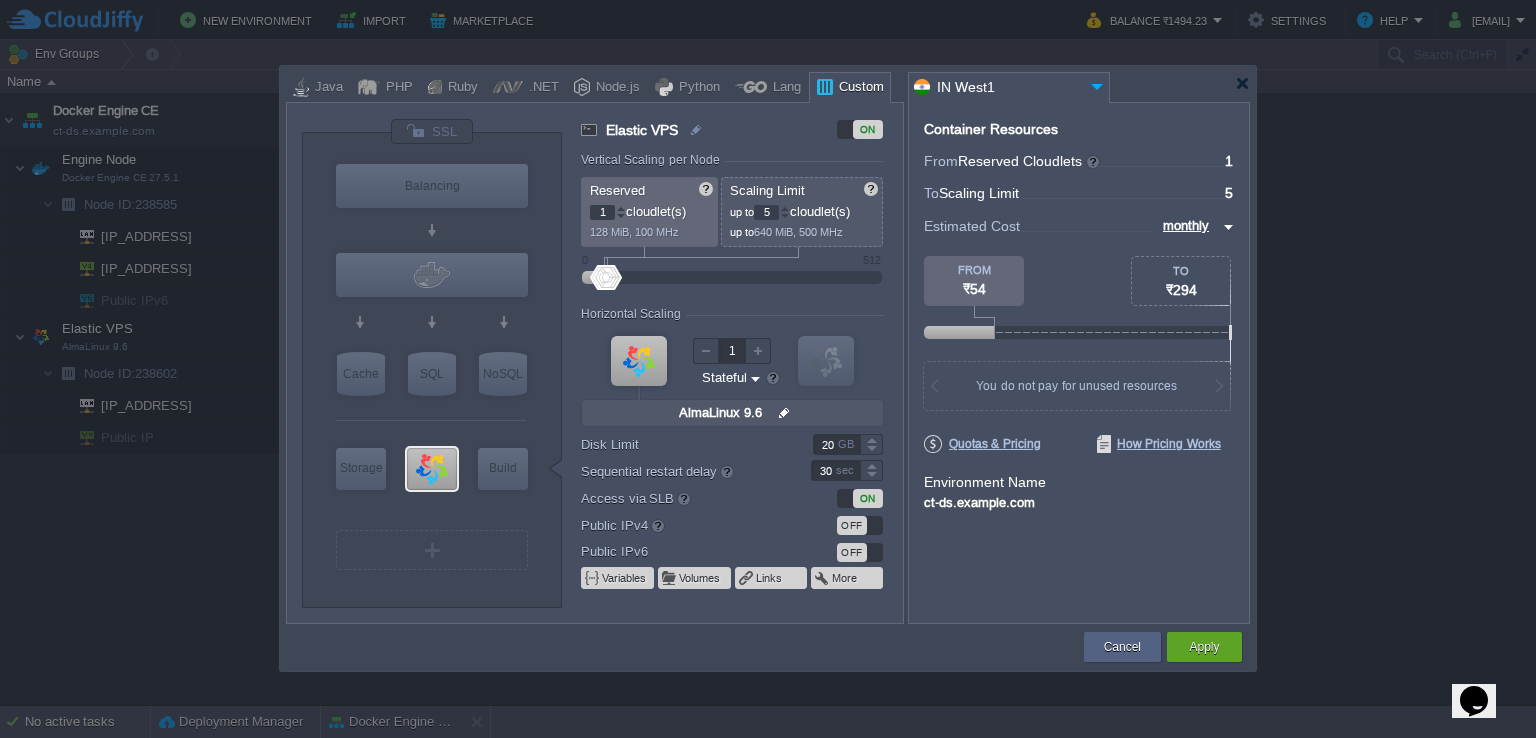 click at bounding box center (785, 208) 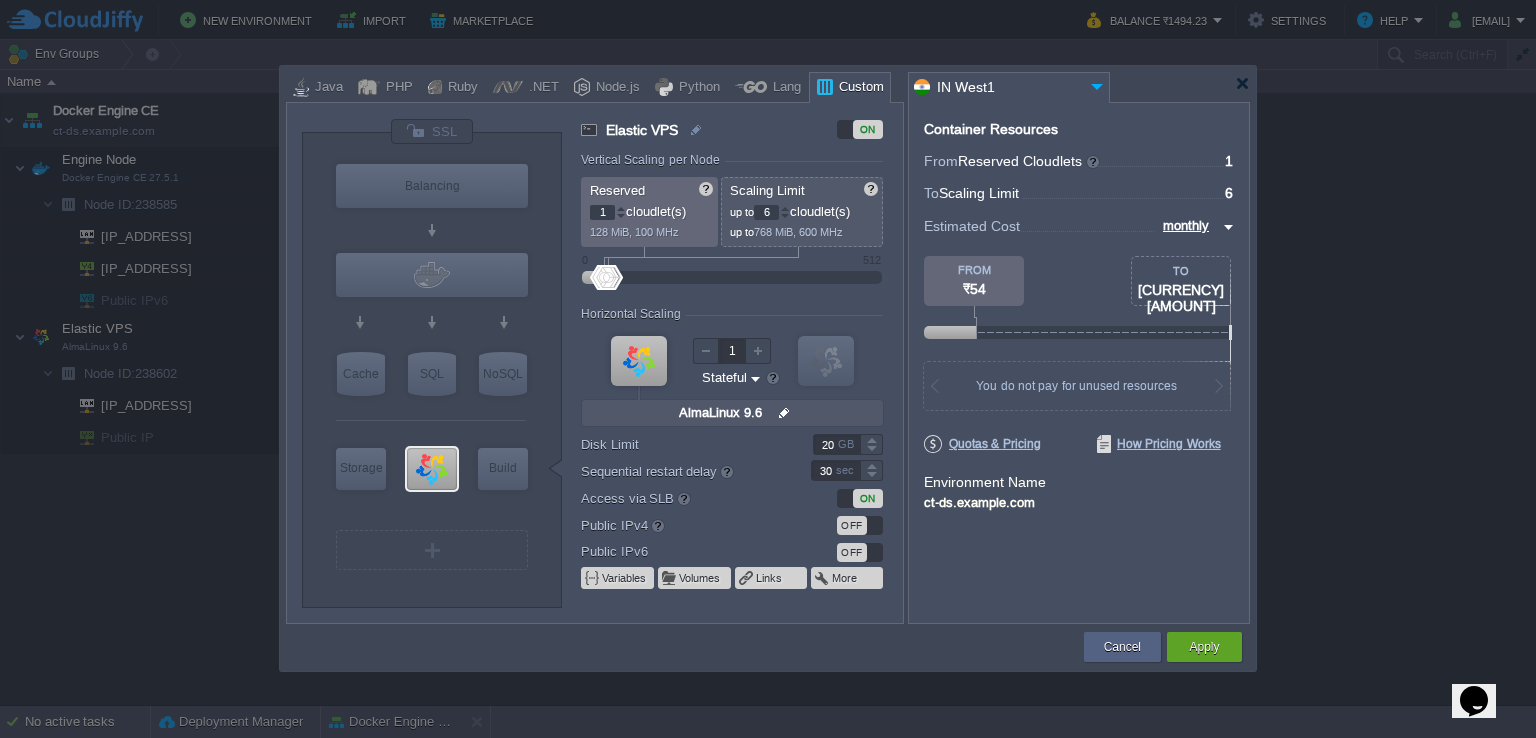 click at bounding box center [785, 208] 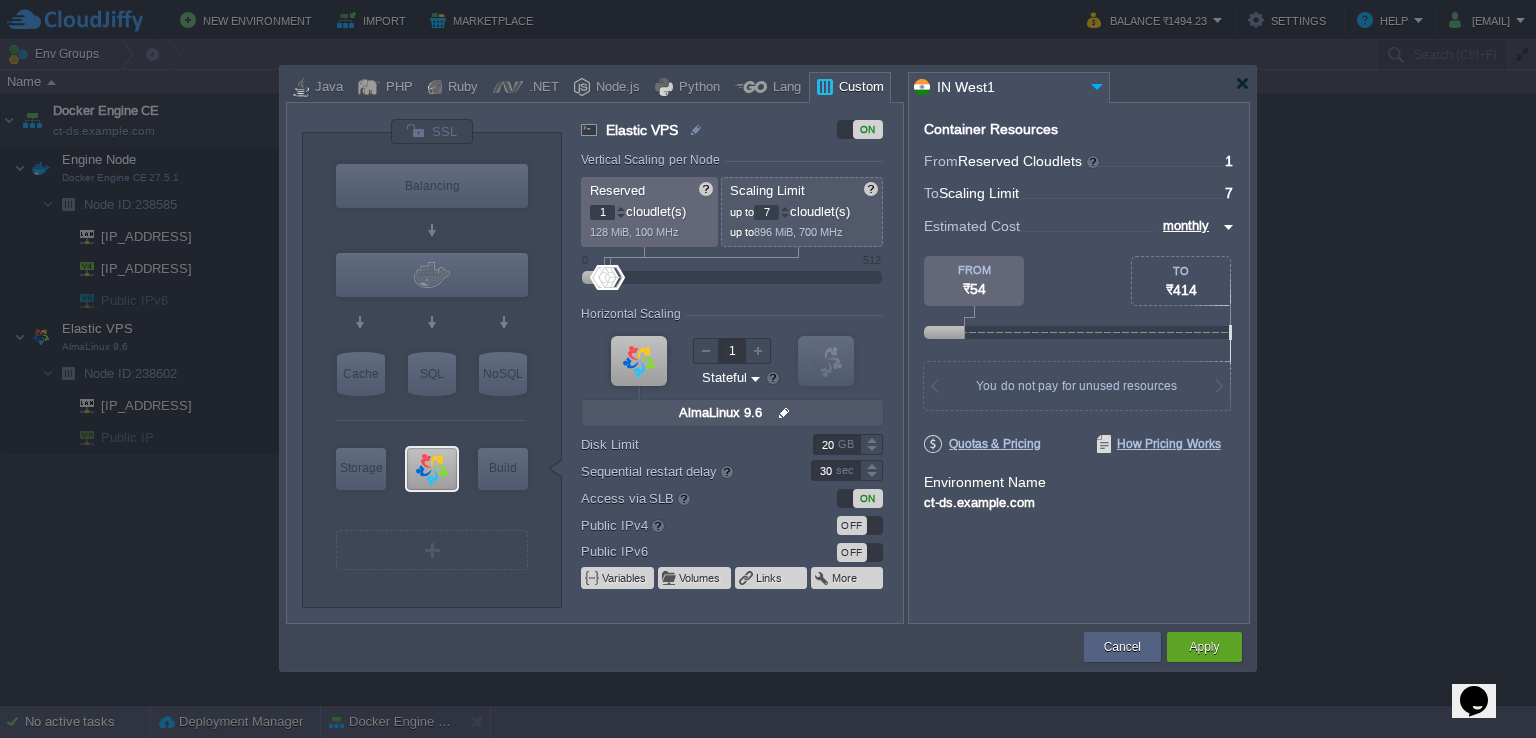 click at bounding box center (785, 208) 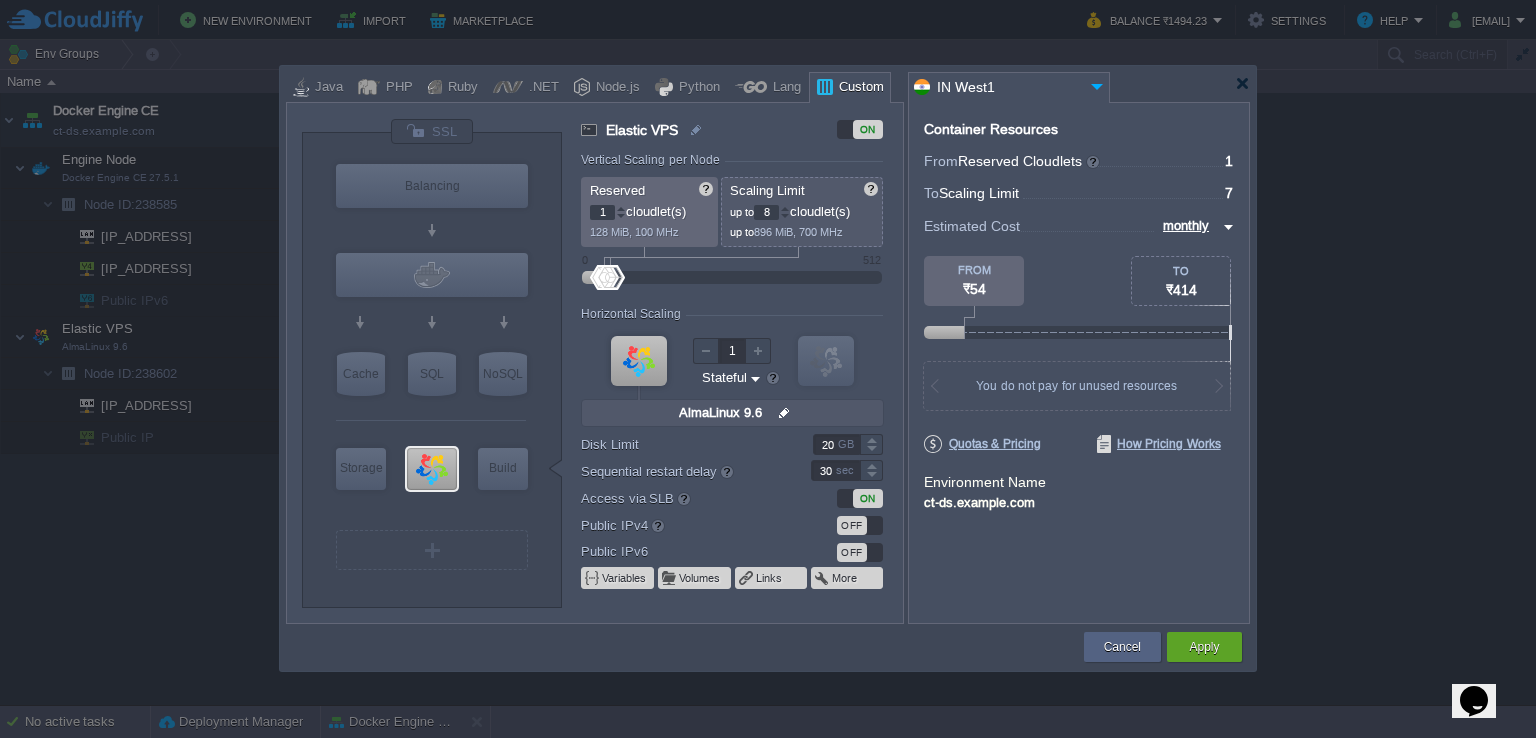 click at bounding box center [785, 208] 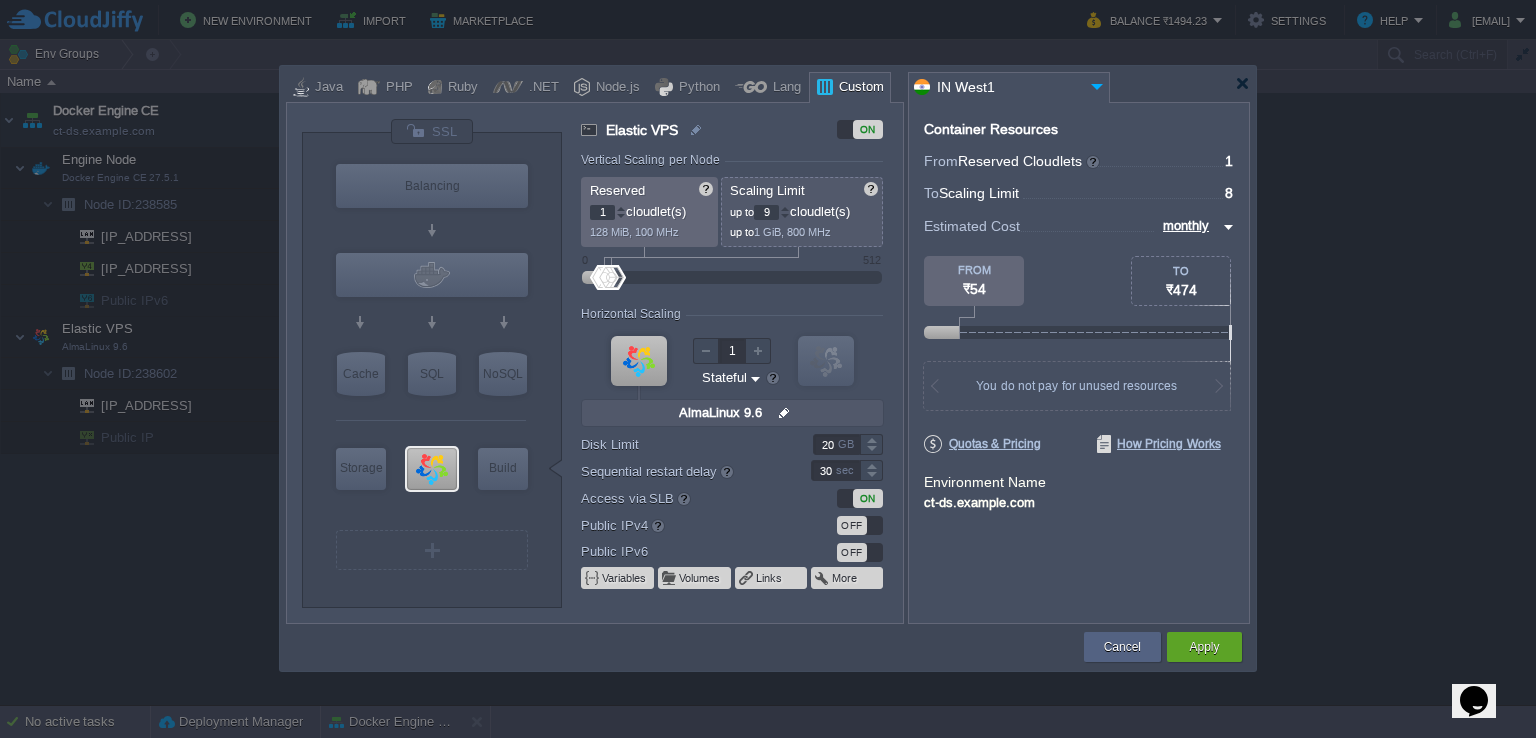 click at bounding box center (785, 208) 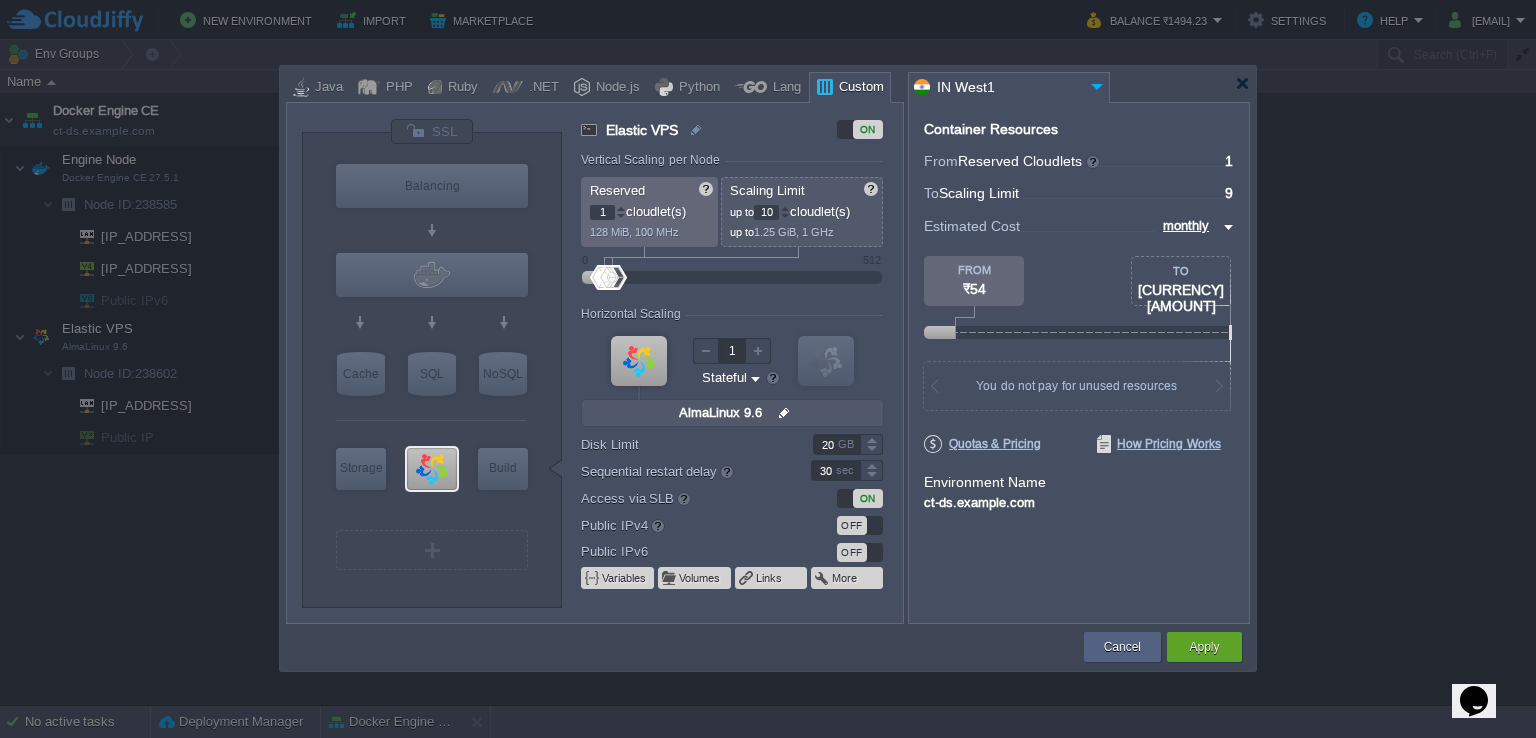 click at bounding box center (785, 208) 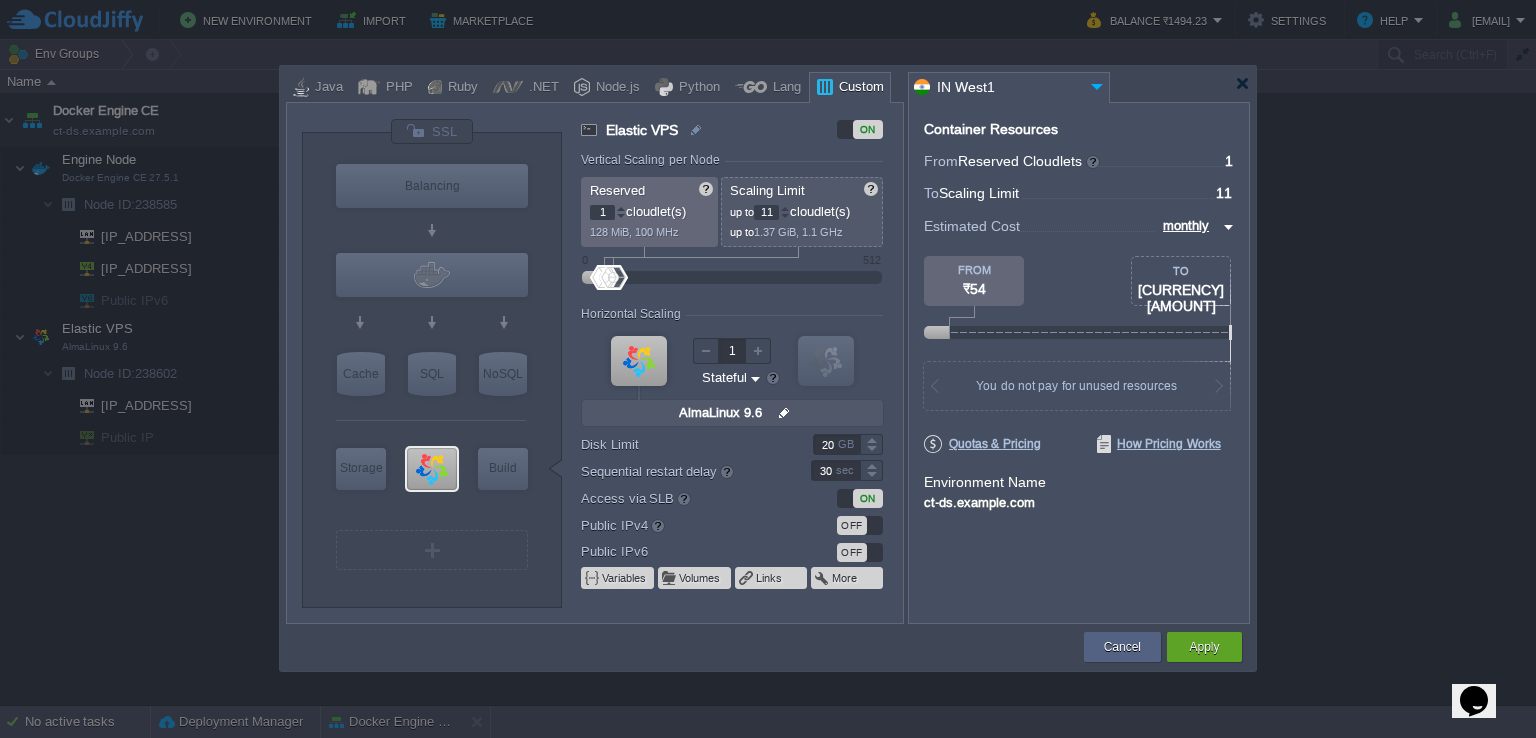 click at bounding box center [785, 208] 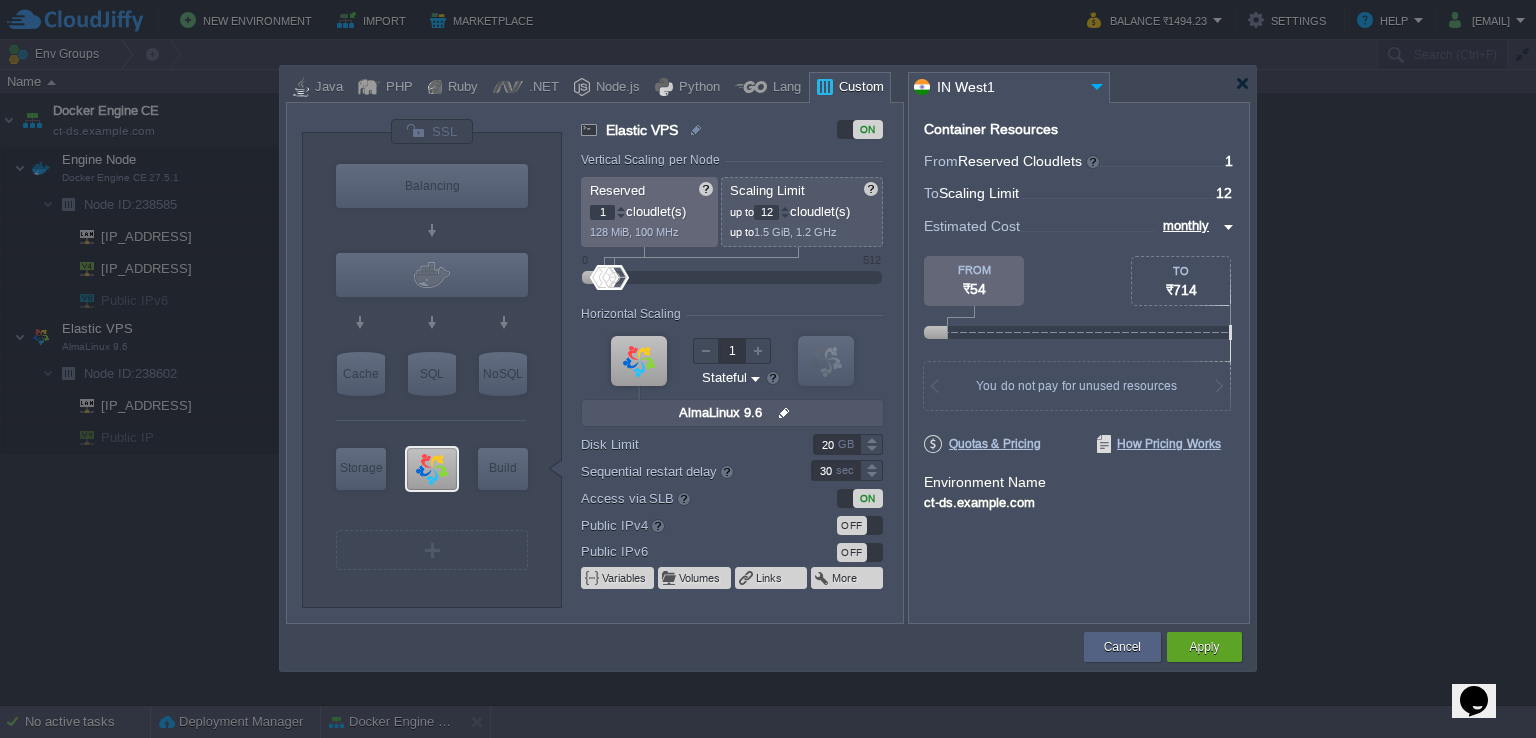 click at bounding box center [785, 208] 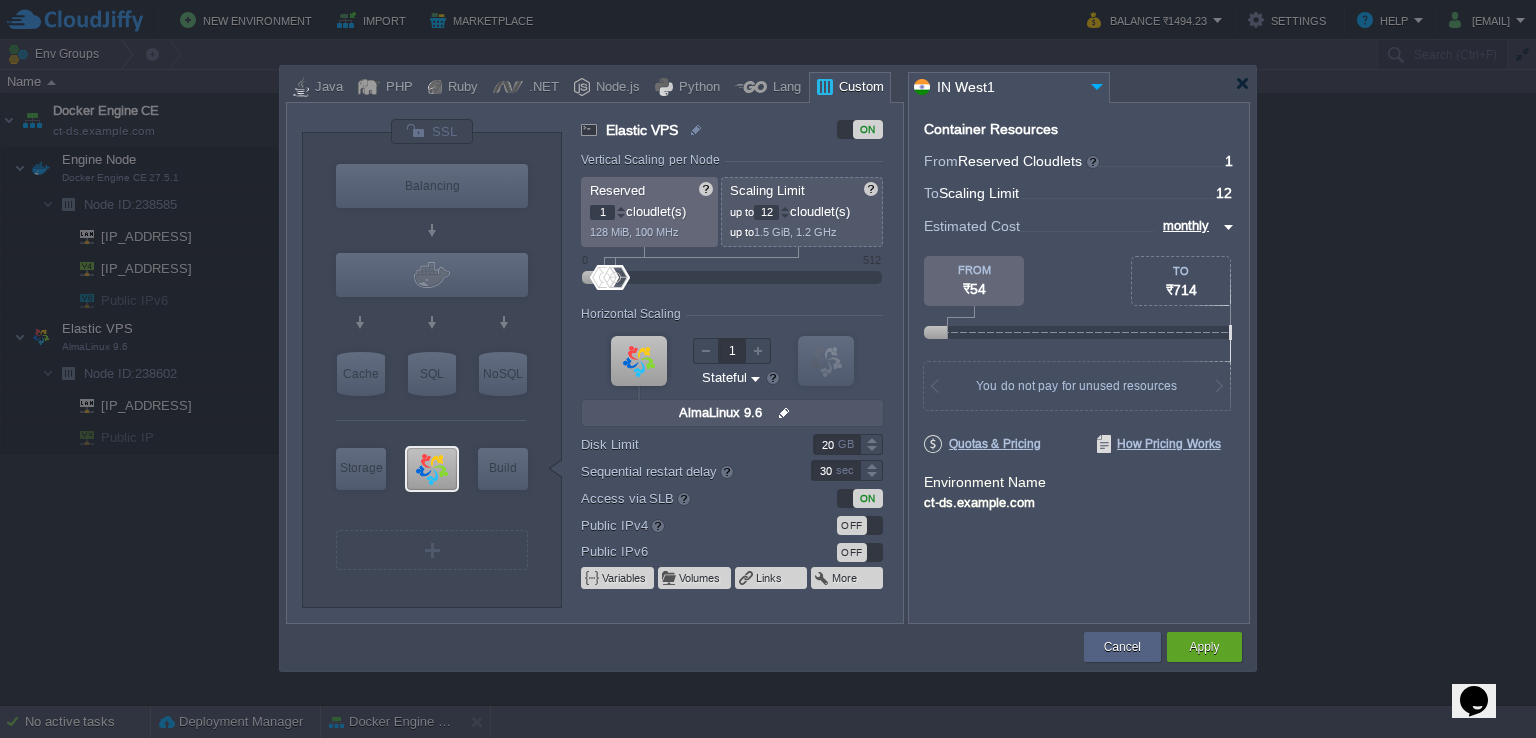 type on "Docker Engine CE 27.5.1" 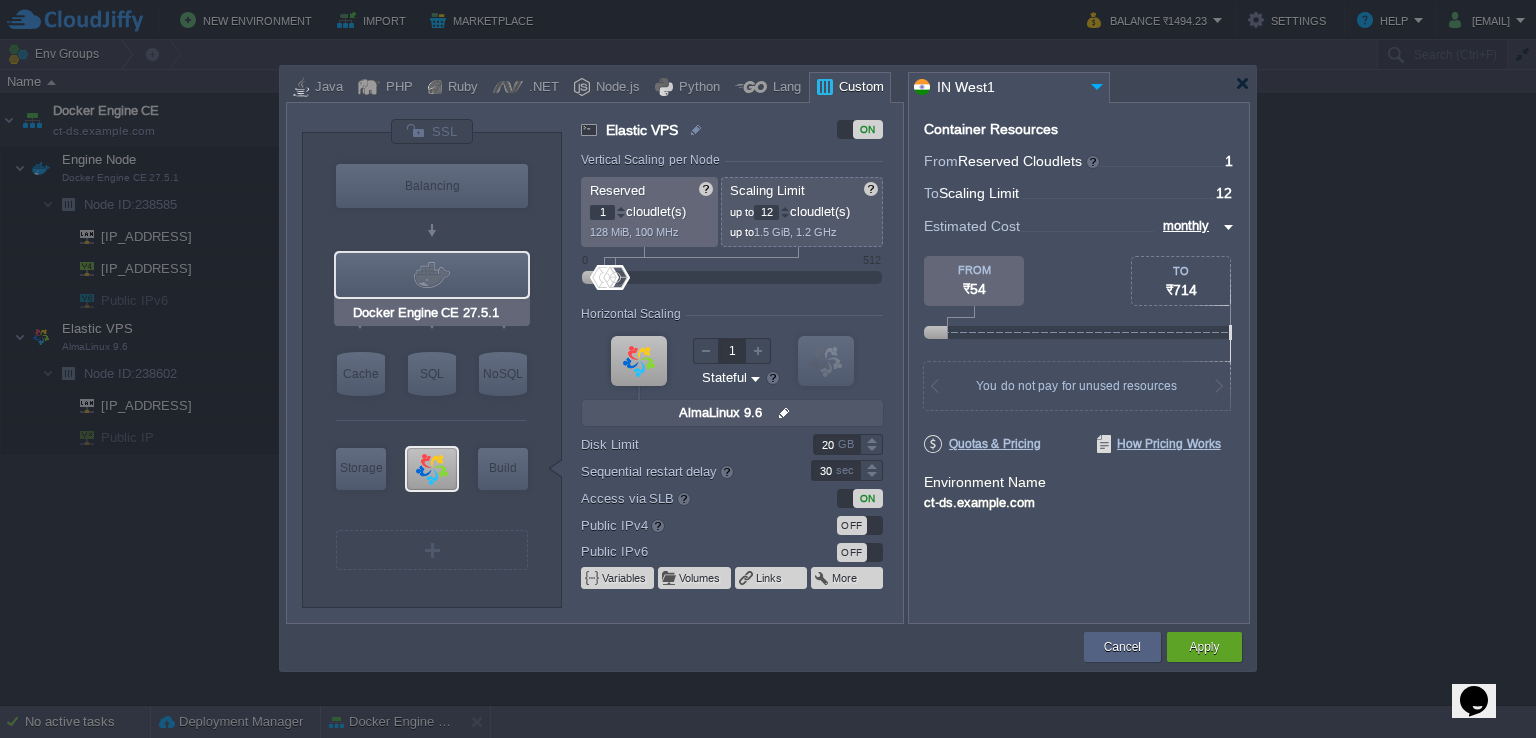 click at bounding box center [432, 275] 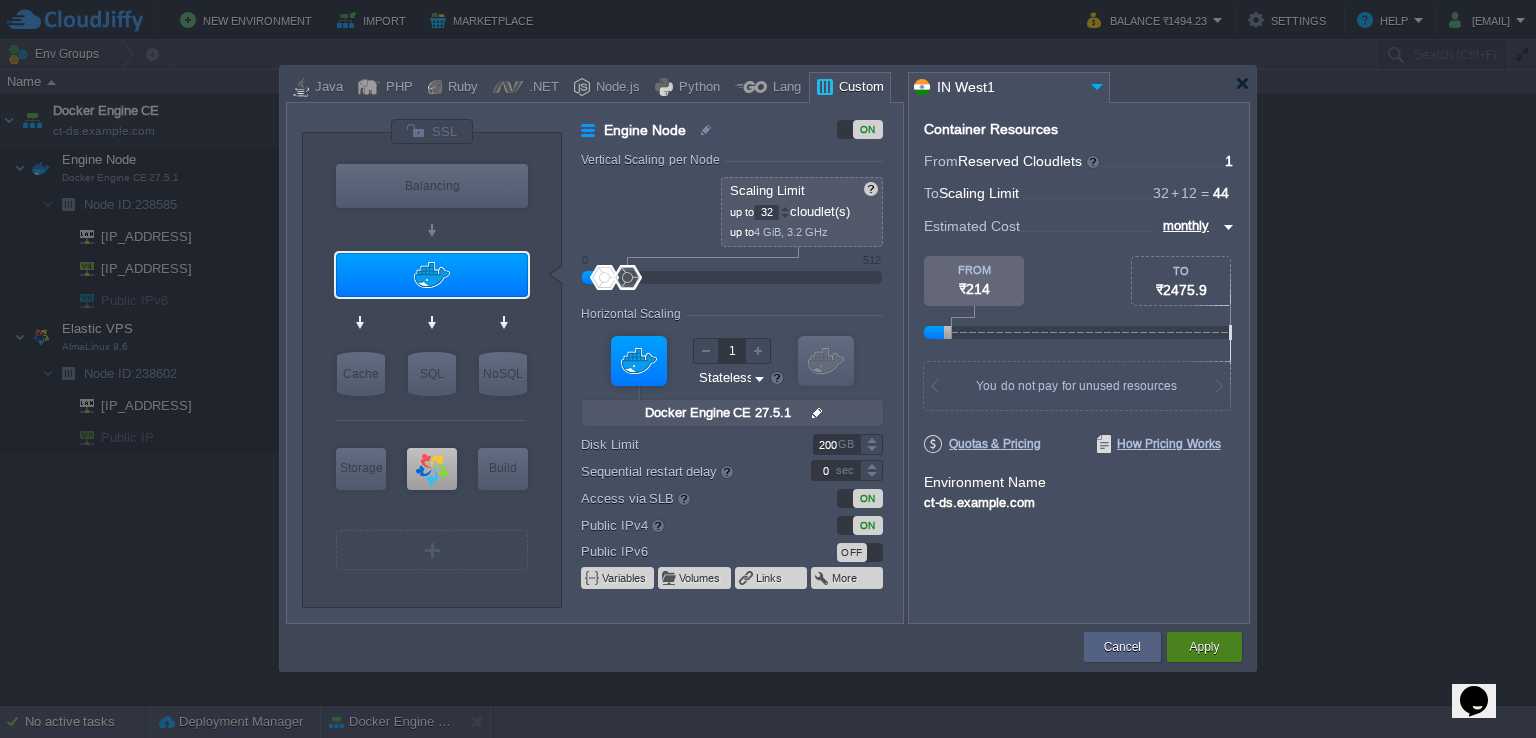 click on "Apply" at bounding box center (1204, 647) 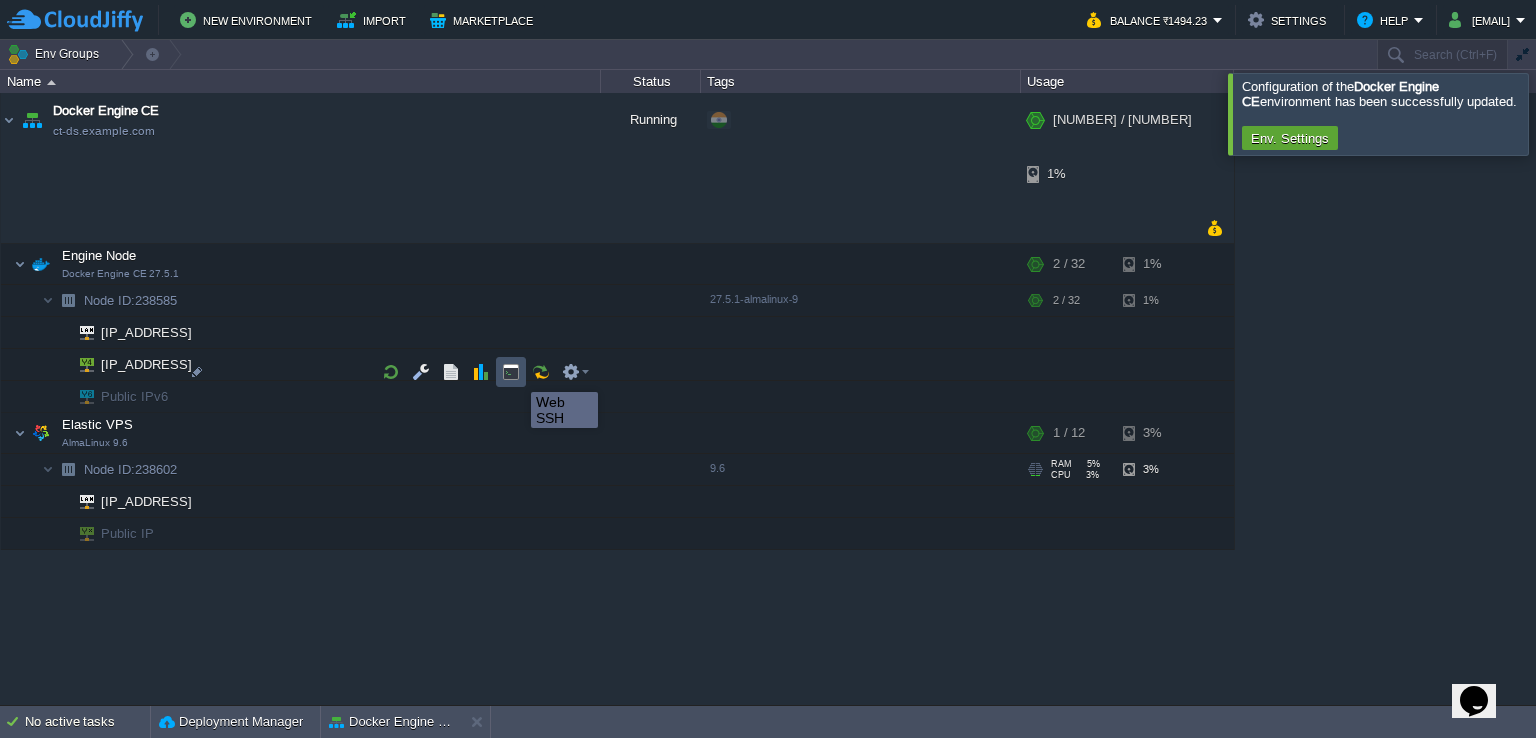 click at bounding box center (511, 372) 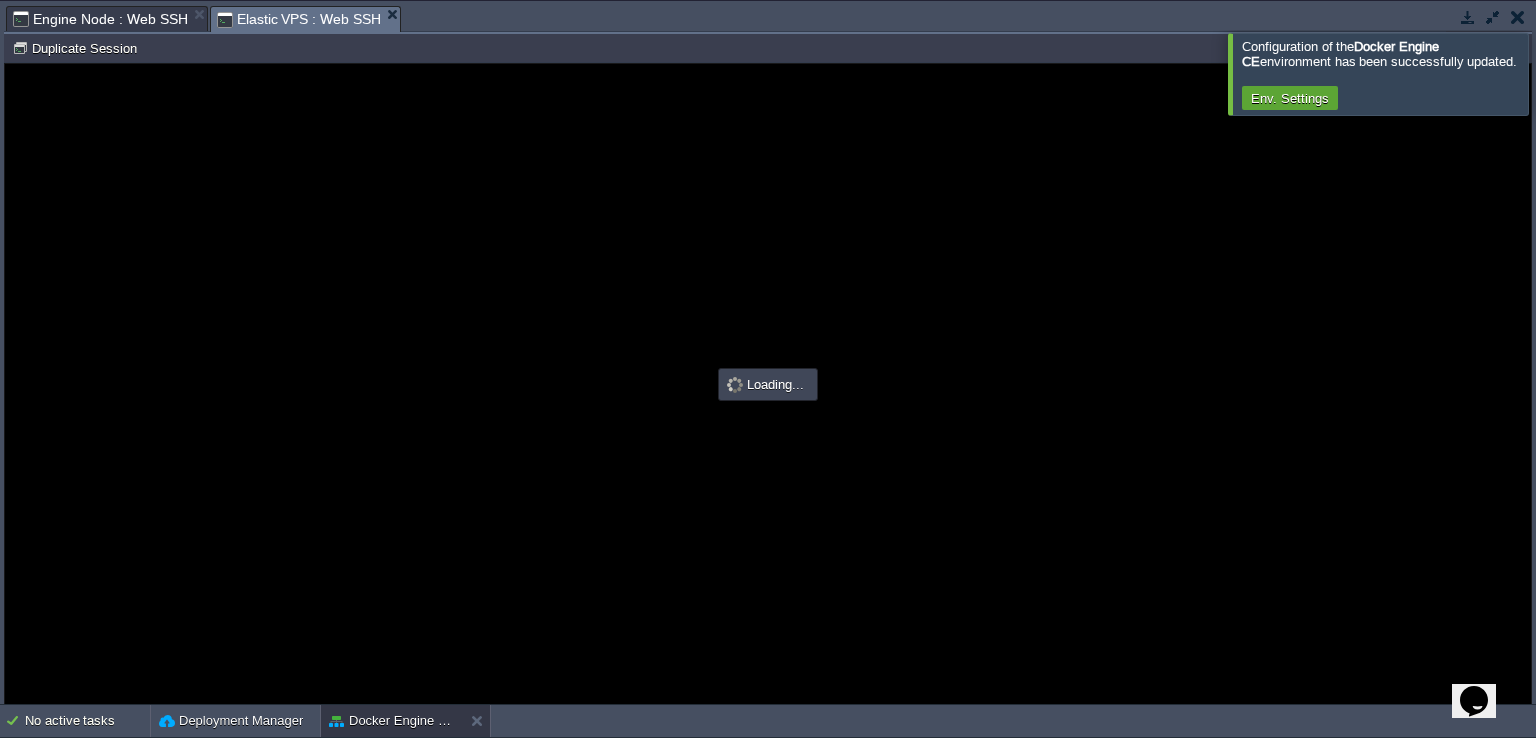 scroll, scrollTop: 0, scrollLeft: 0, axis: both 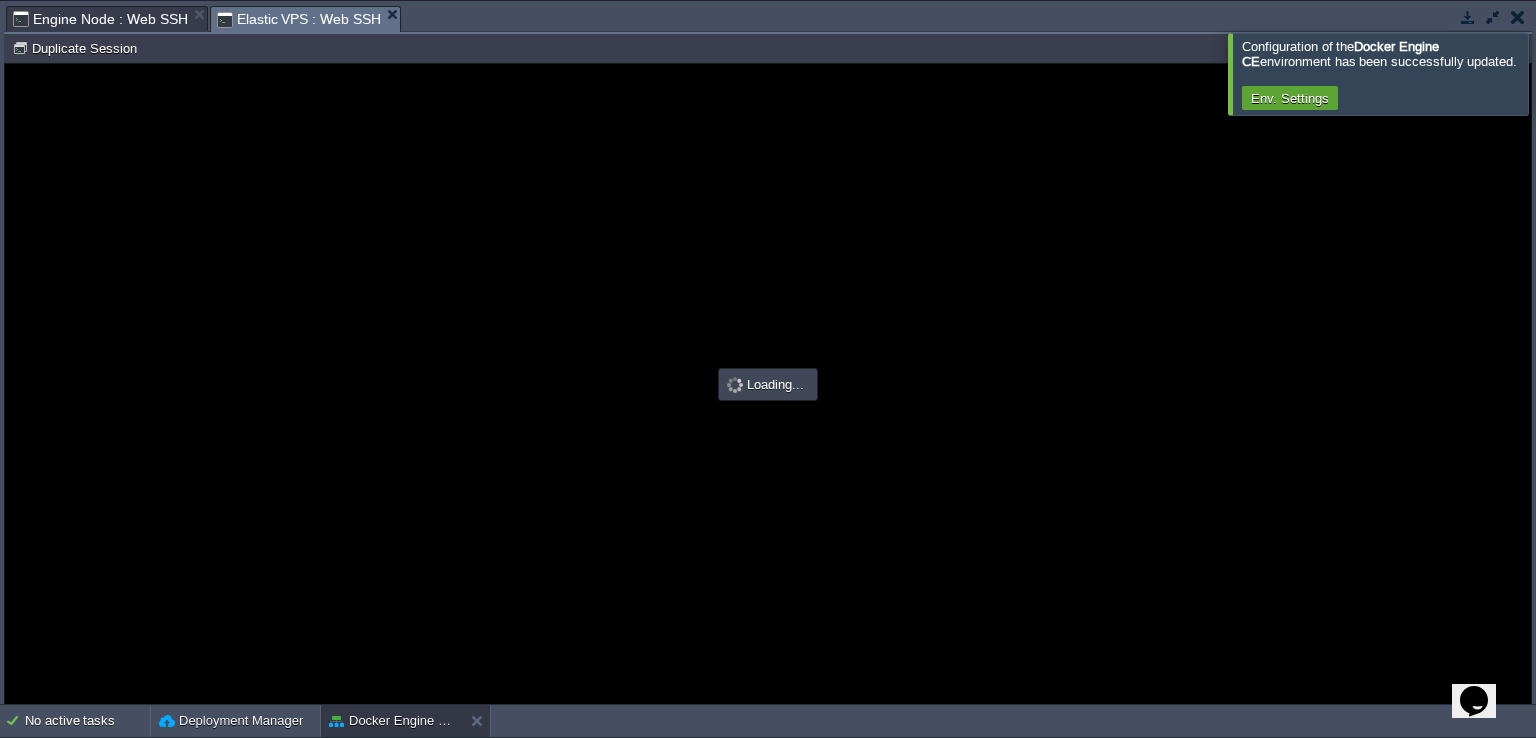type on "#000000" 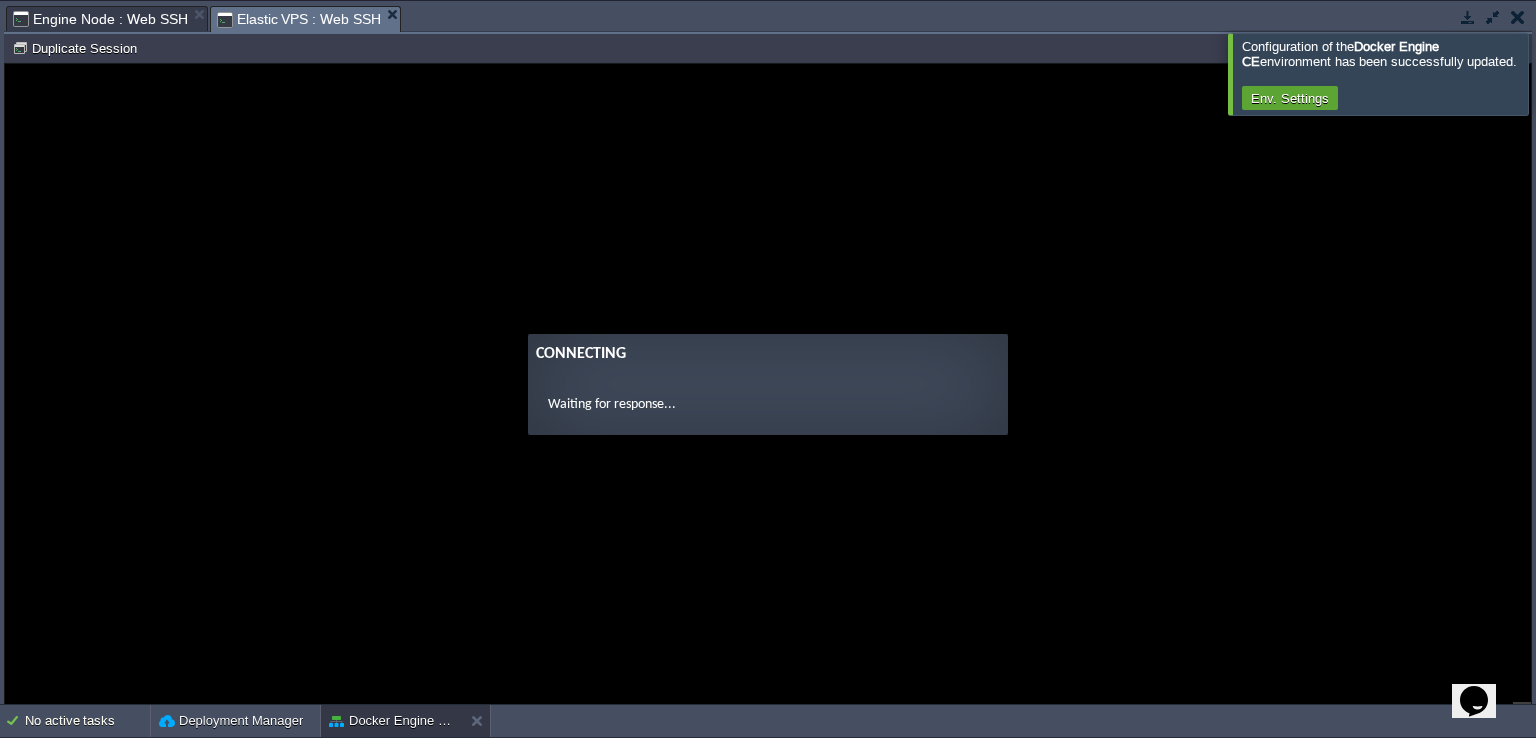 click at bounding box center (1560, 73) 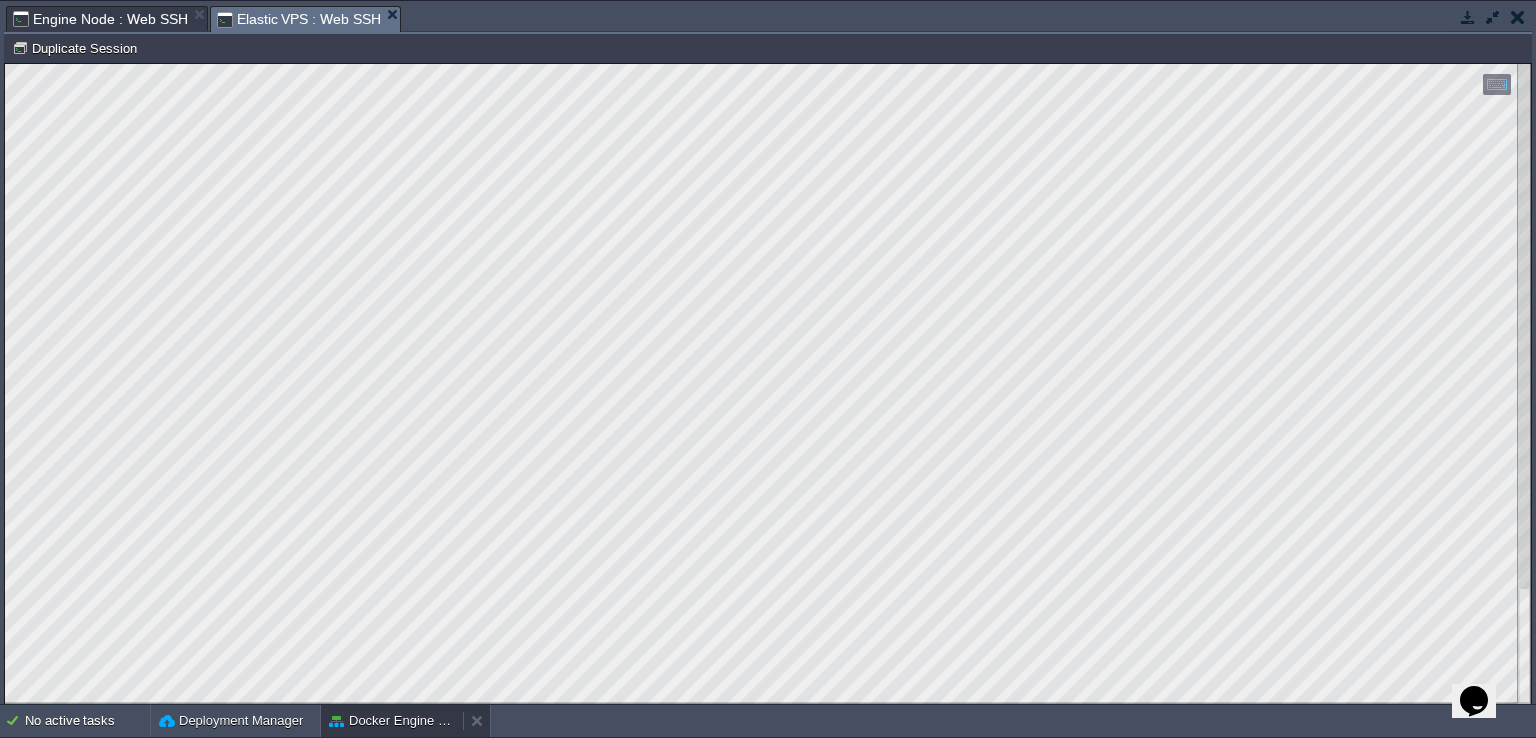click on "Docker Engine CE" at bounding box center [392, 721] 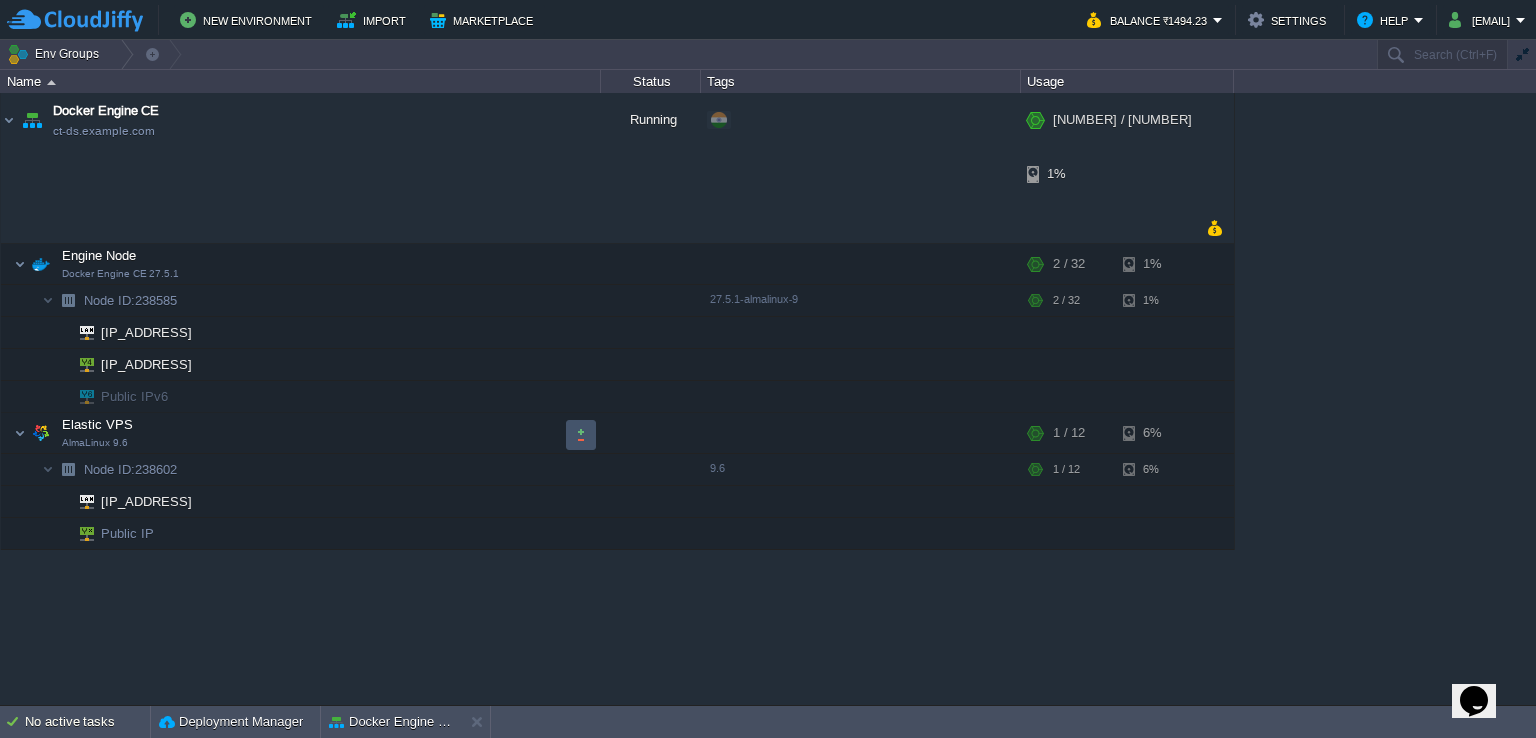 click at bounding box center (581, 435) 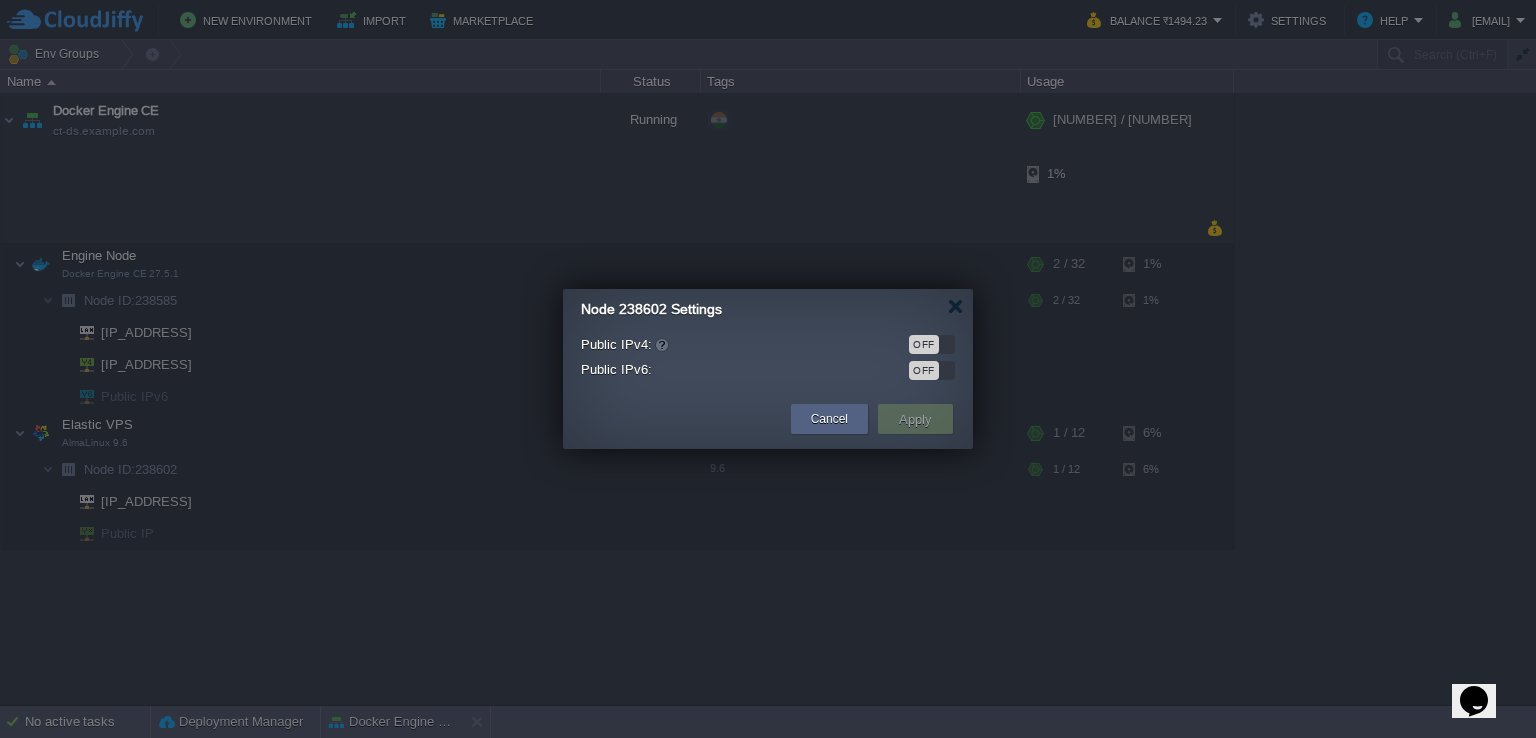 click on "OFF" at bounding box center (932, 344) 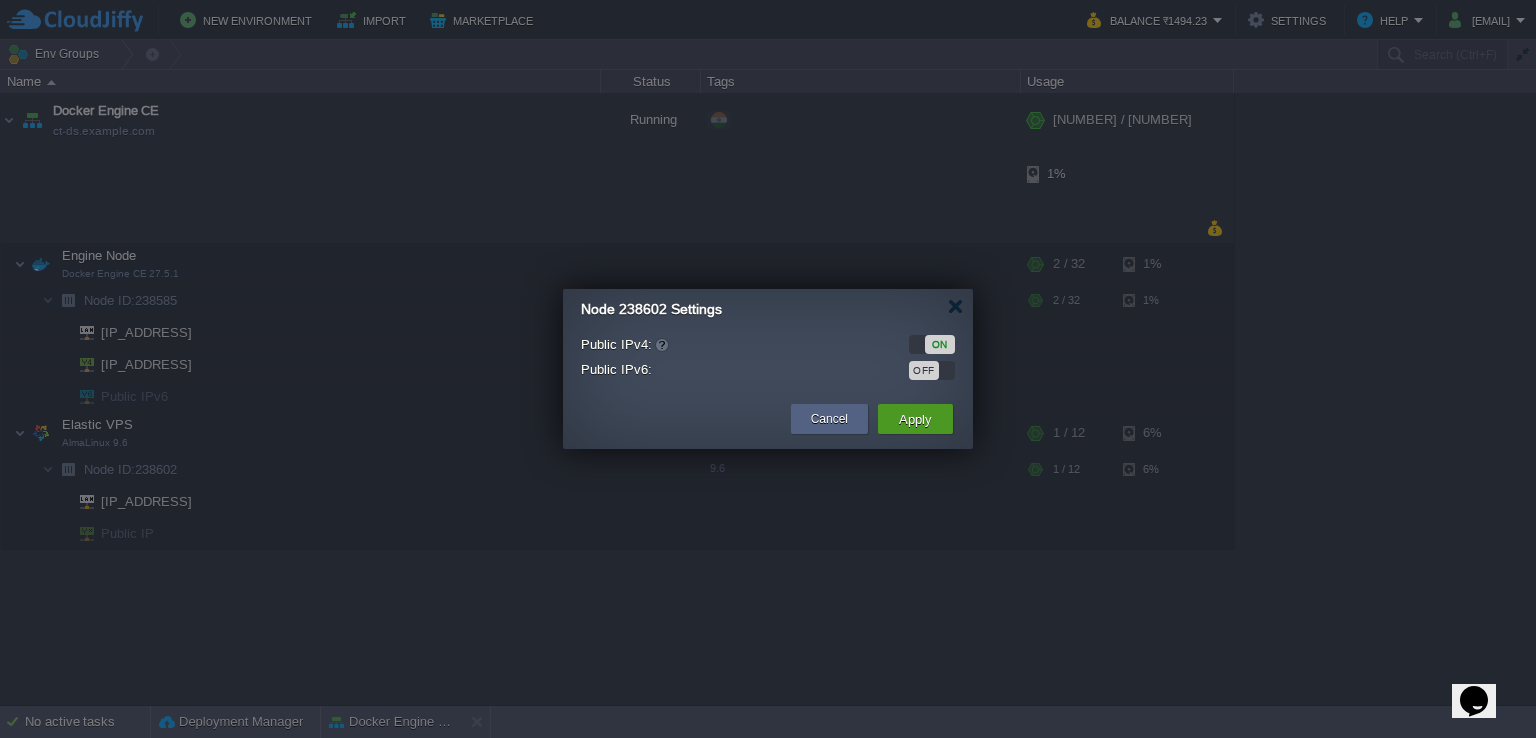 click on "Apply" at bounding box center [915, 419] 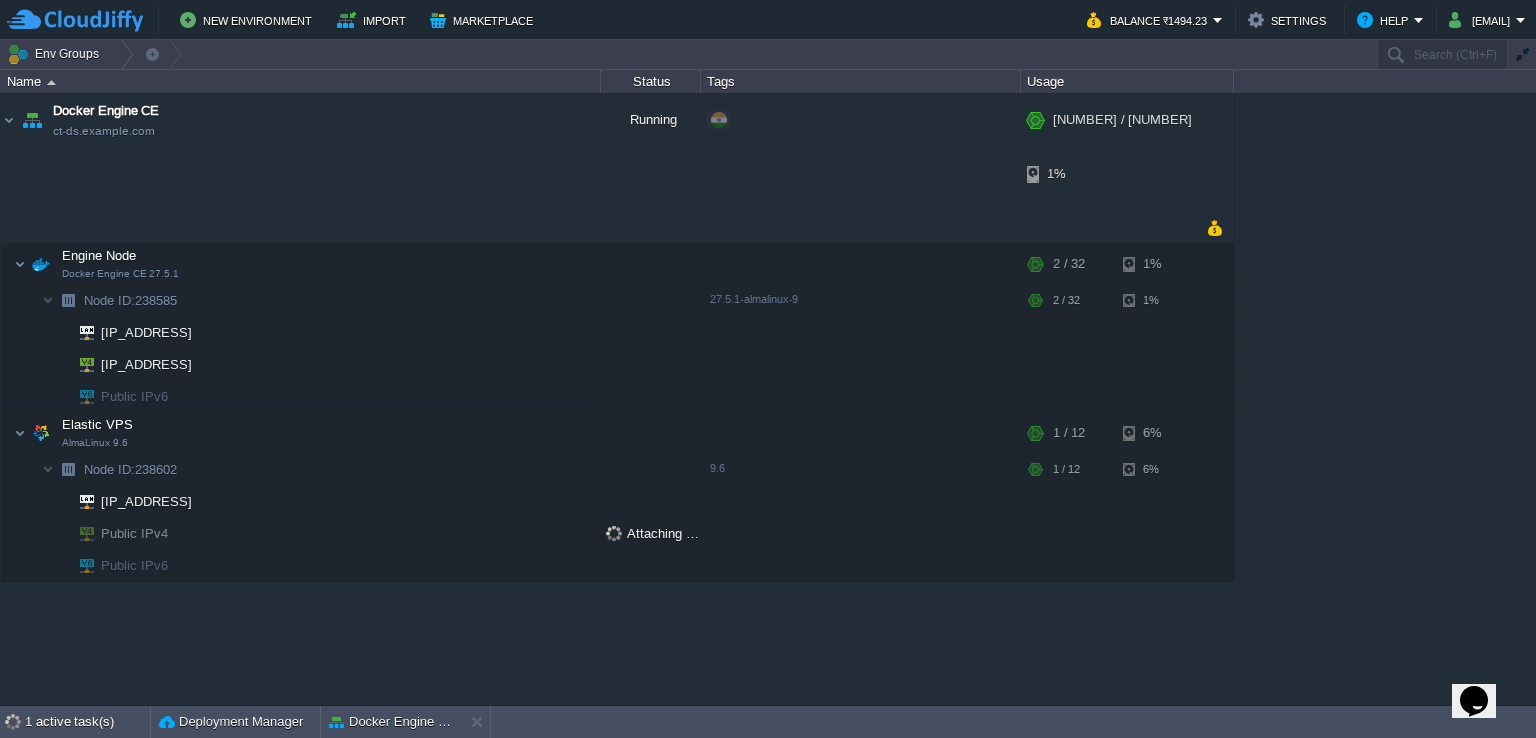 click on "Docker Engine CE ct-ds.example.com Running                                 + Add to Env Group                                                                                                                                                            RAM                 4%                                         CPU                 2%                             3 / 44                    1%       Engine Node Docker Engine CE 27.5.1                                                                                                                                                            RAM                 4%                                         CPU                 1%                             2 / 32                    1%     Node ID:  [NODE_ID]                                                27.5.1-almalinux-9                                                                                                                                                                            RAM                 4% CPU" at bounding box center (768, 399) 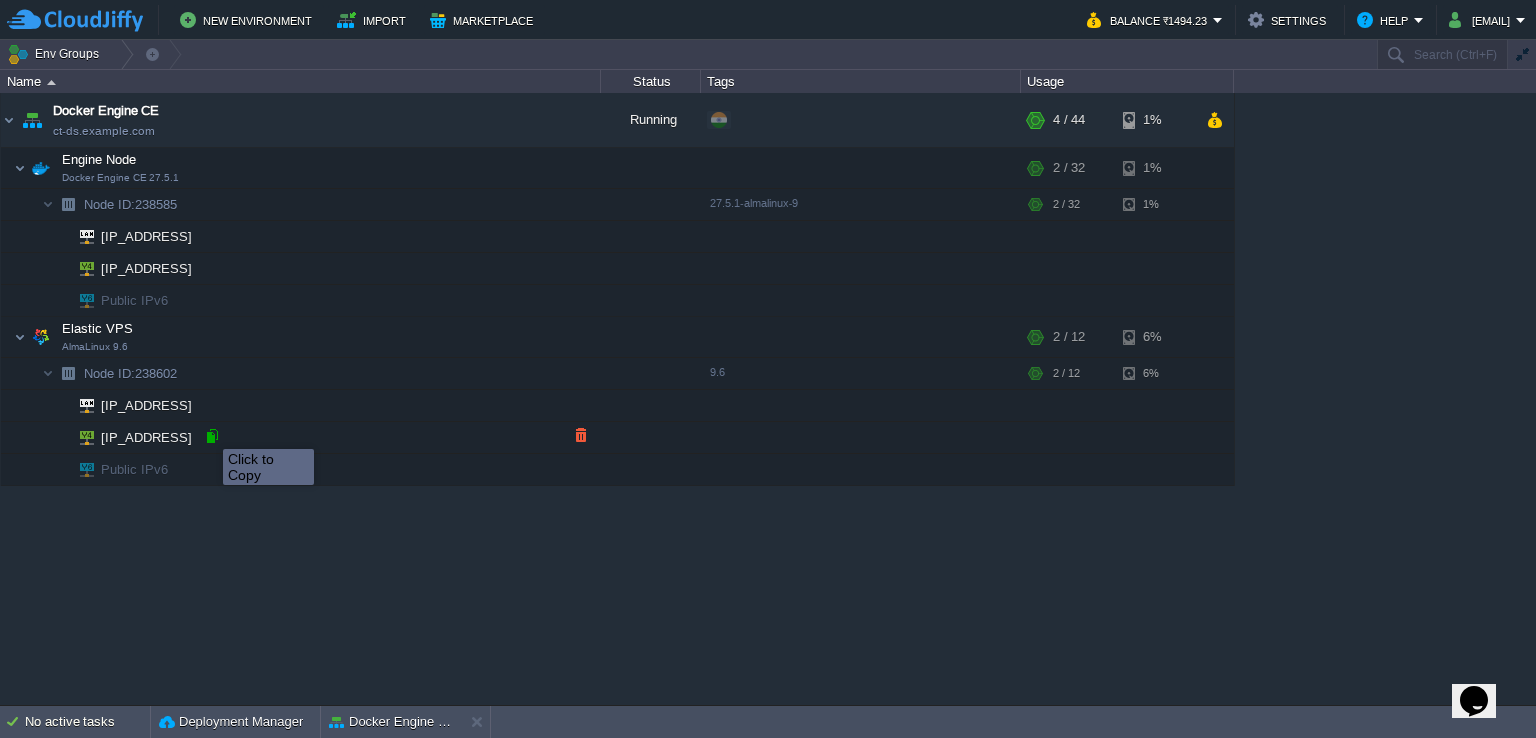 click at bounding box center (212, 436) 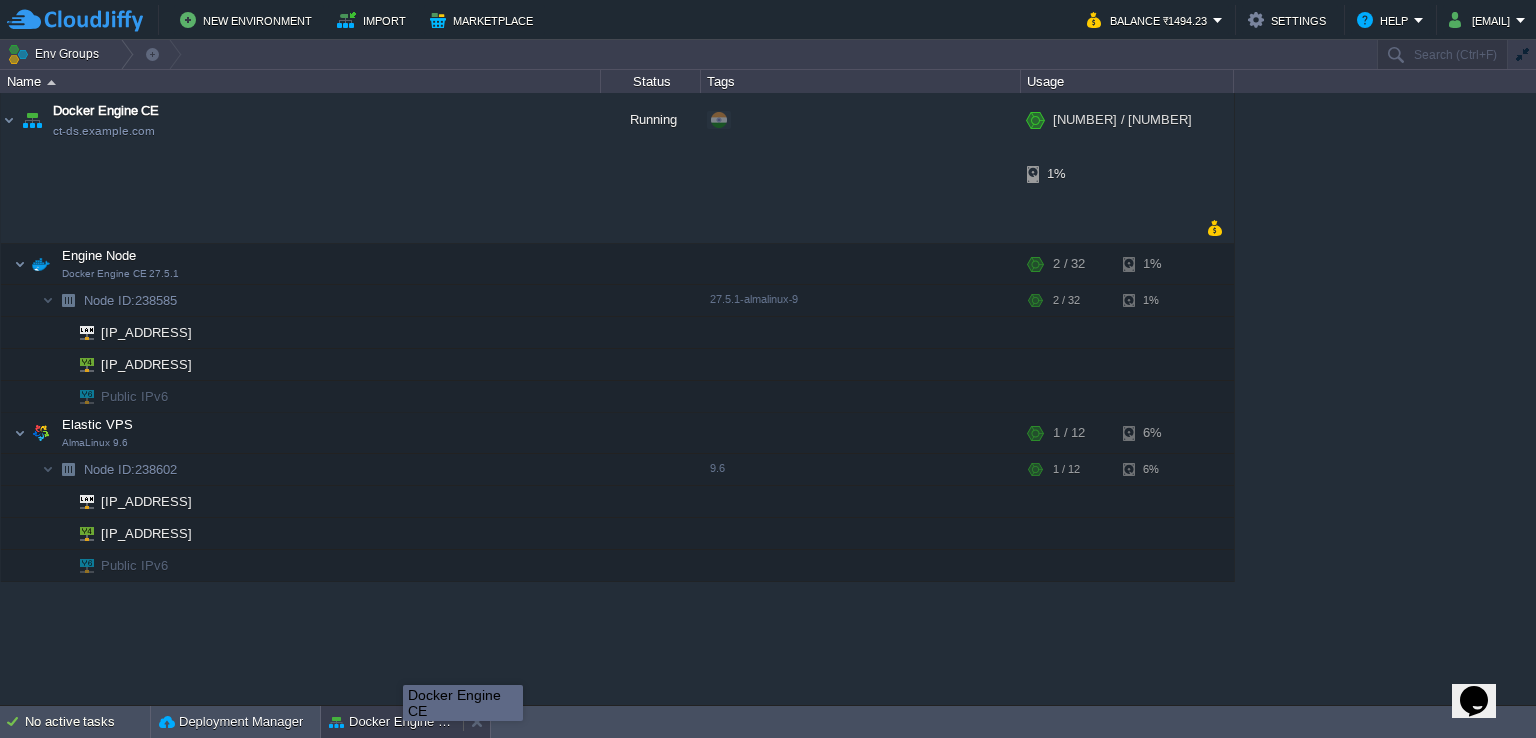 click on "Docker Engine CE" at bounding box center [392, 722] 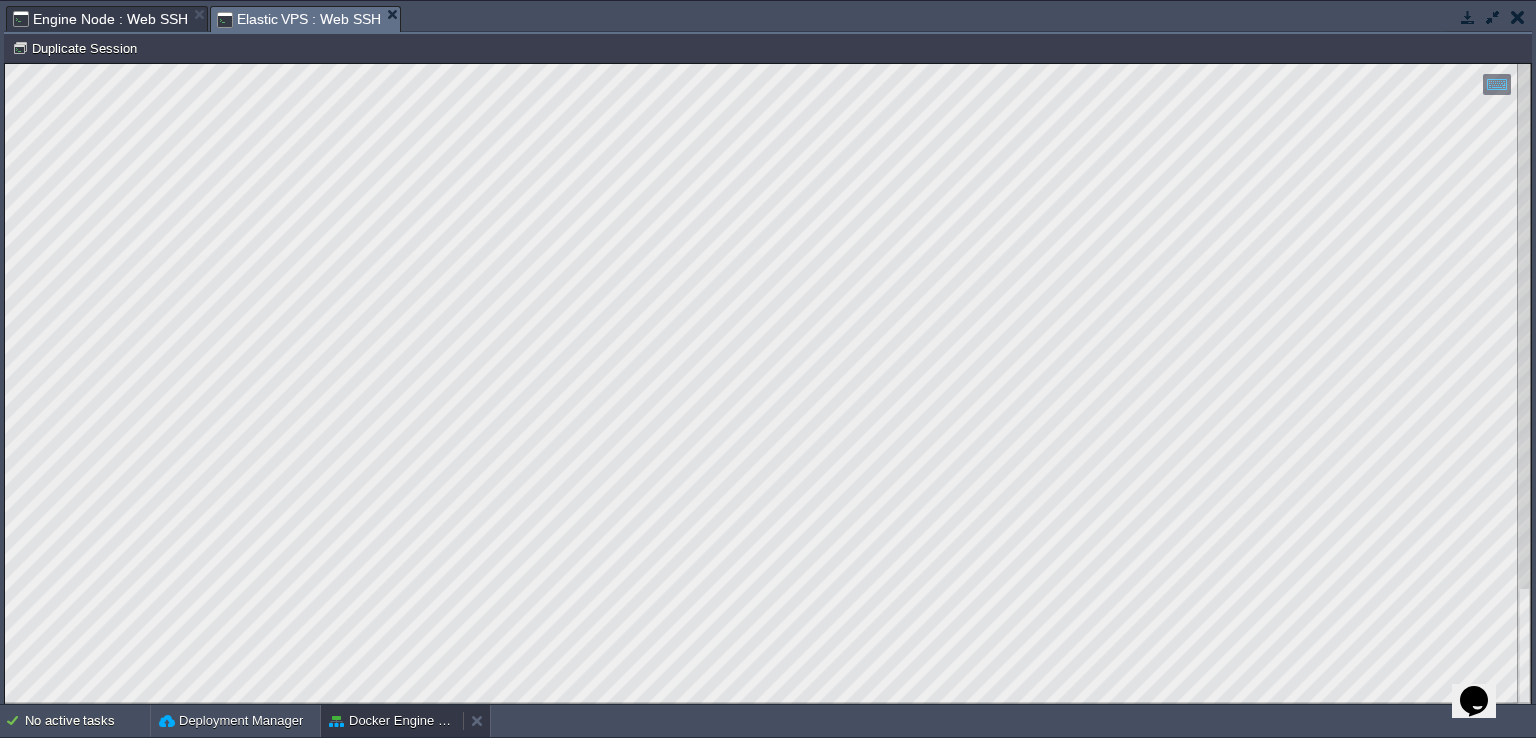 click on "Docker Engine CE" at bounding box center [392, 721] 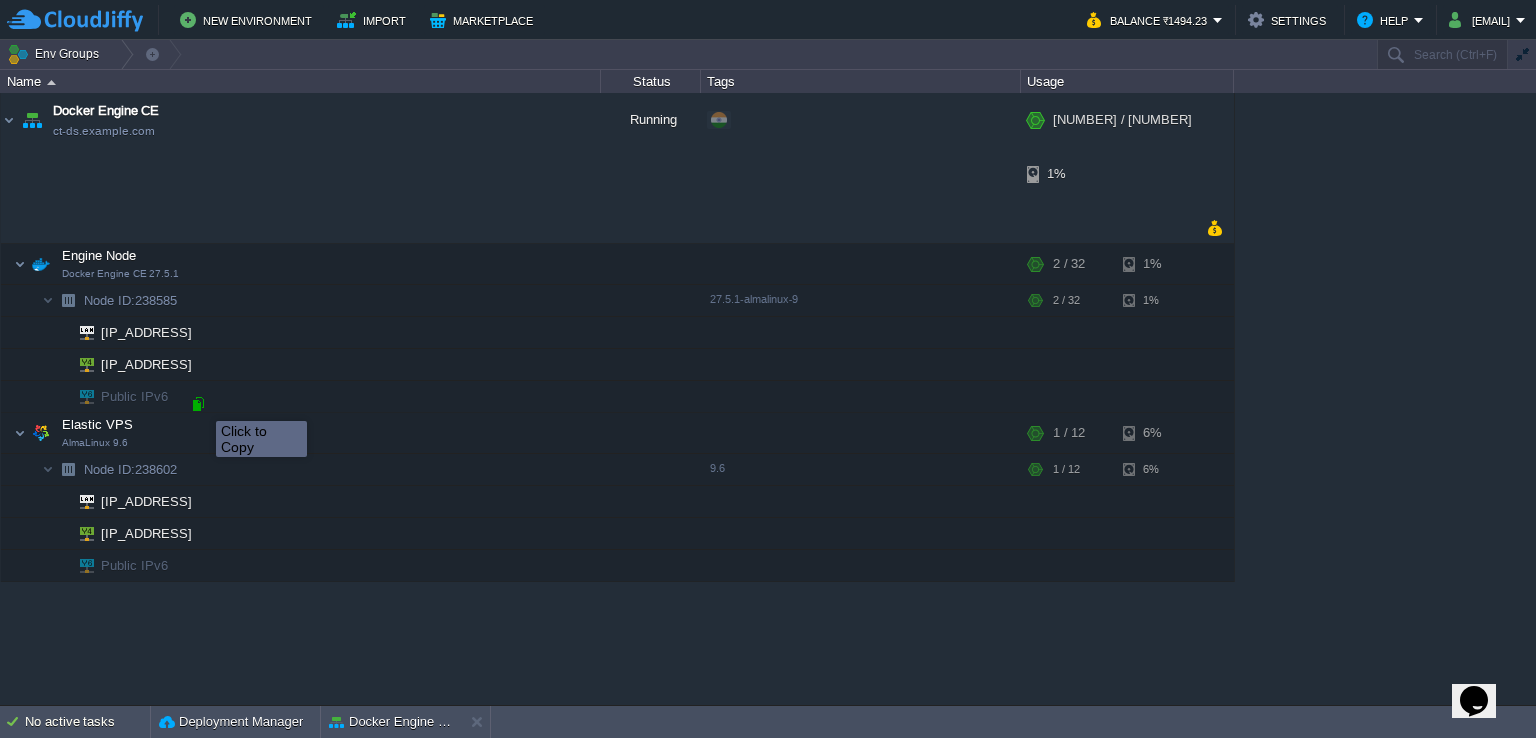 click at bounding box center [198, 404] 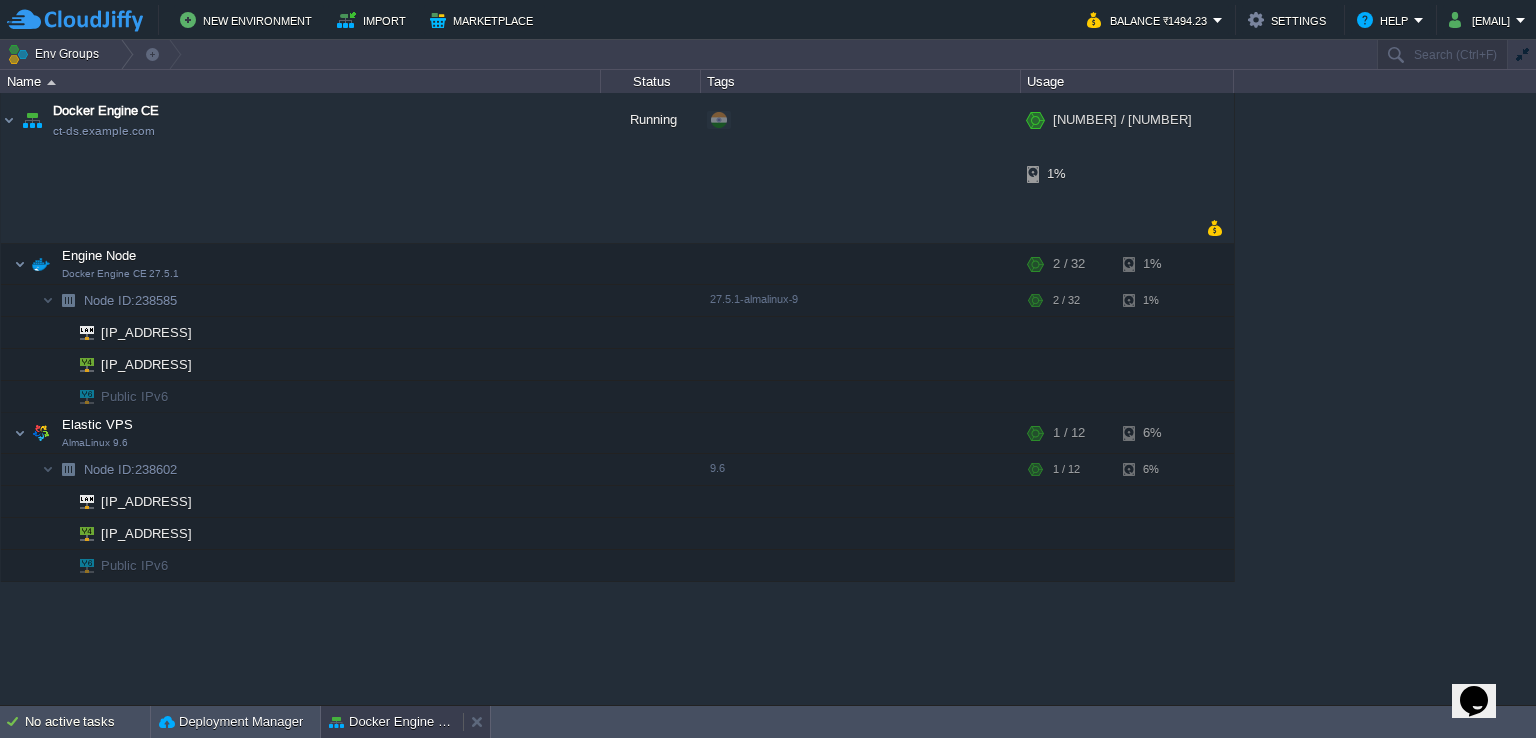 click on "Docker Engine CE" at bounding box center [392, 722] 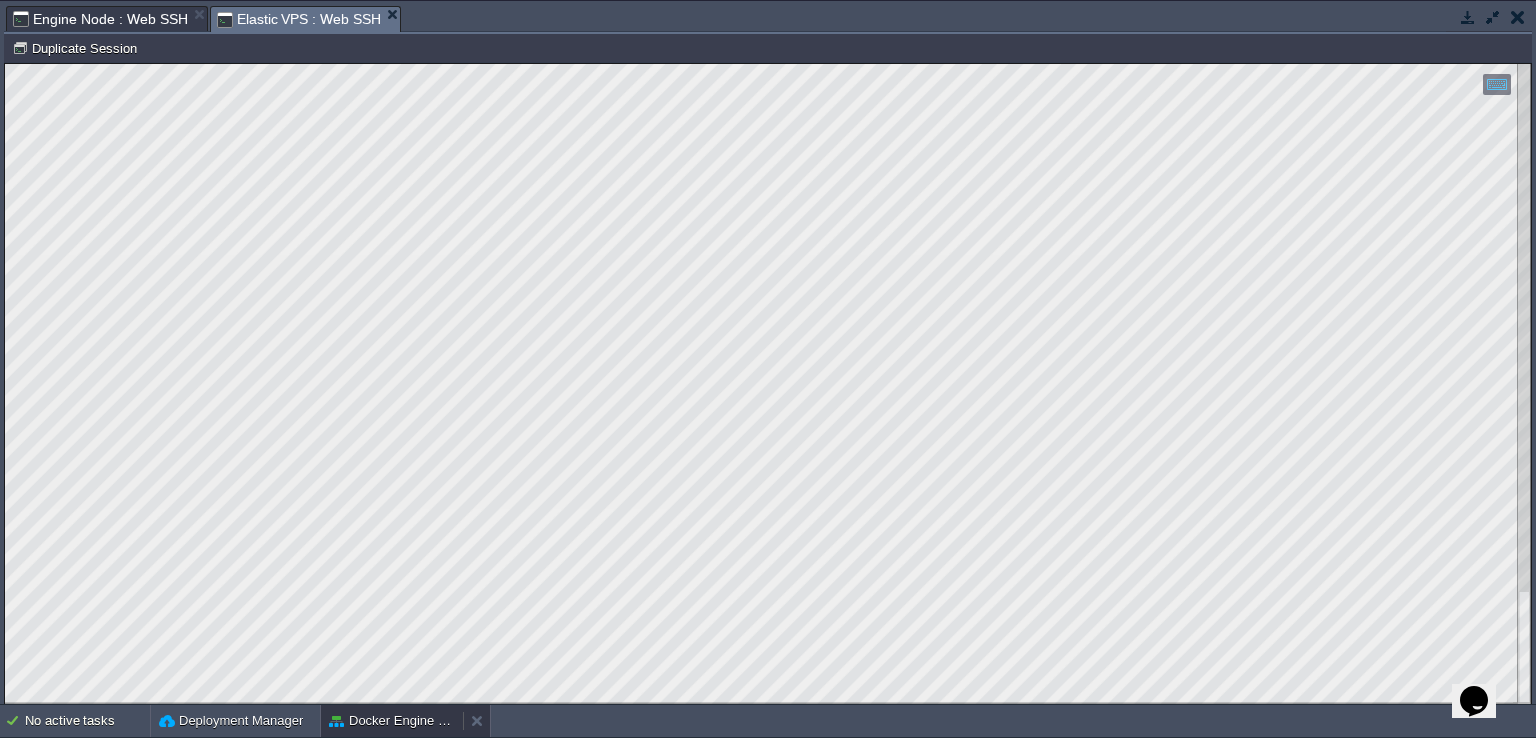 click on "Docker Engine CE" at bounding box center (392, 721) 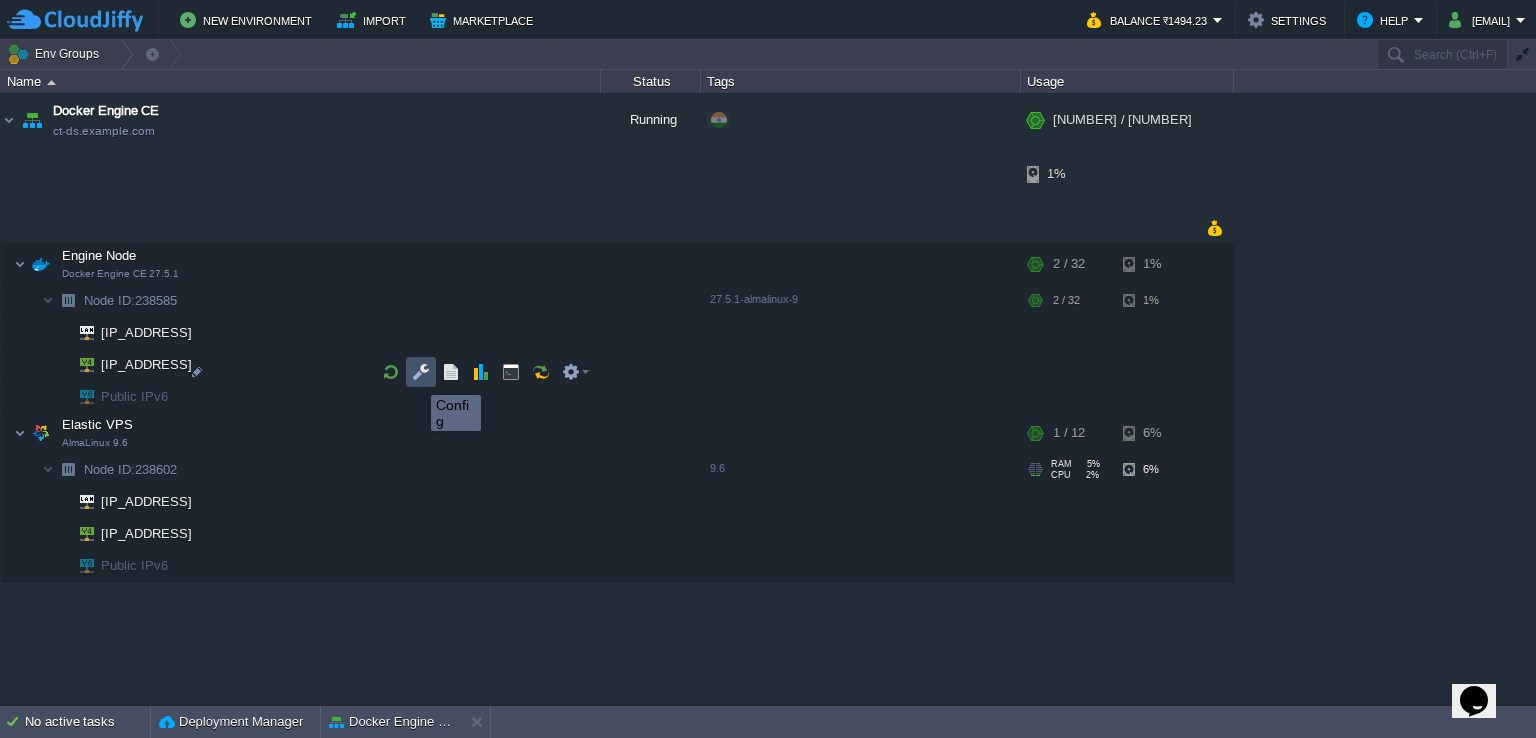 click at bounding box center (421, 372) 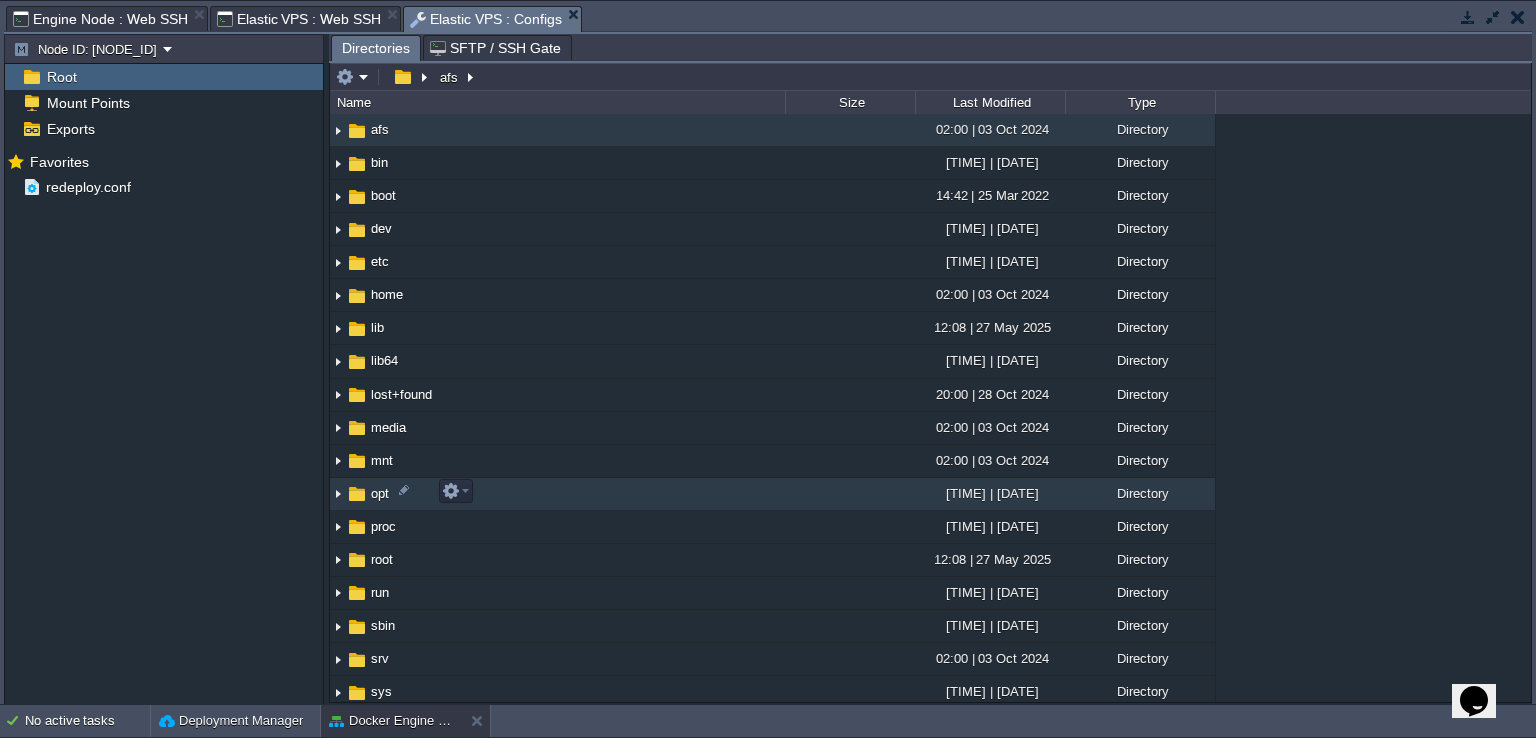 click at bounding box center [338, 494] 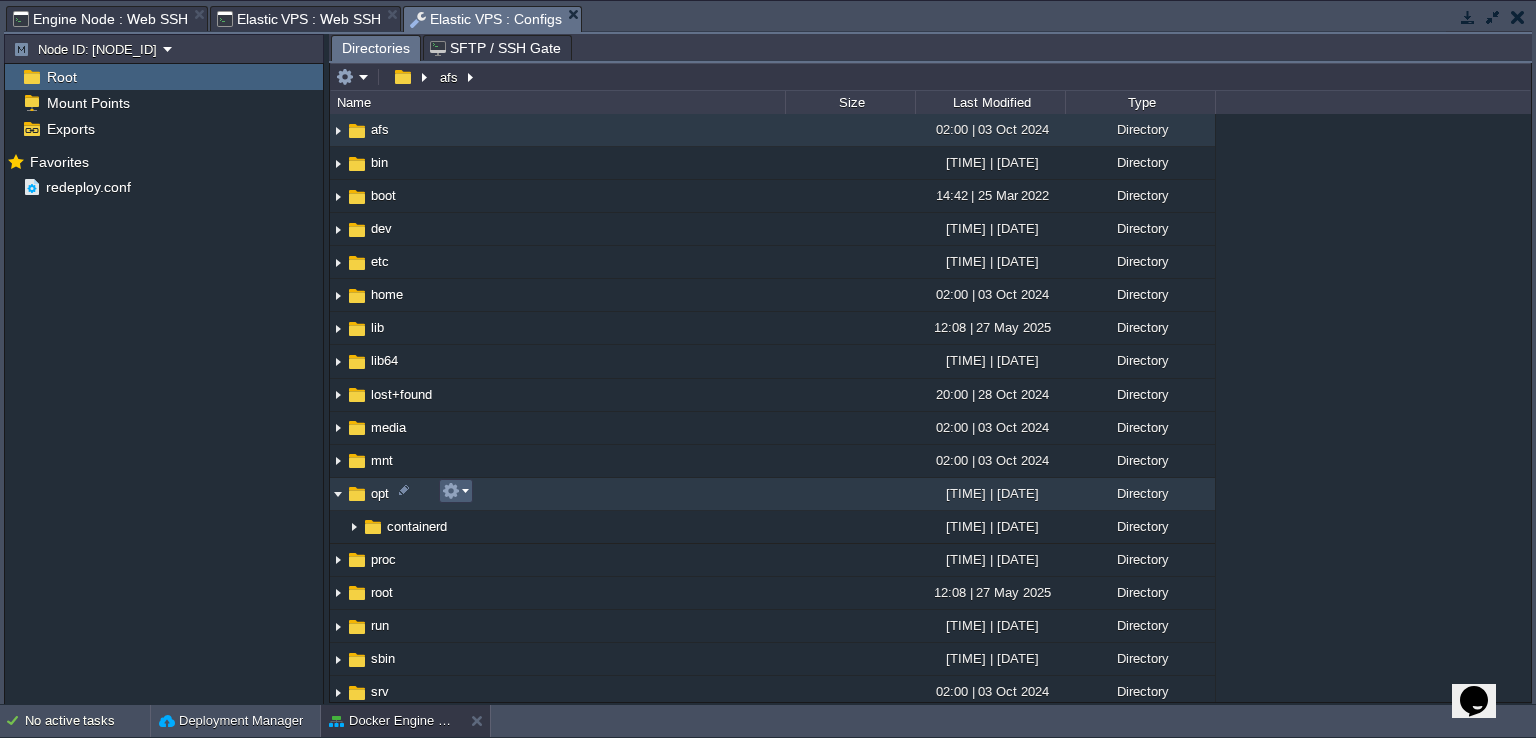 click at bounding box center (455, 491) 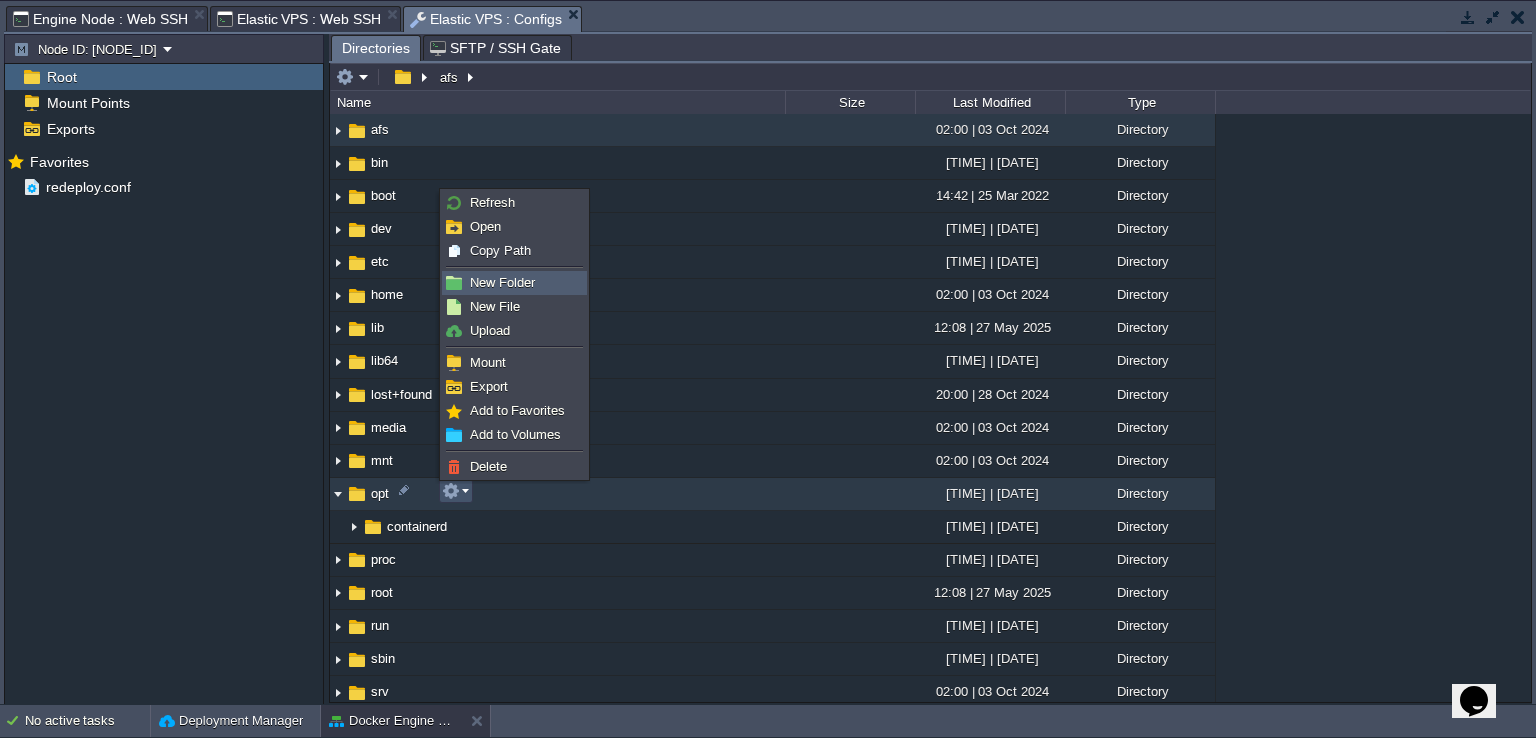 click on "New Folder" at bounding box center [502, 282] 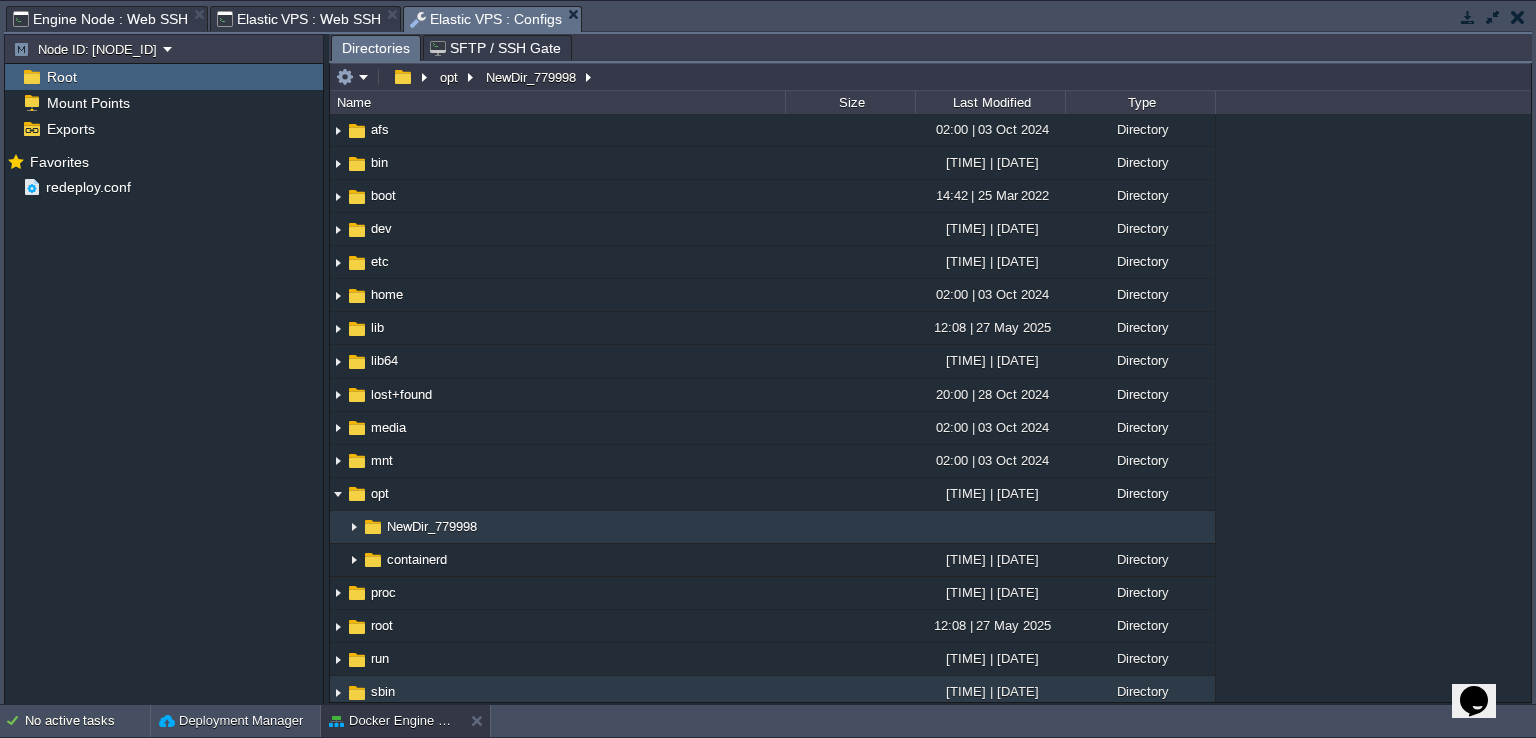 scroll, scrollTop: 392, scrollLeft: 0, axis: vertical 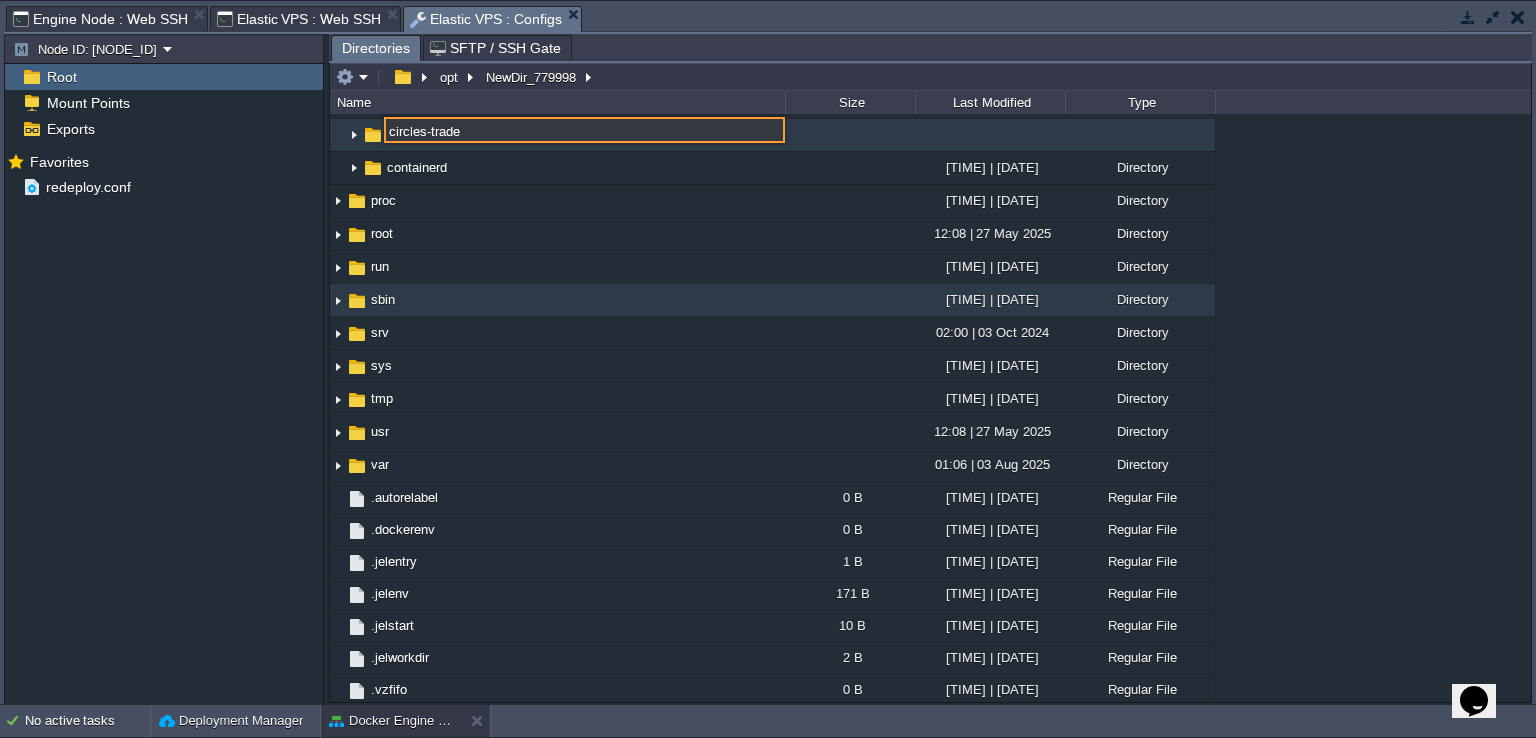 type on "circles-trade" 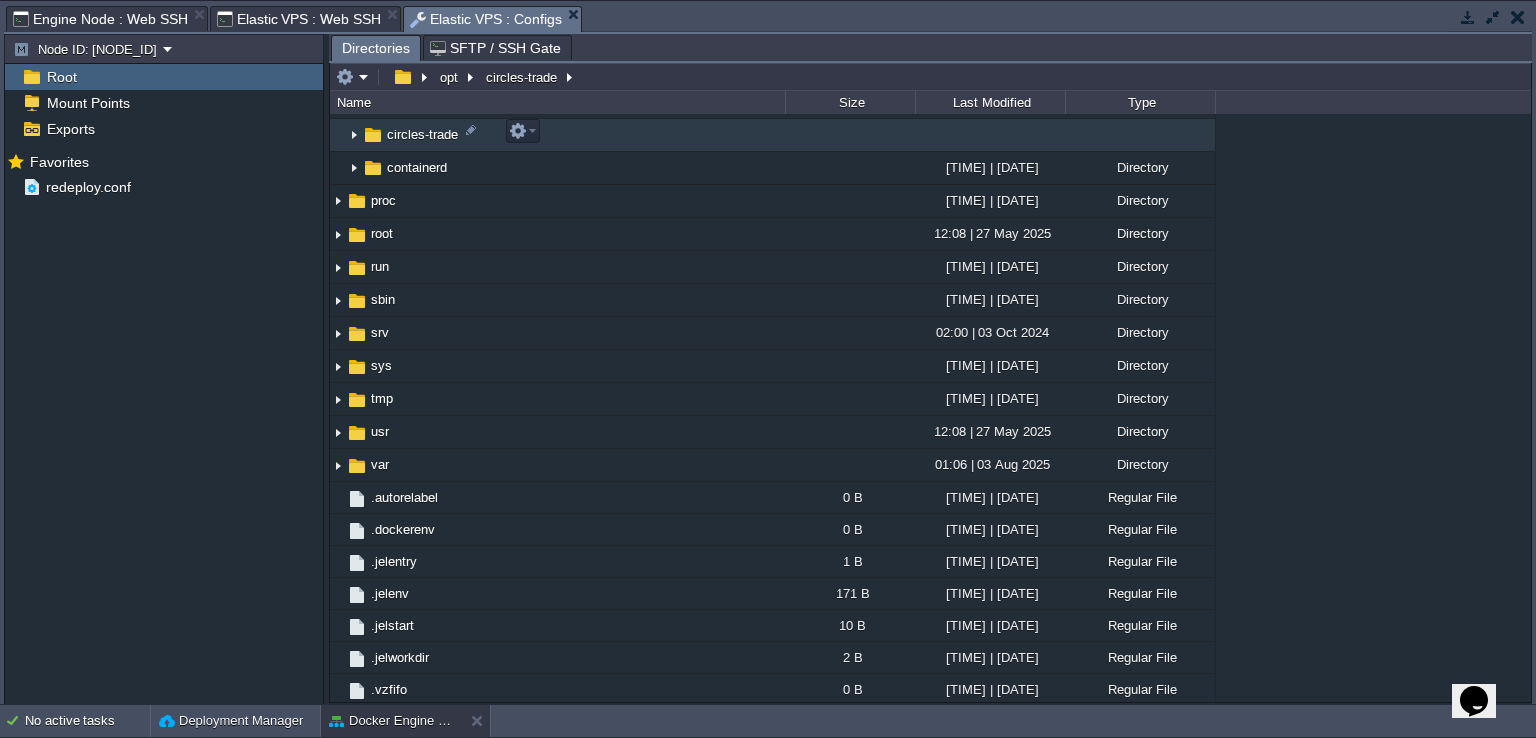 click at bounding box center (354, 135) 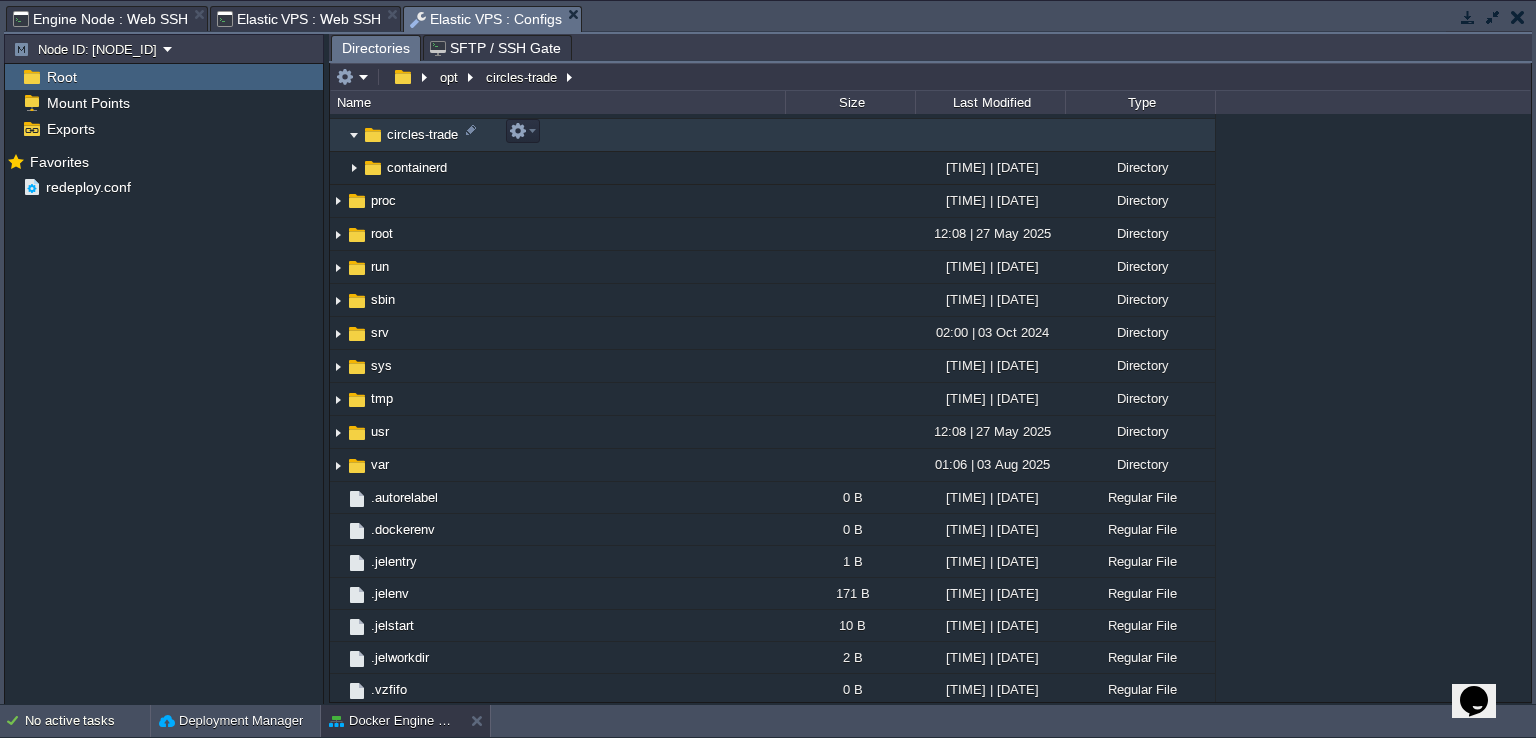 click on "circles-trade" at bounding box center [557, 135] 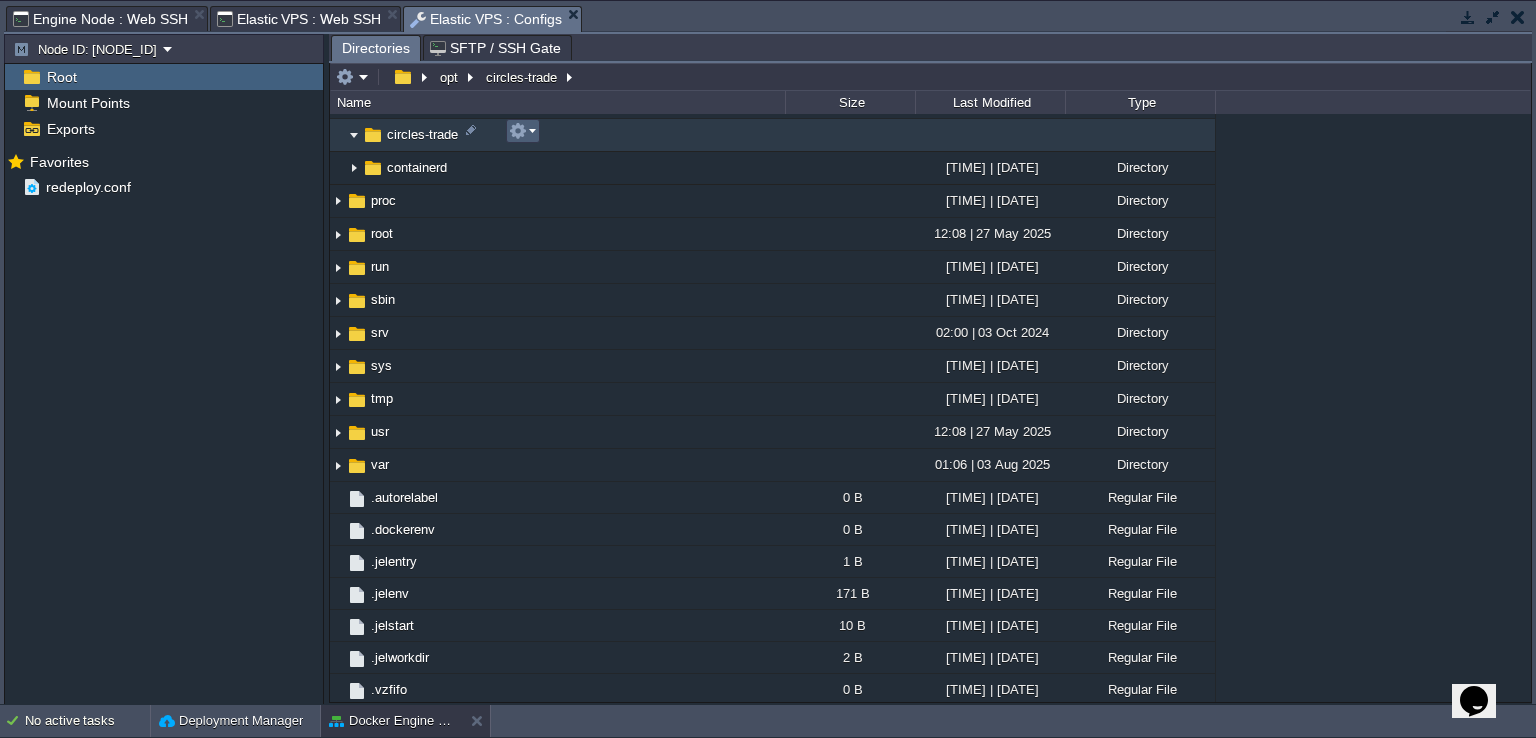 click at bounding box center (522, 131) 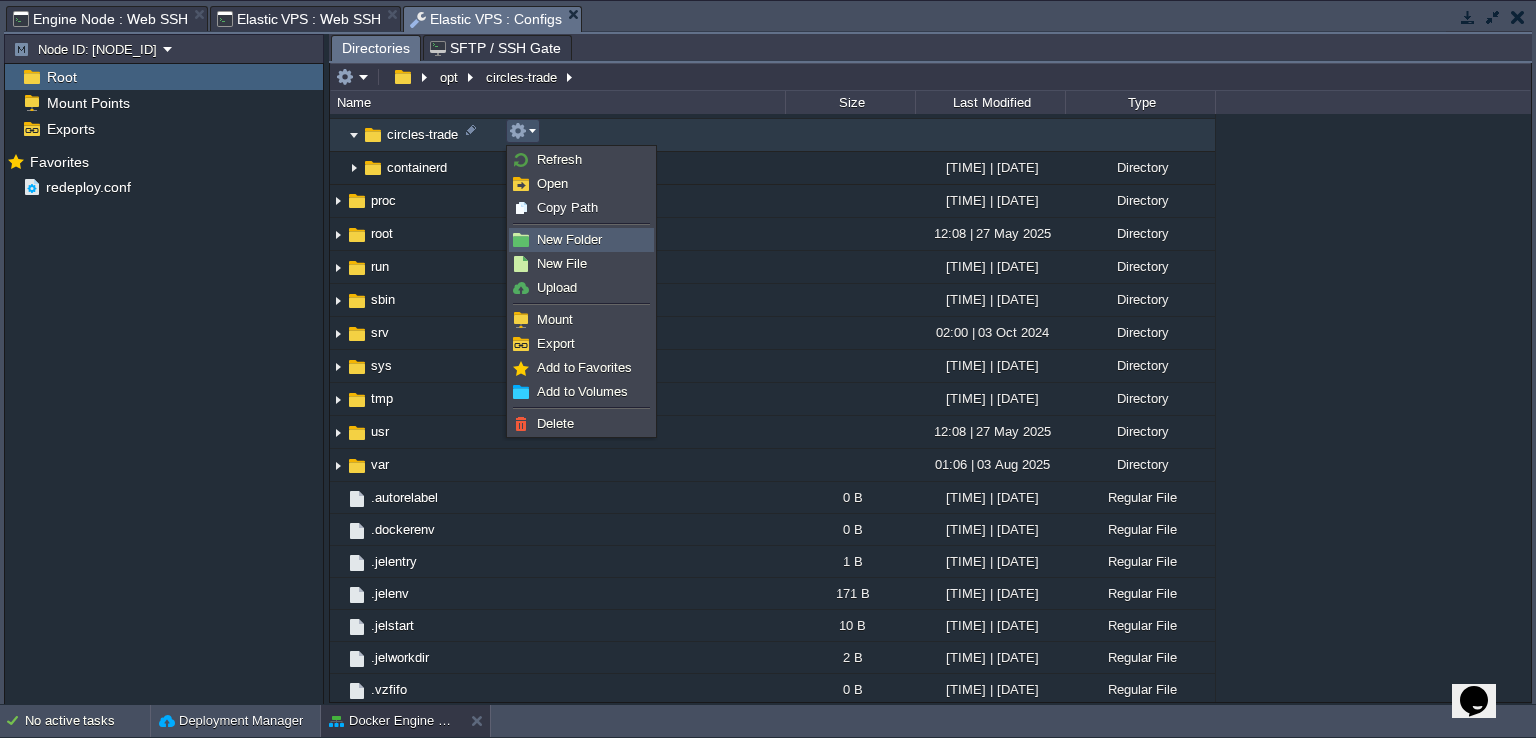 click on "New Folder" at bounding box center (569, 239) 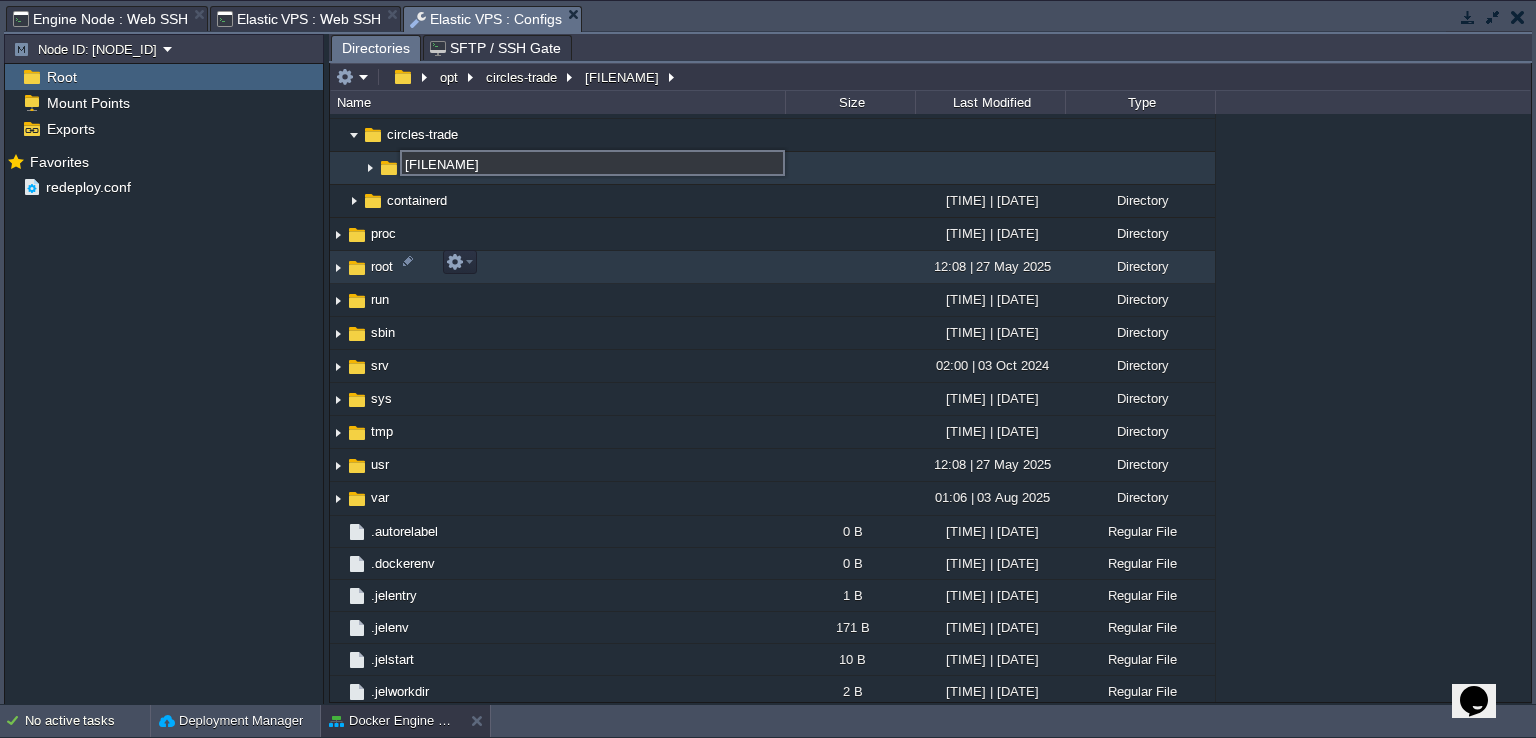 scroll, scrollTop: 425, scrollLeft: 0, axis: vertical 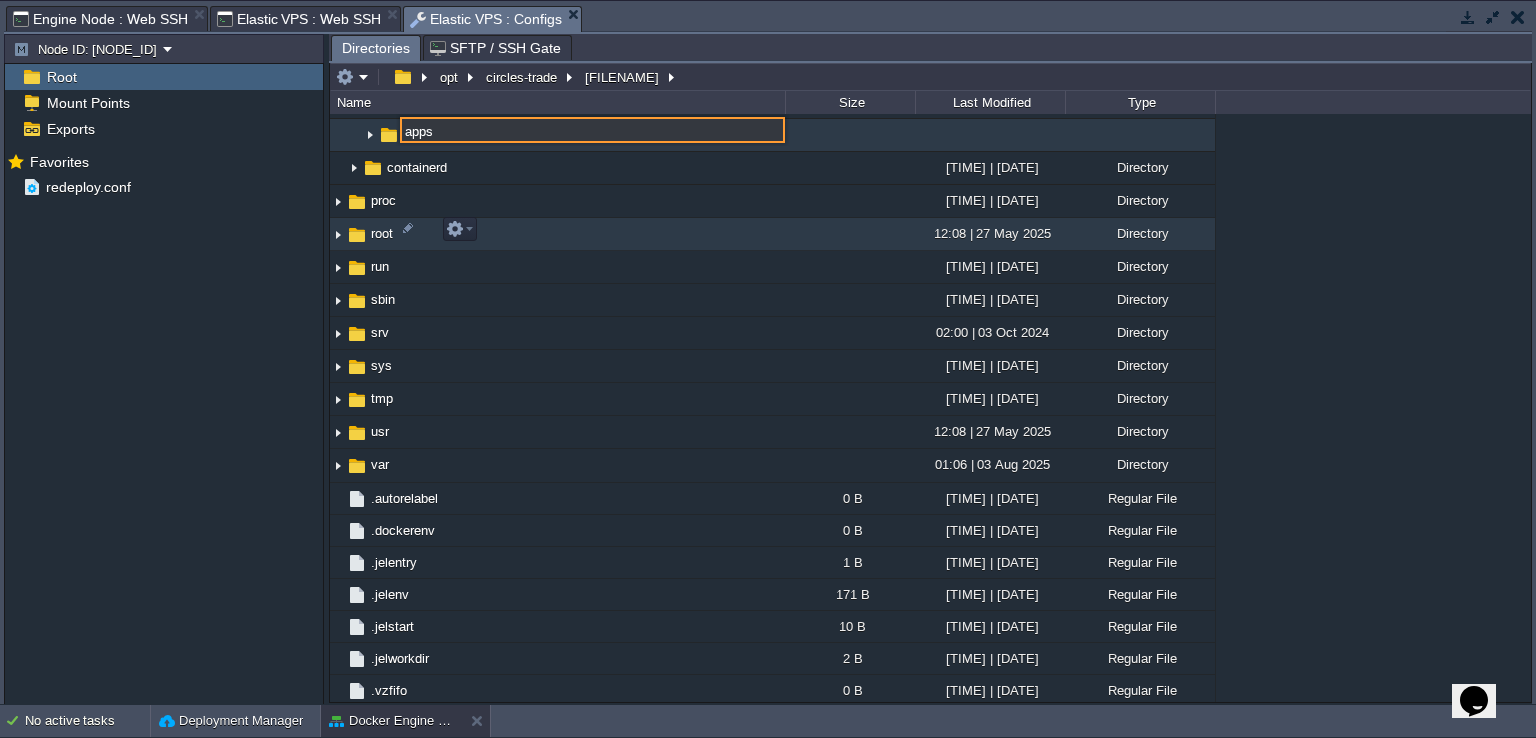 type on "apps" 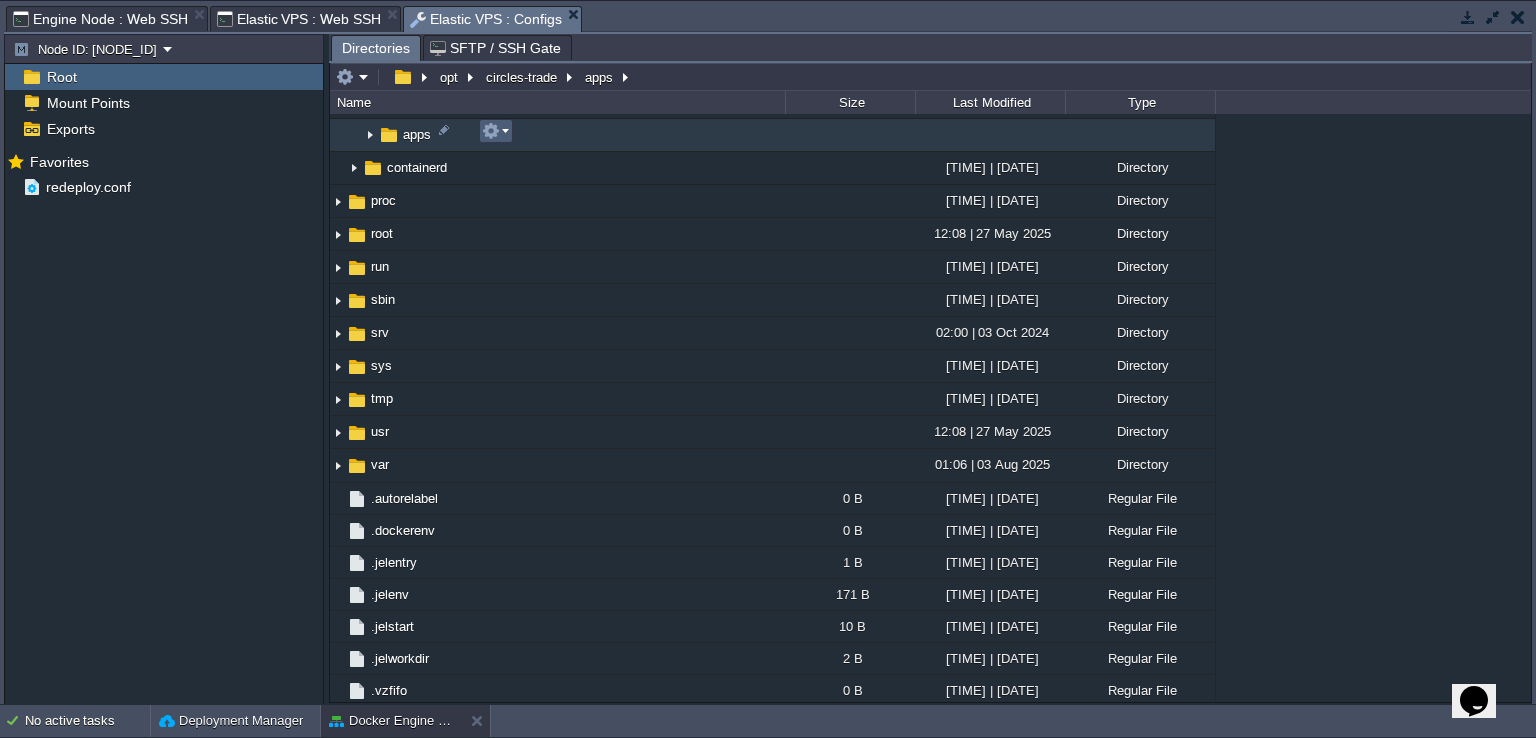 click at bounding box center [495, 131] 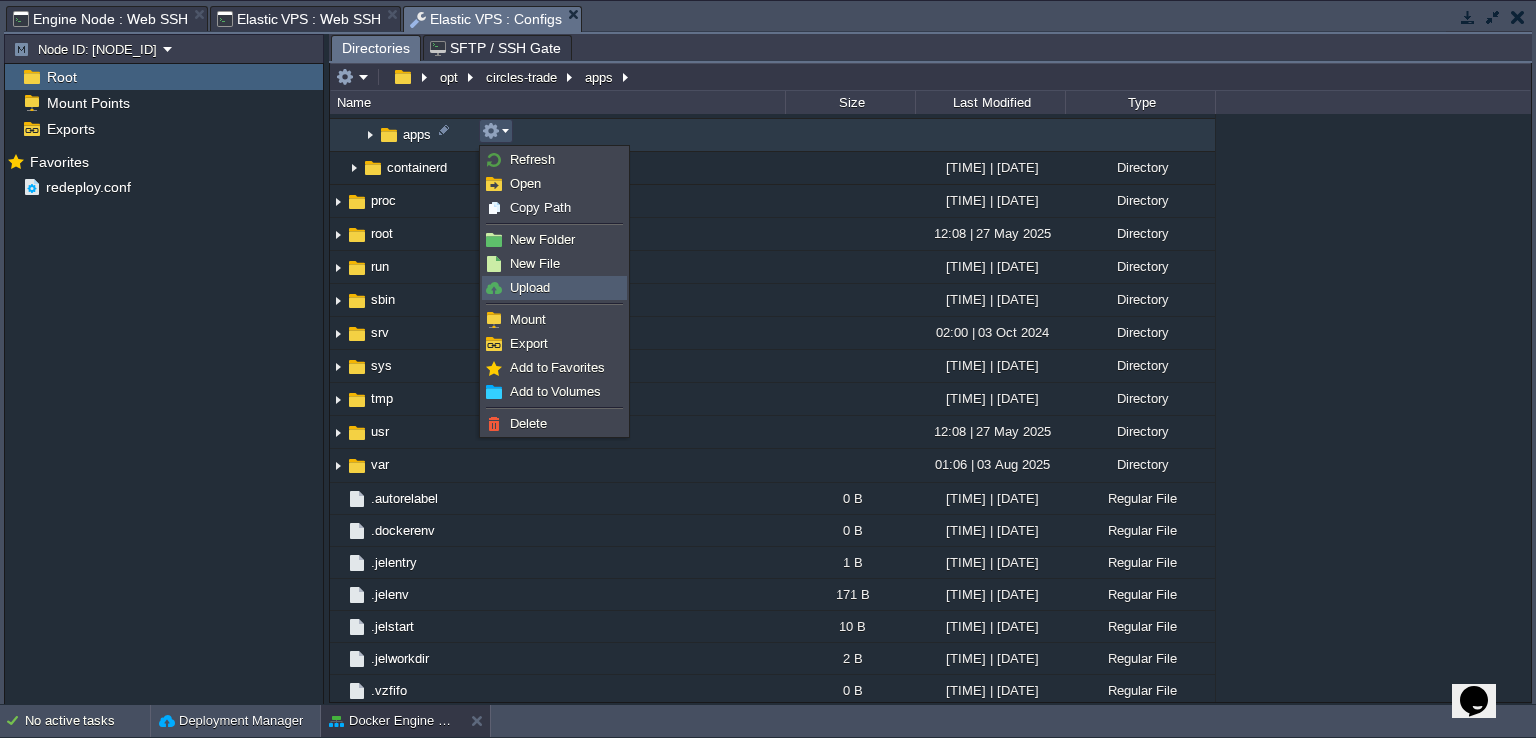click on "Upload" at bounding box center (530, 287) 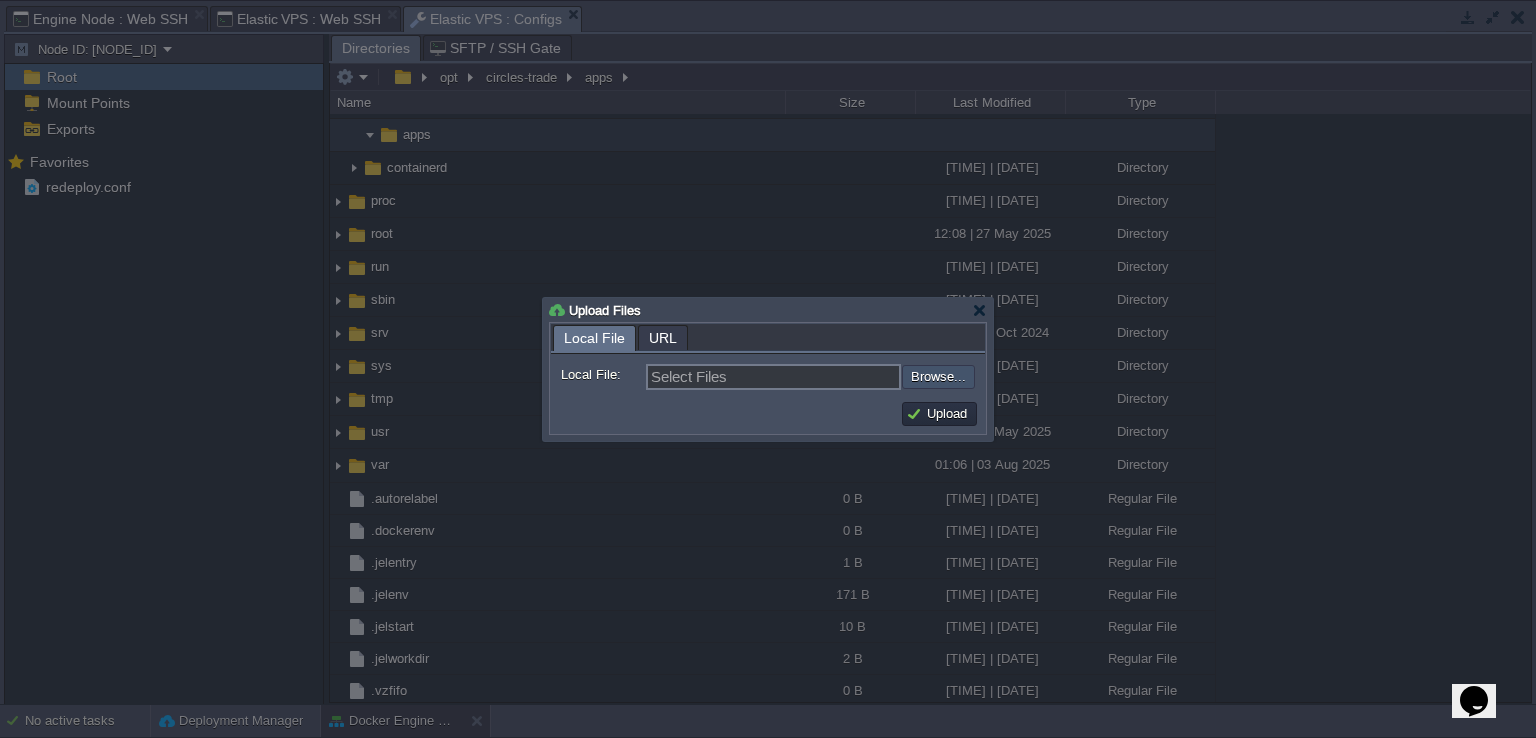 click at bounding box center (848, 377) 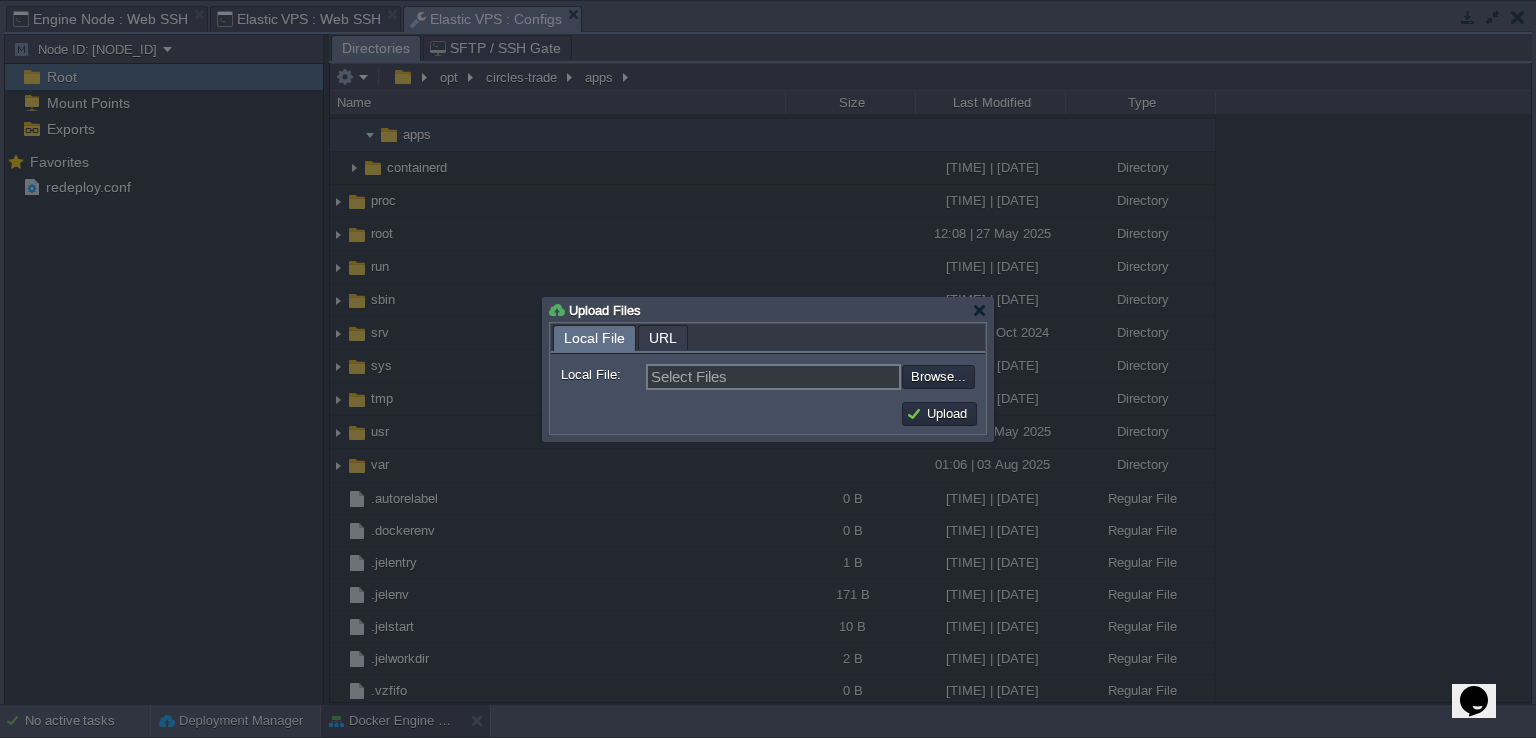 type on "C:\fakepath\[FILENAME]" 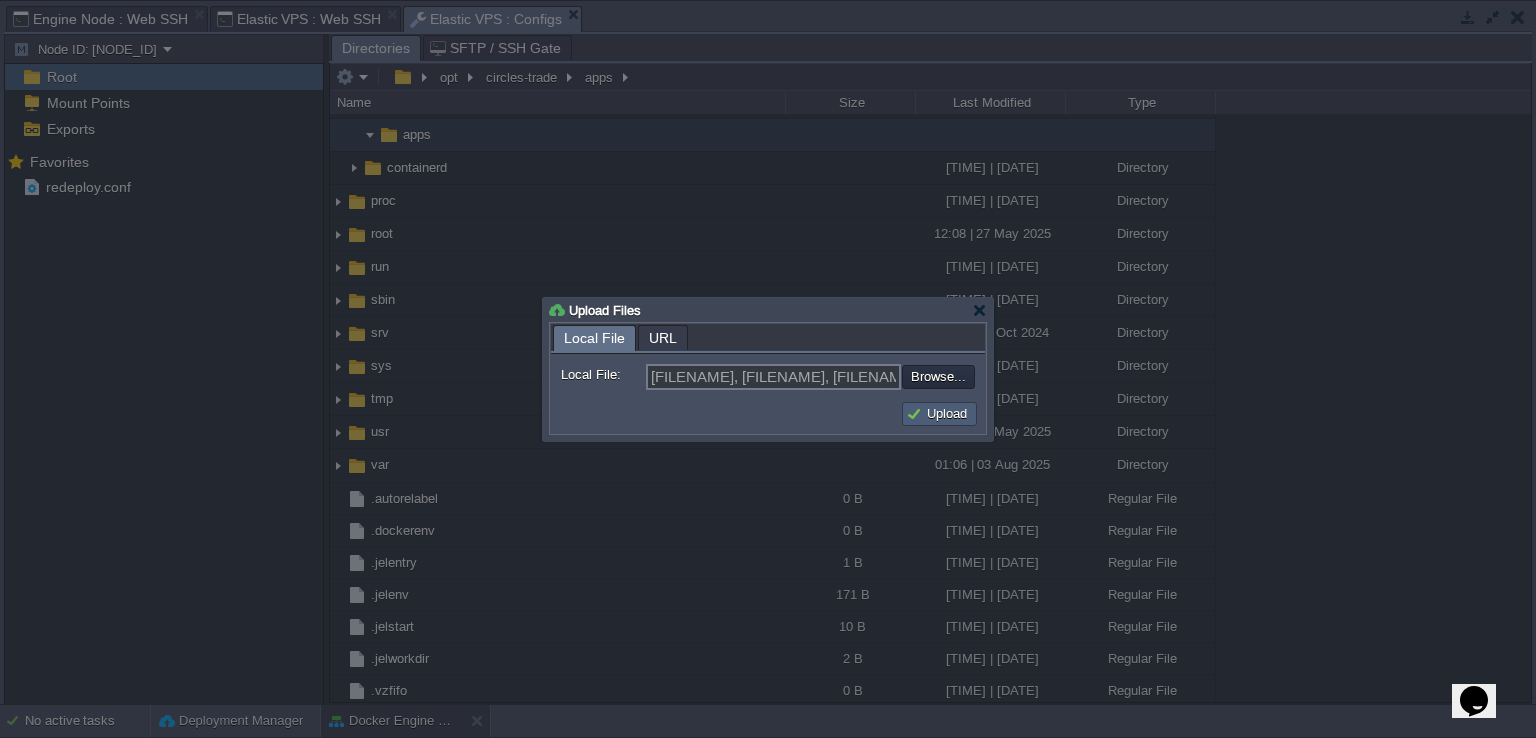 click on "Upload" at bounding box center [939, 414] 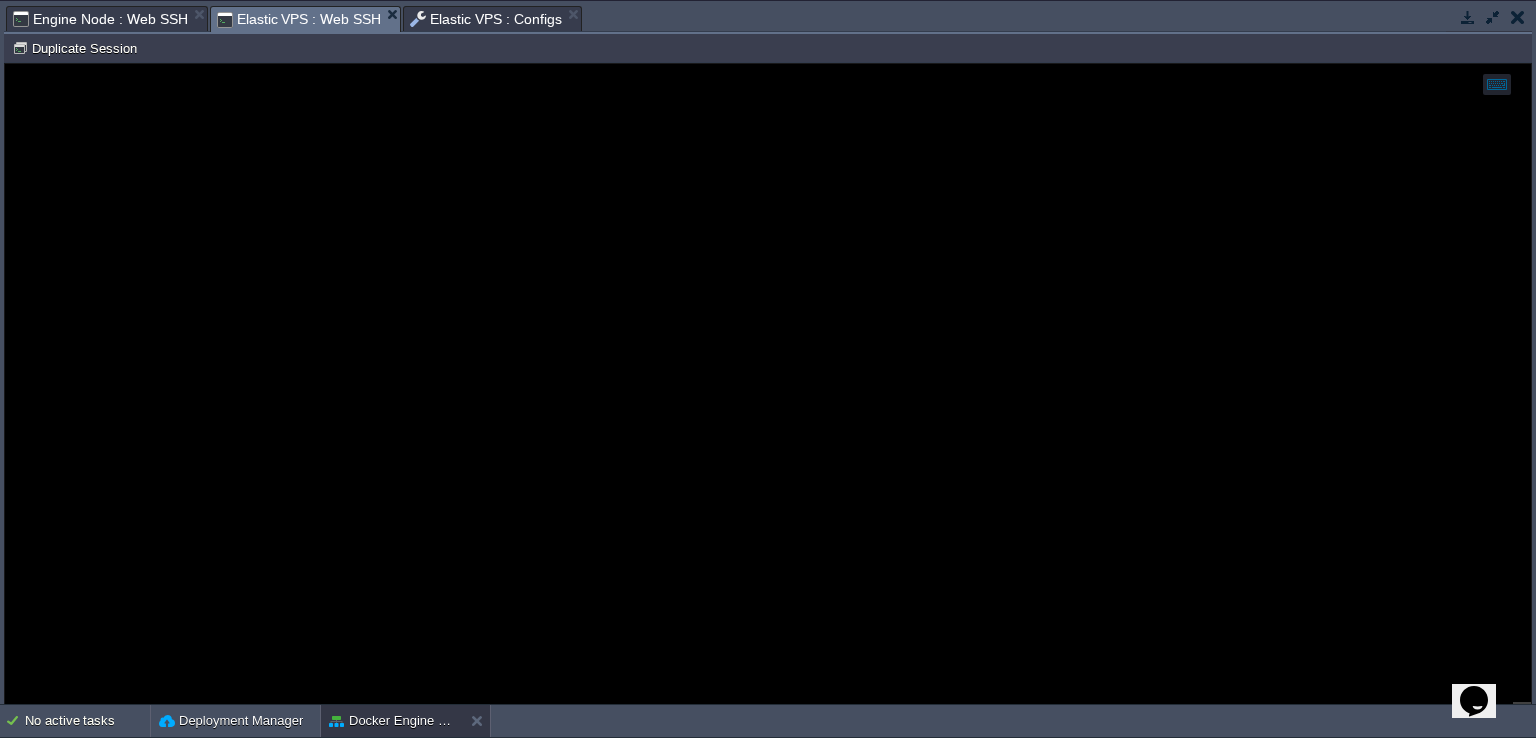 click on "Elastic VPS : Web SSH" at bounding box center (299, 19) 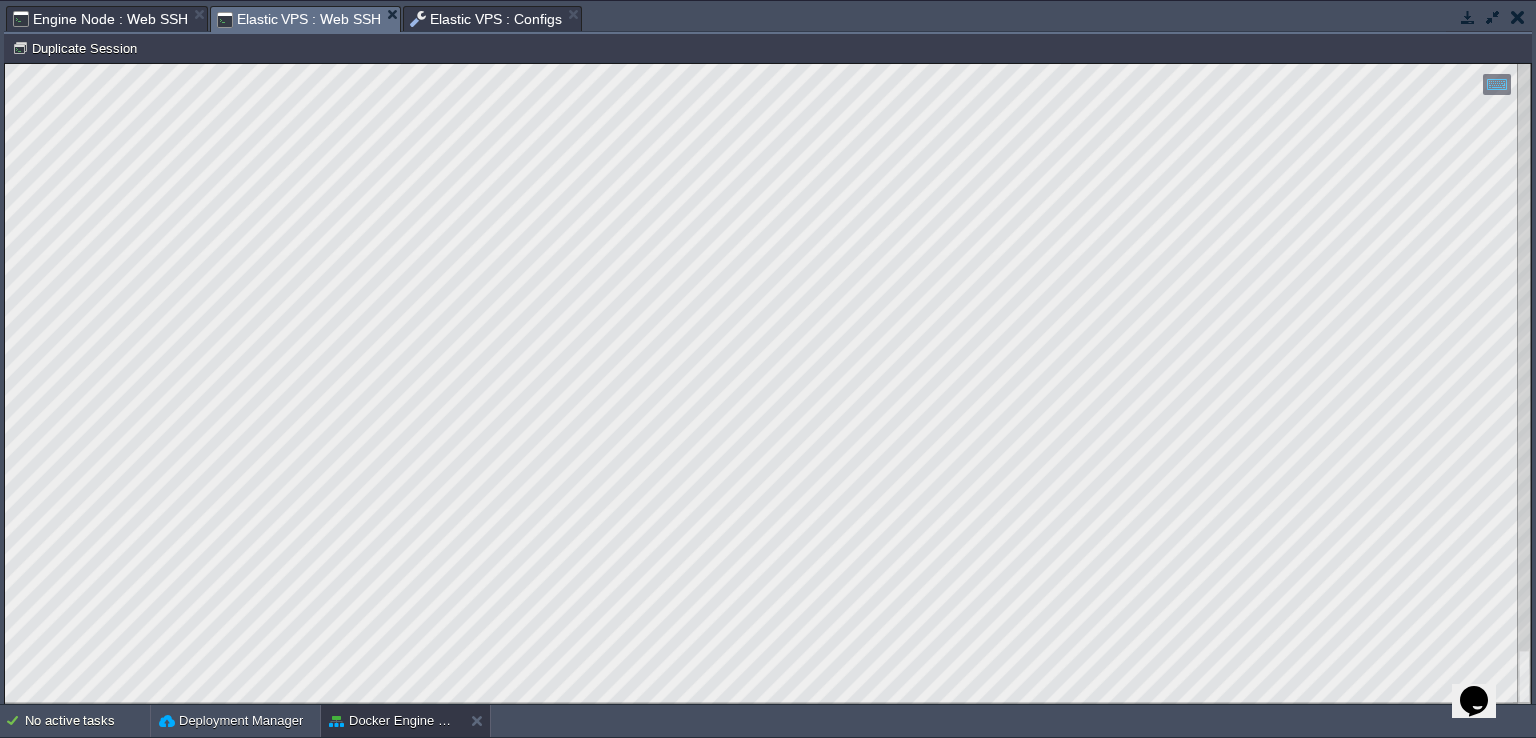 type on "tls: client requested unsupported application protocols ([hq h2c spdy/3 spdy/2 spdy/1 http/1.0 http/
0.9])" 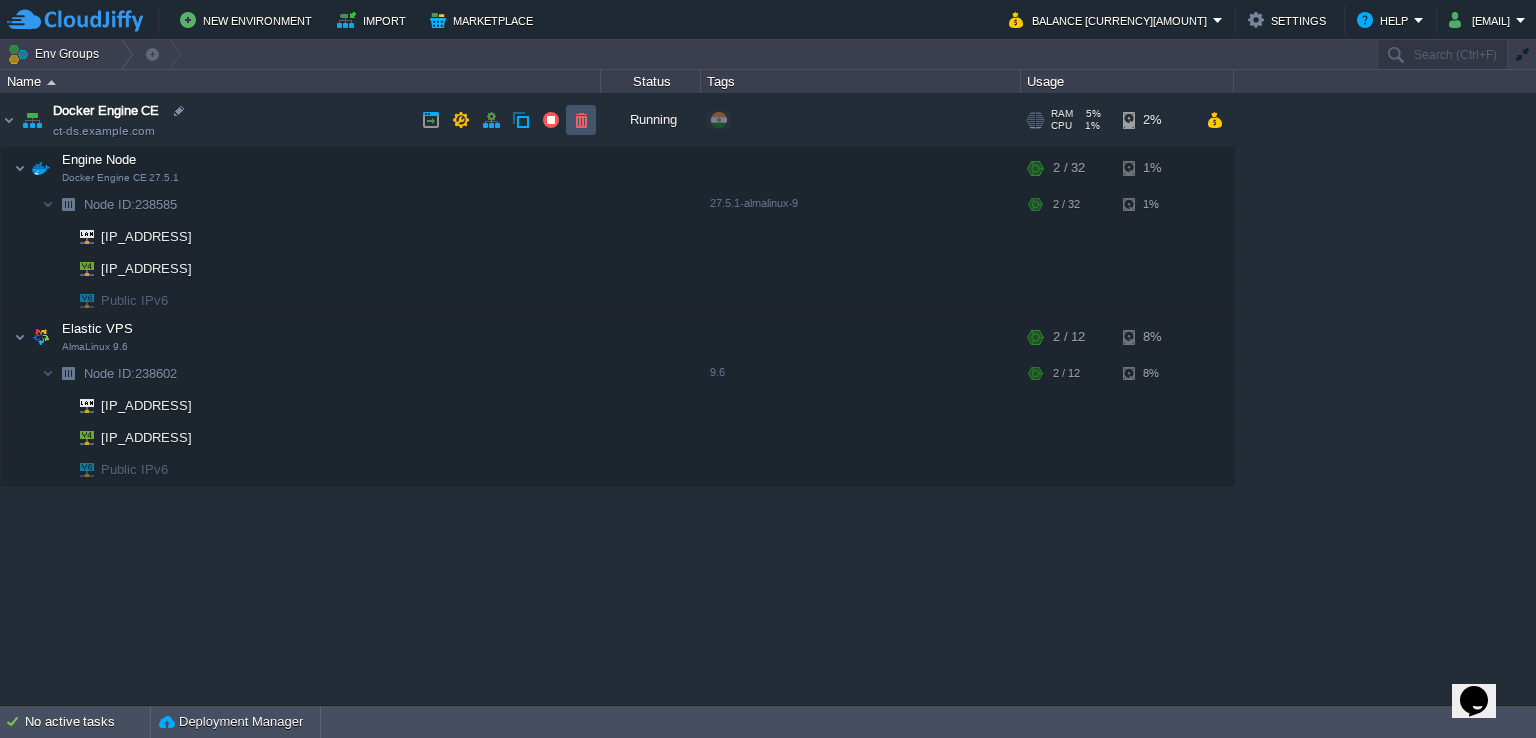 click at bounding box center [581, 120] 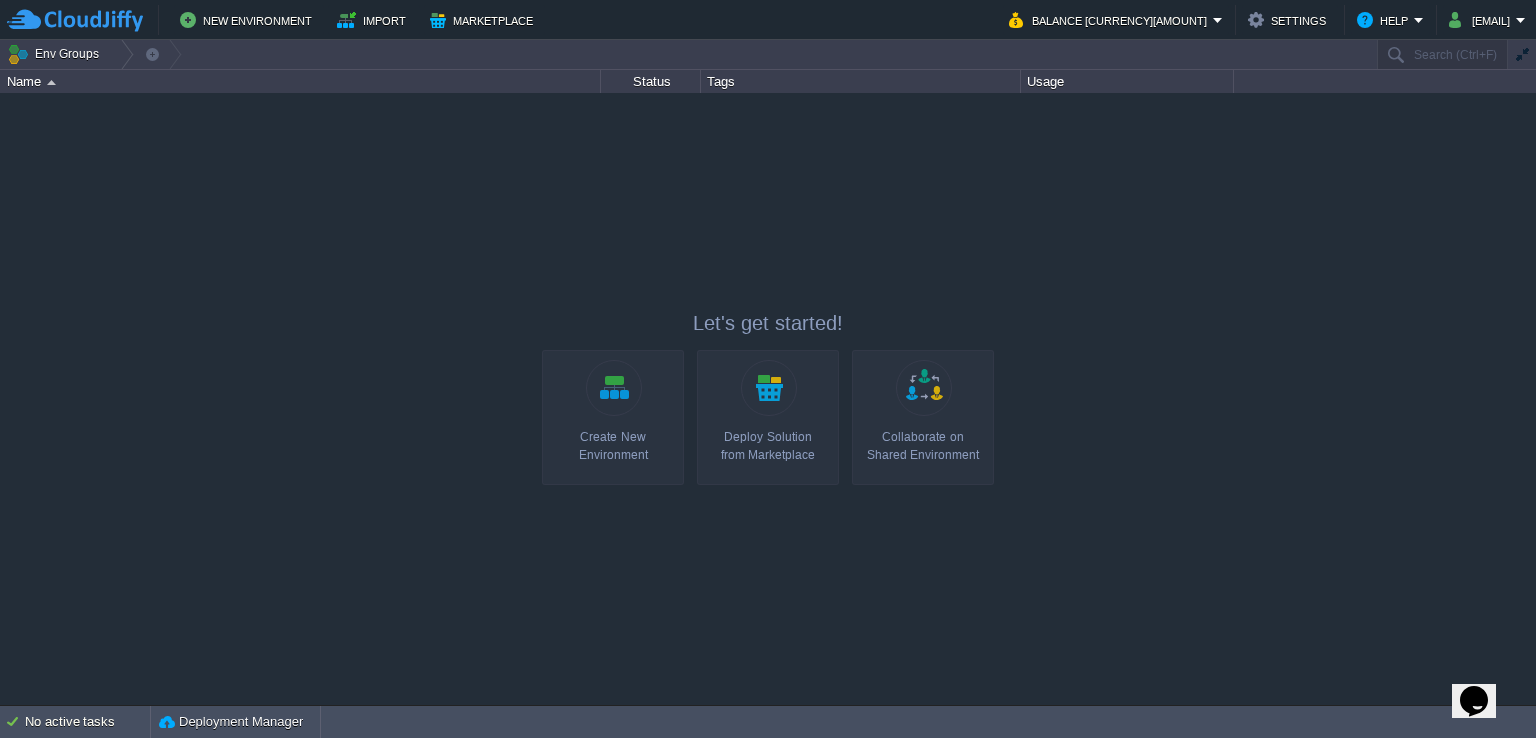 click on "New Environment Import Marketplace" at bounding box center [496, 20] 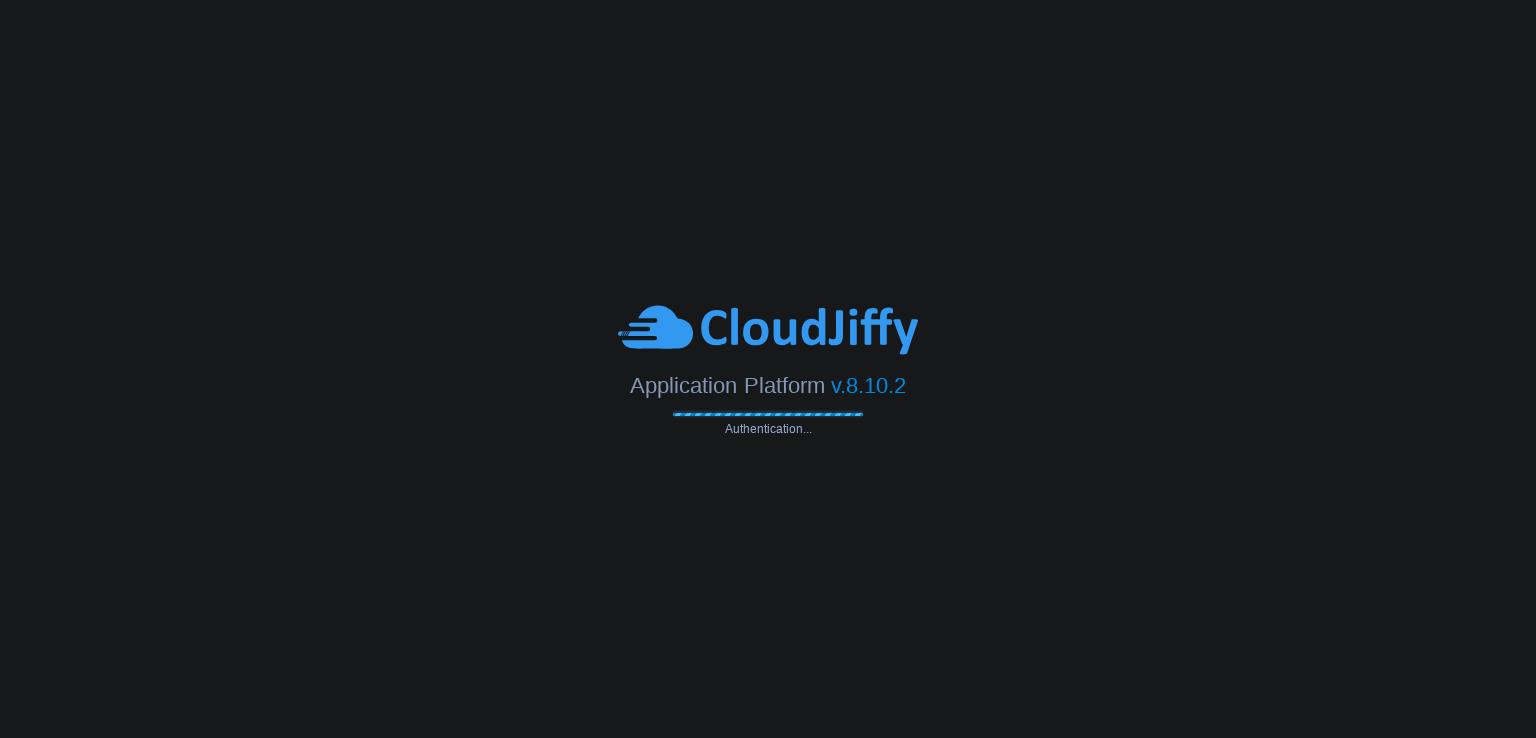 scroll, scrollTop: 0, scrollLeft: 0, axis: both 